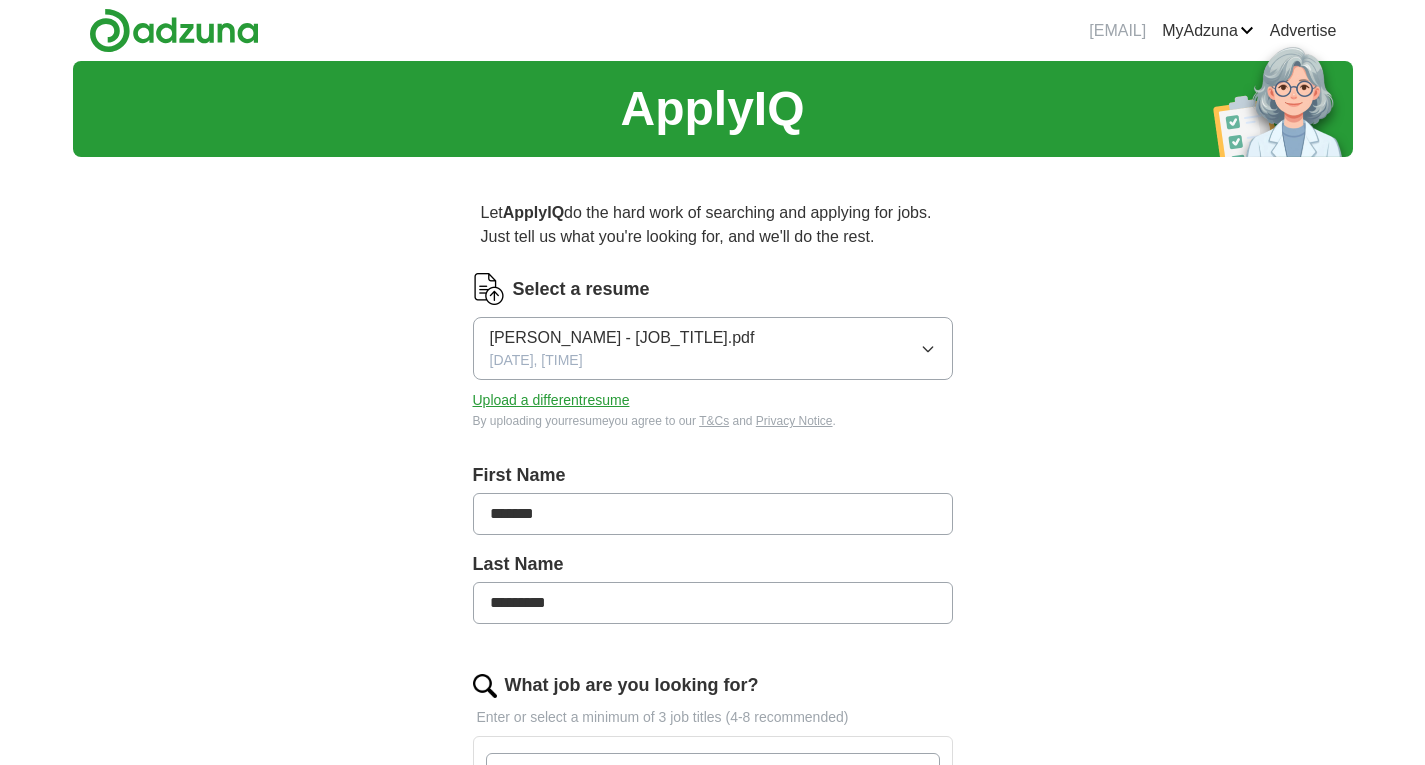 scroll, scrollTop: 0, scrollLeft: 0, axis: both 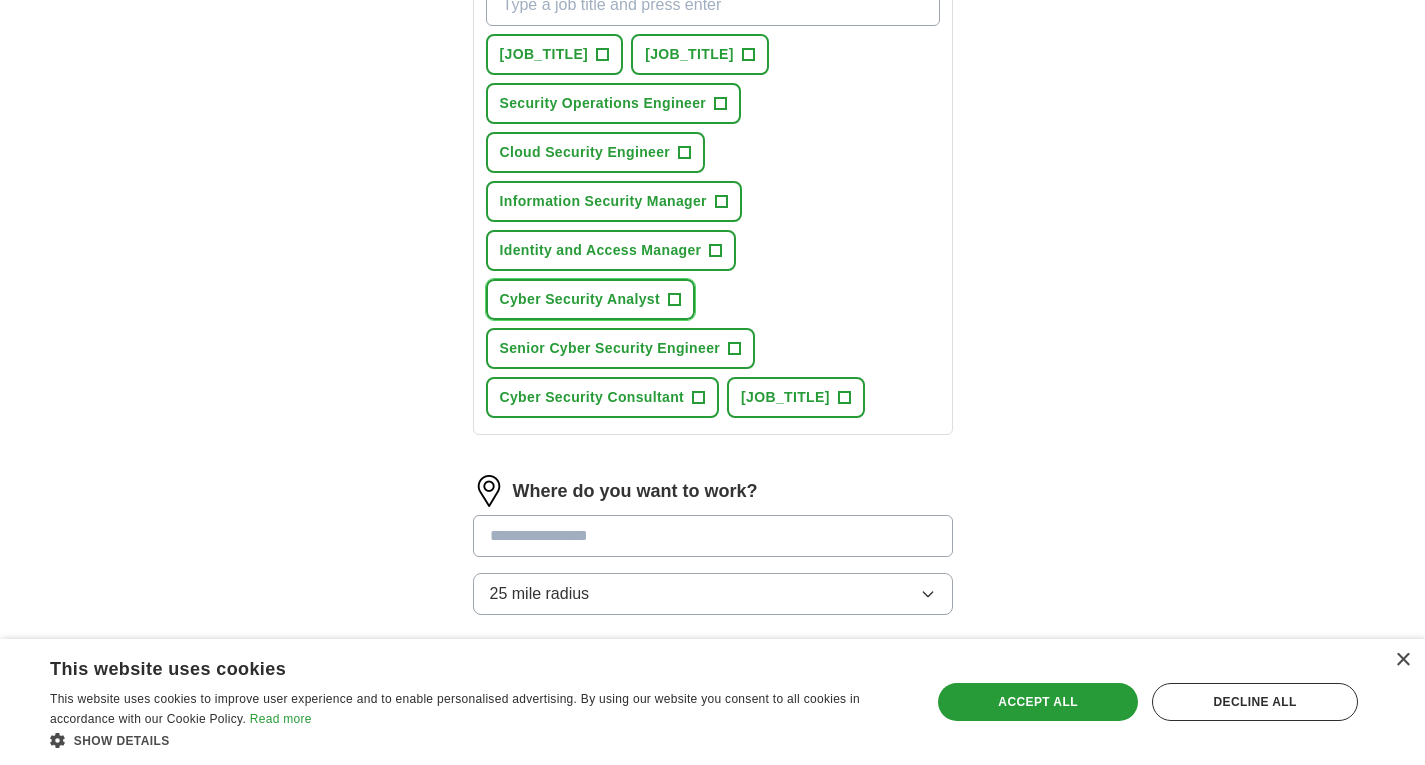 click on "Cyber Security Analyst" at bounding box center [580, 299] 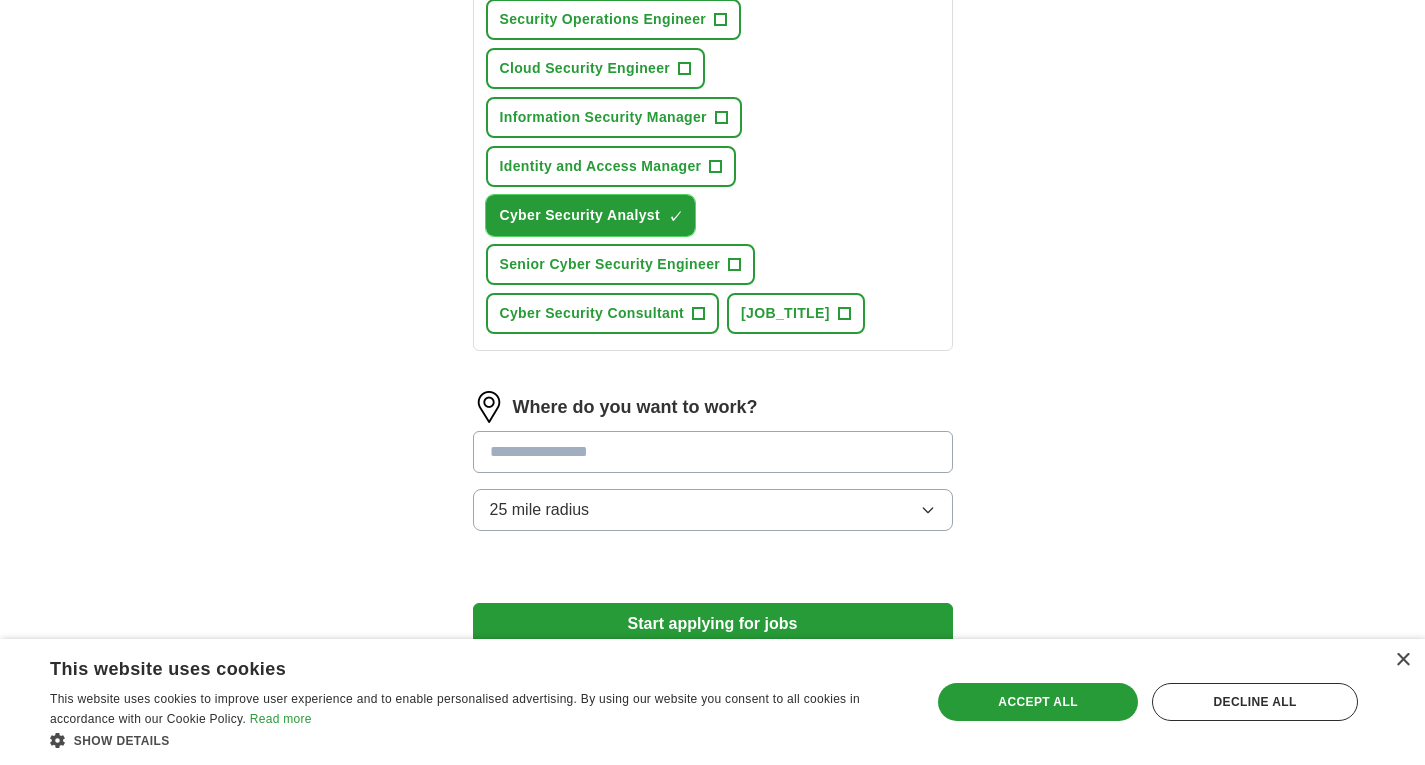 scroll, scrollTop: 854, scrollLeft: 0, axis: vertical 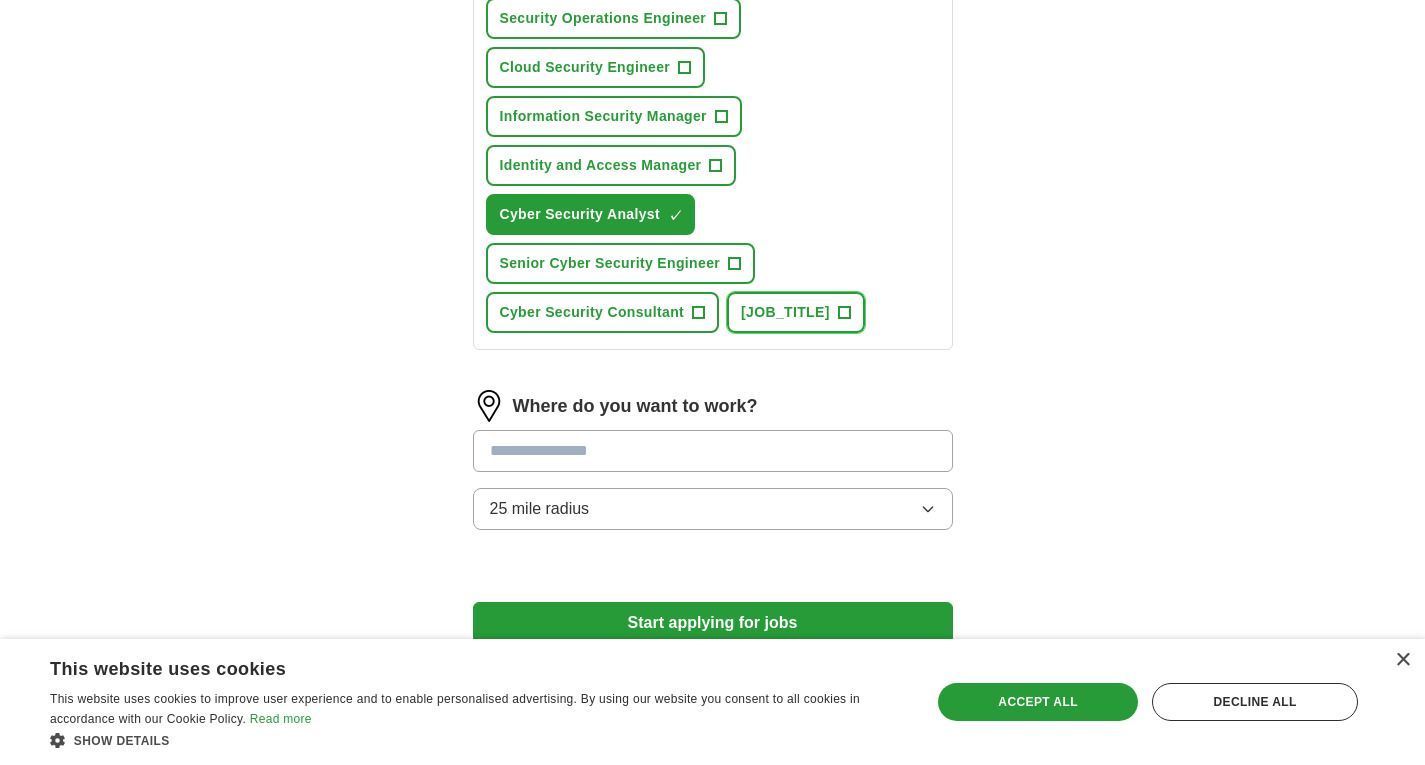 click on "Vulnerability Management Analyst" at bounding box center [785, 312] 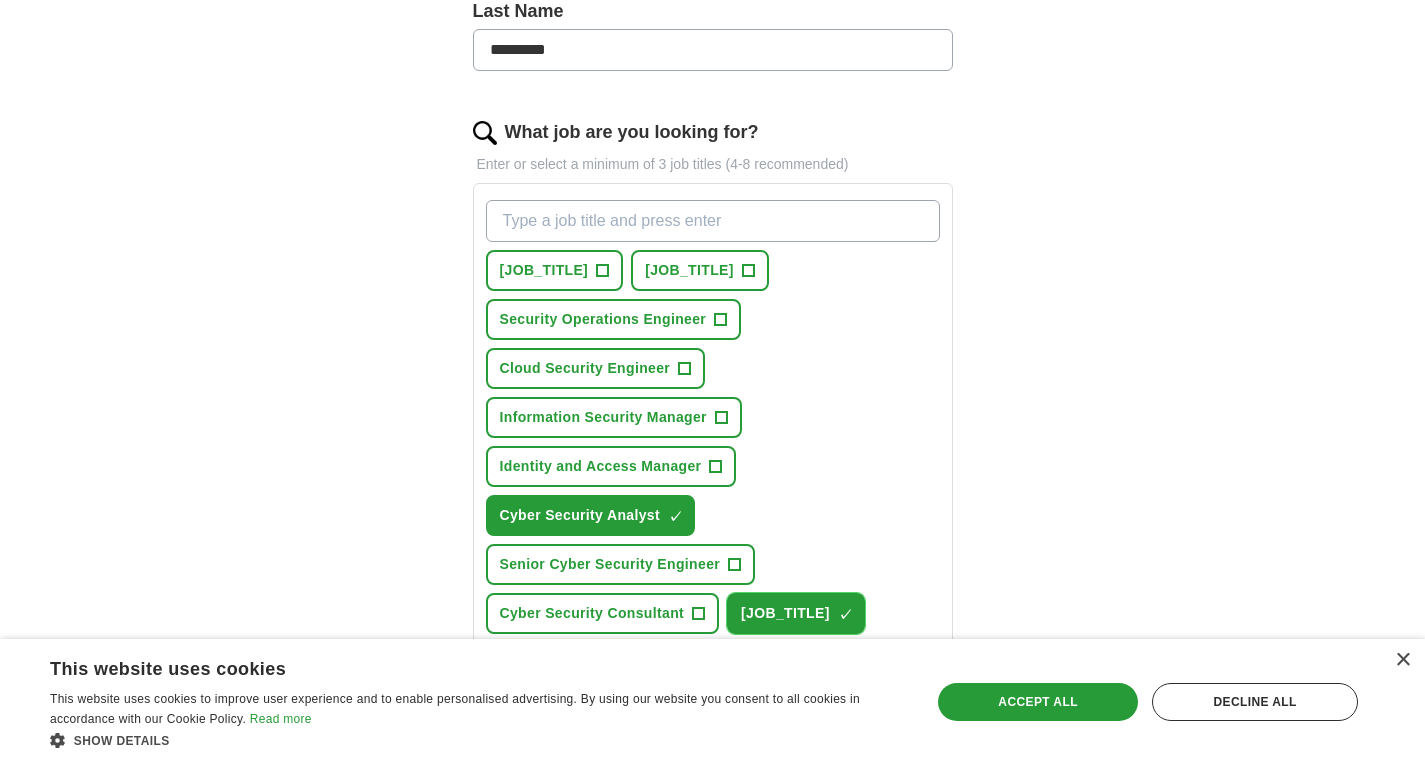 scroll, scrollTop: 570, scrollLeft: 0, axis: vertical 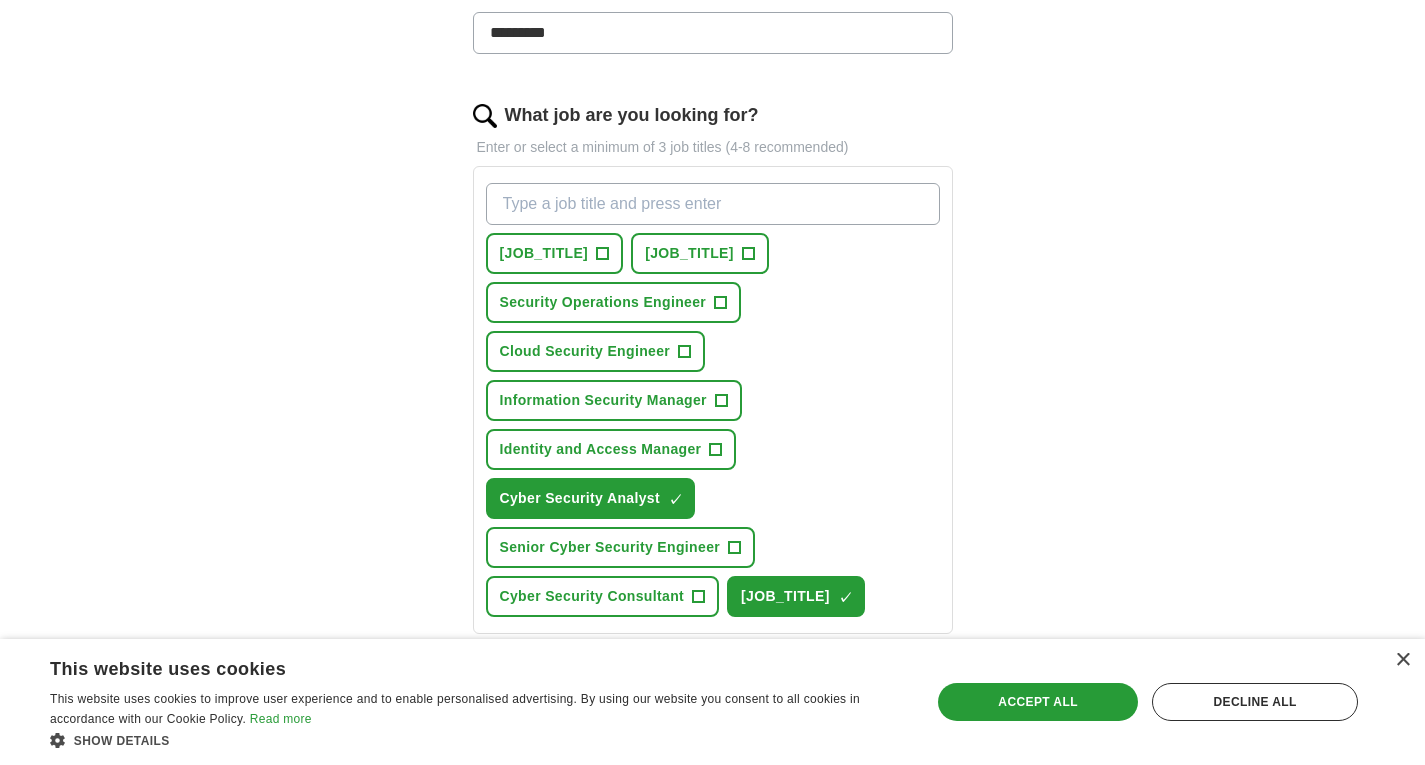 click on "What job are you looking for?" at bounding box center [713, 204] 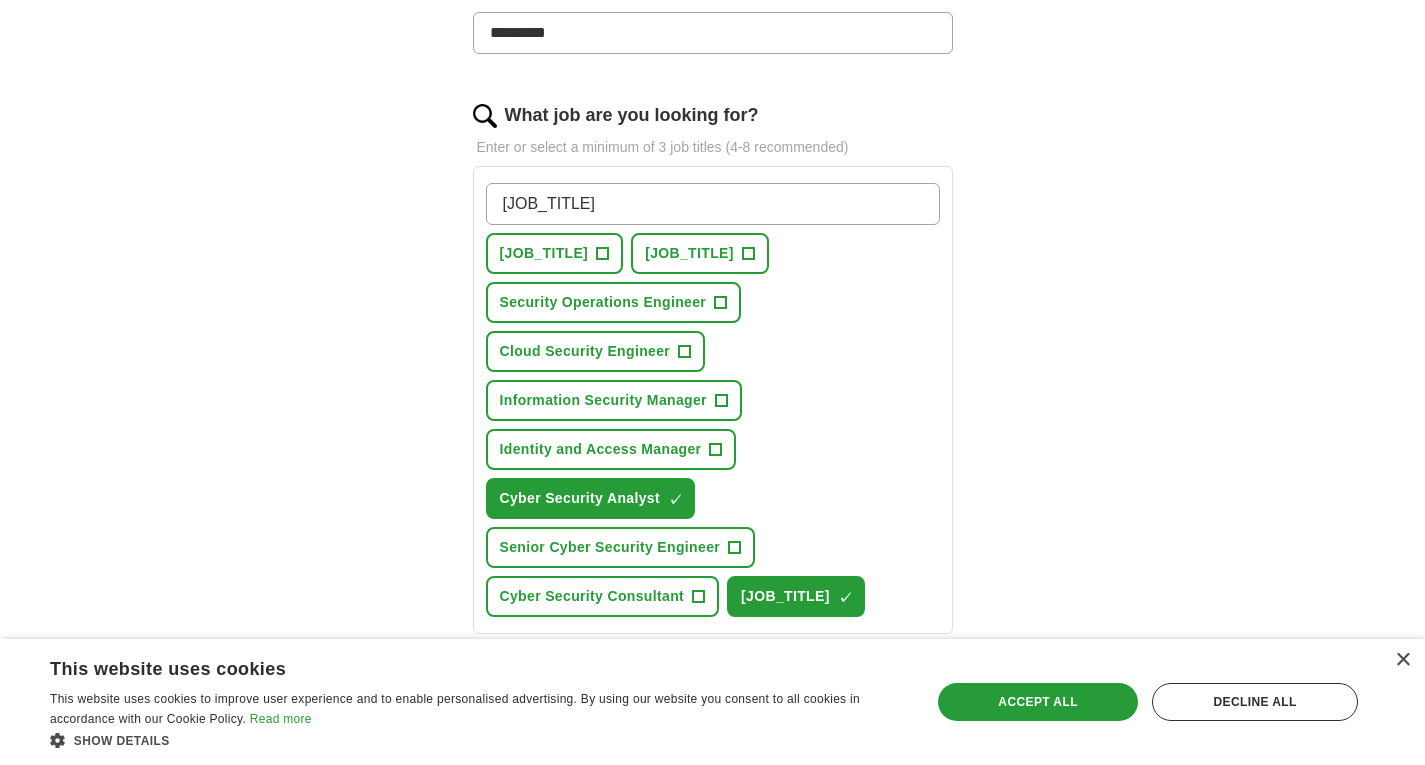 type on "IAM engineer" 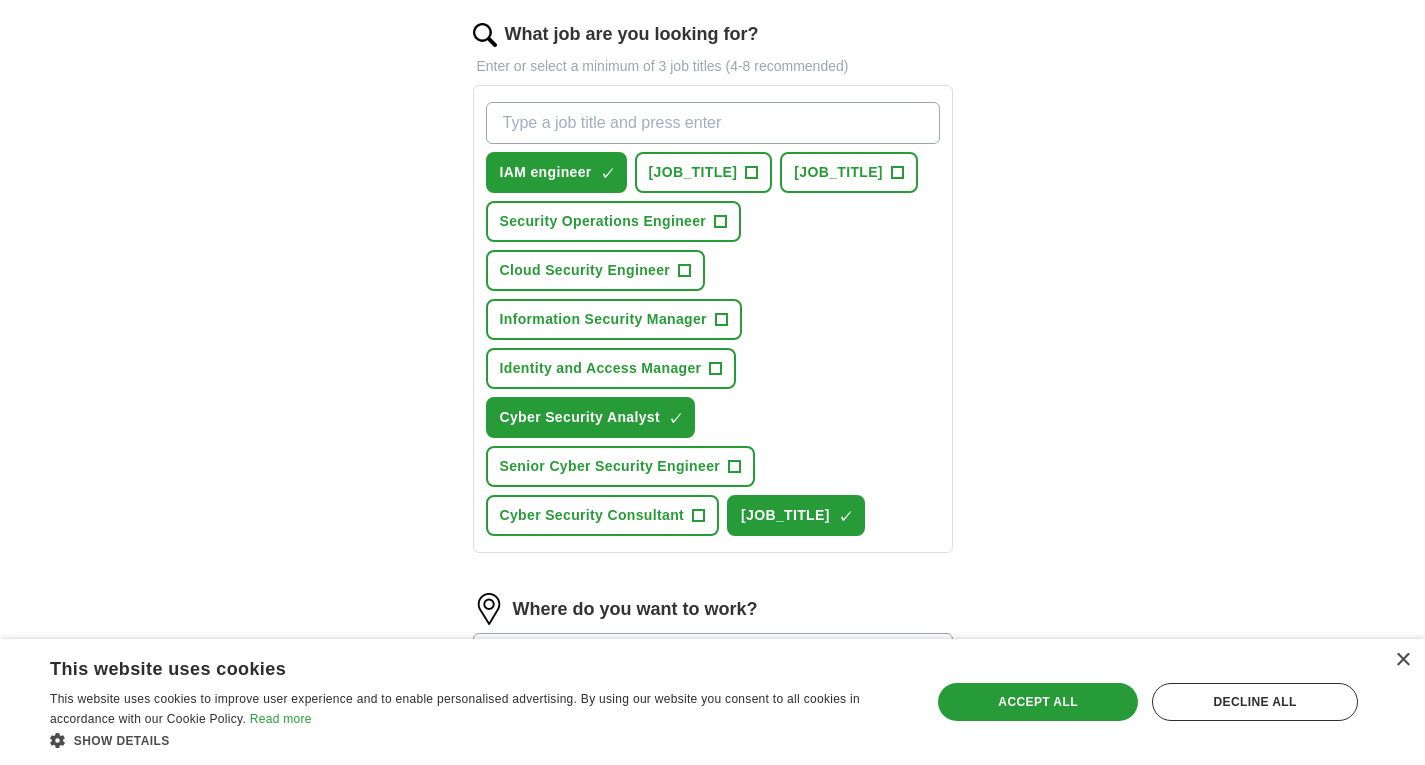 scroll, scrollTop: 653, scrollLeft: 0, axis: vertical 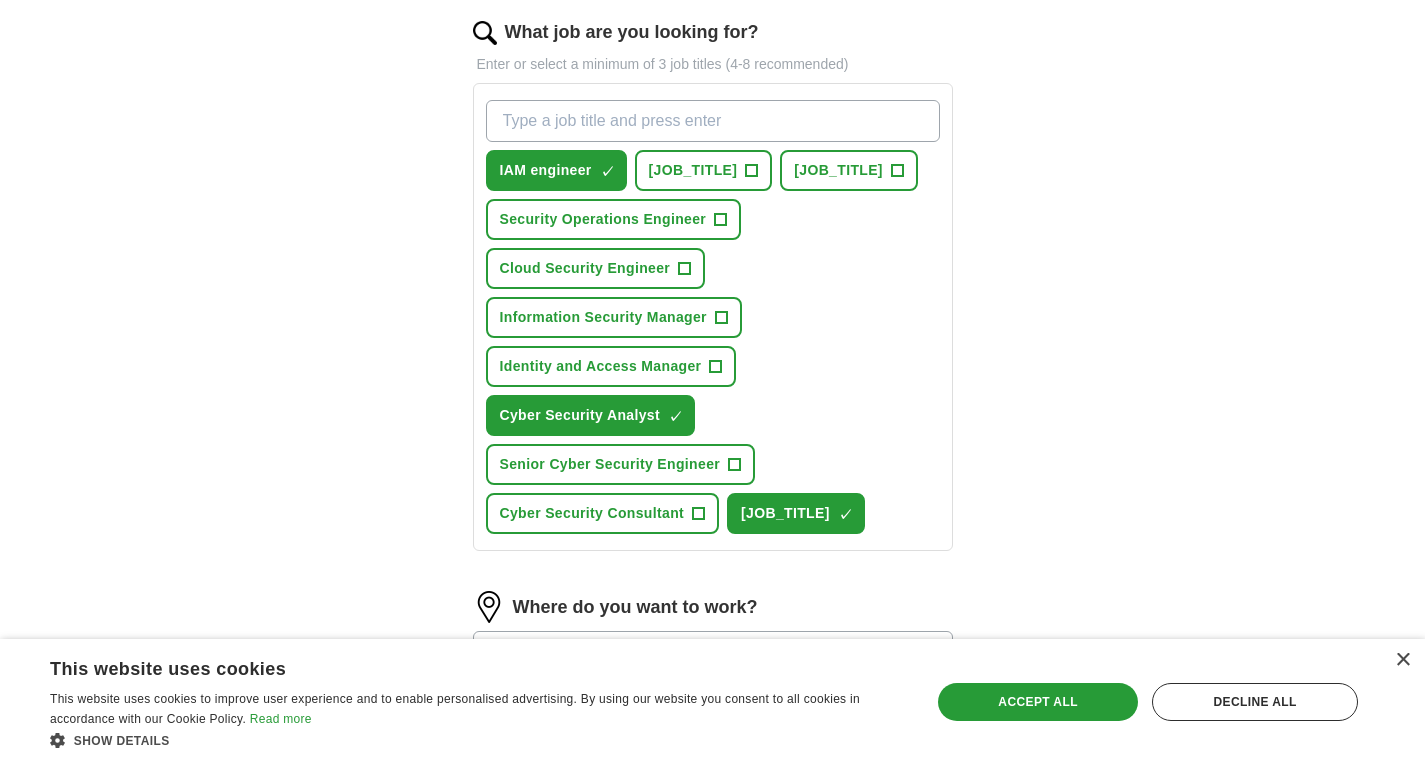 click on "What job are you looking for?" at bounding box center [713, 121] 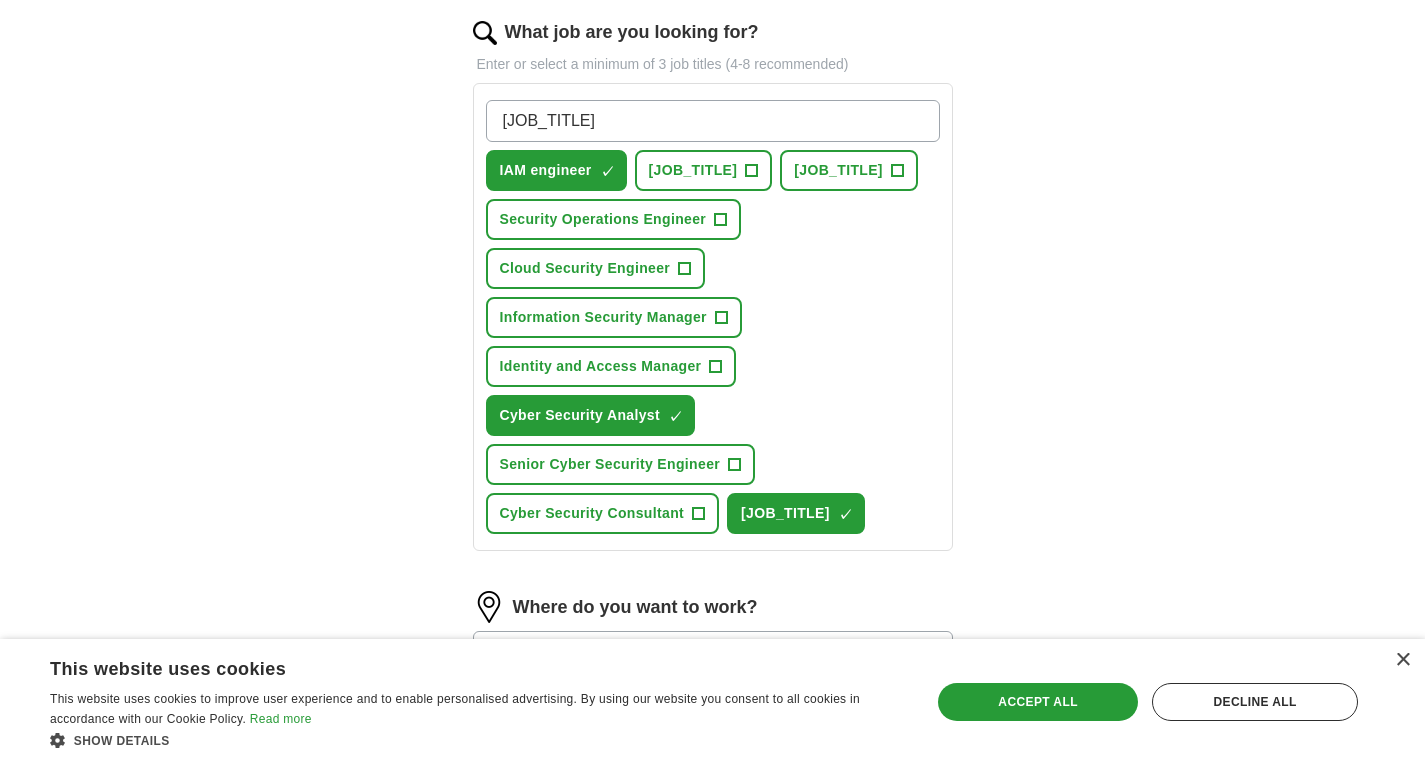 type on "SOC Analyst" 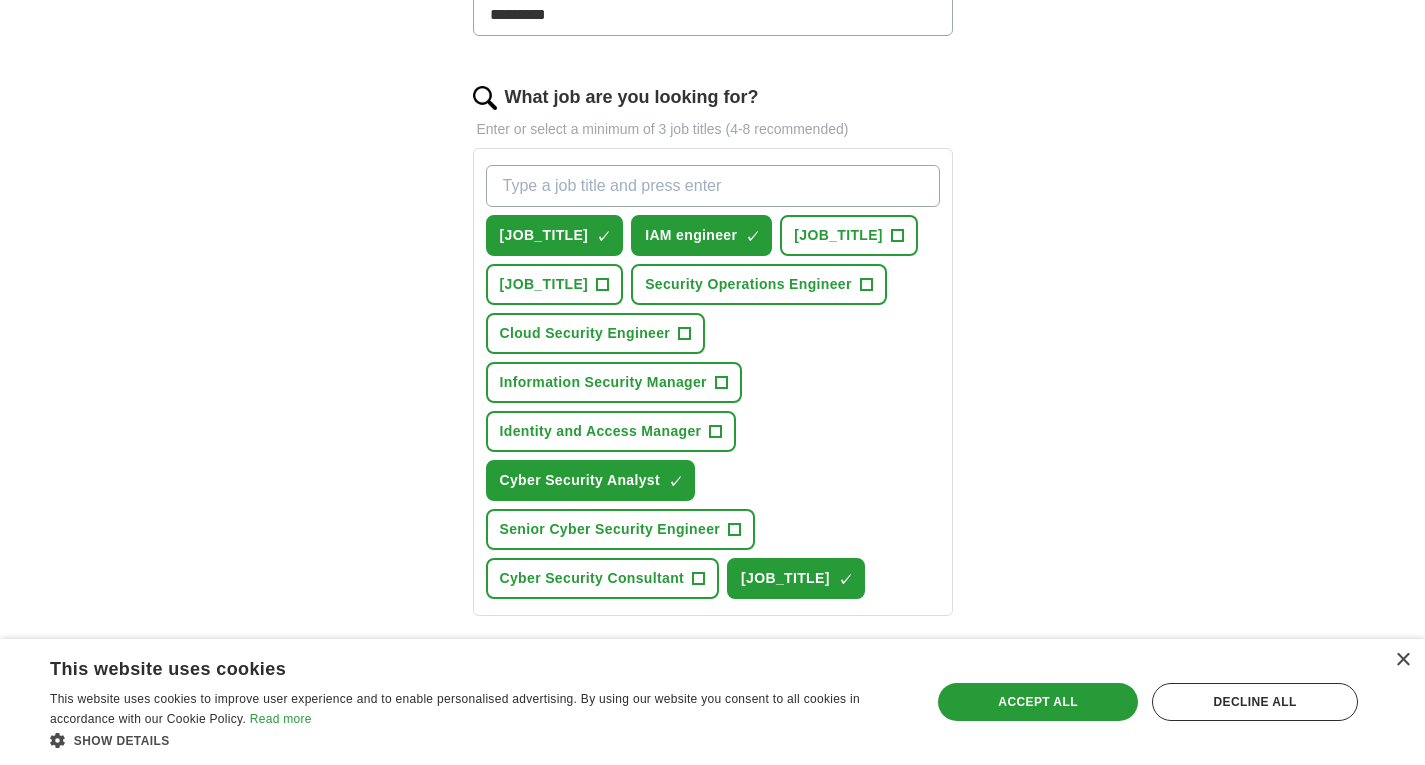 scroll, scrollTop: 579, scrollLeft: 0, axis: vertical 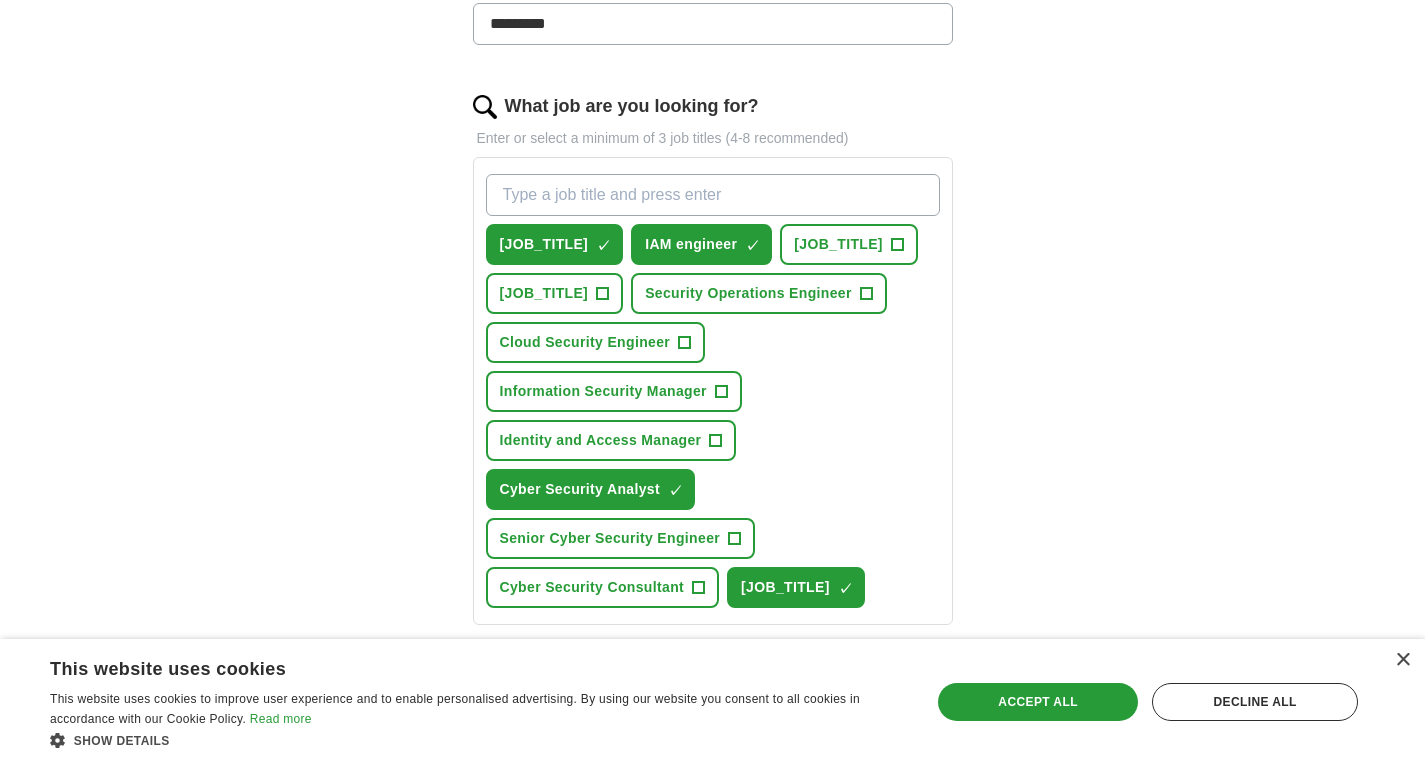 click on "What job are you looking for?" at bounding box center [713, 195] 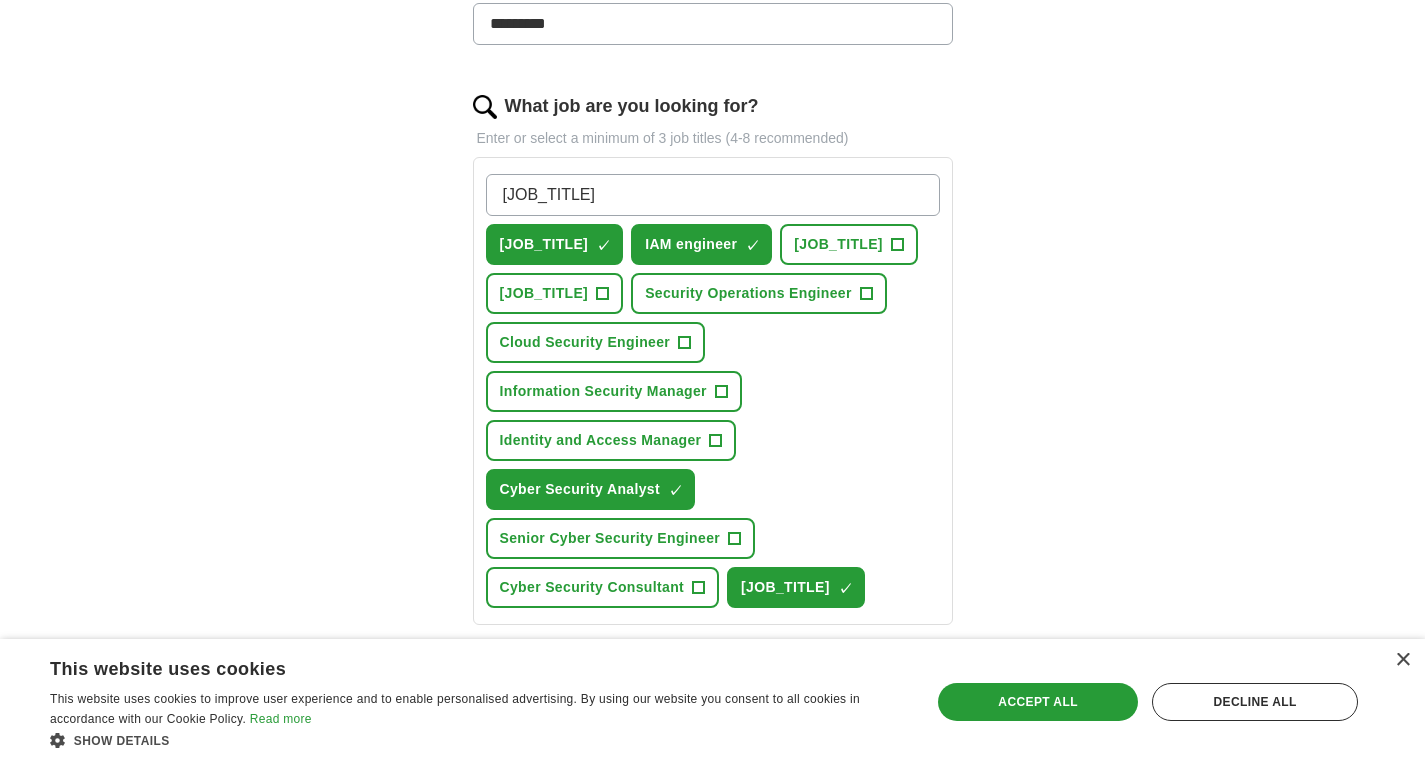 type on "Security Engineer" 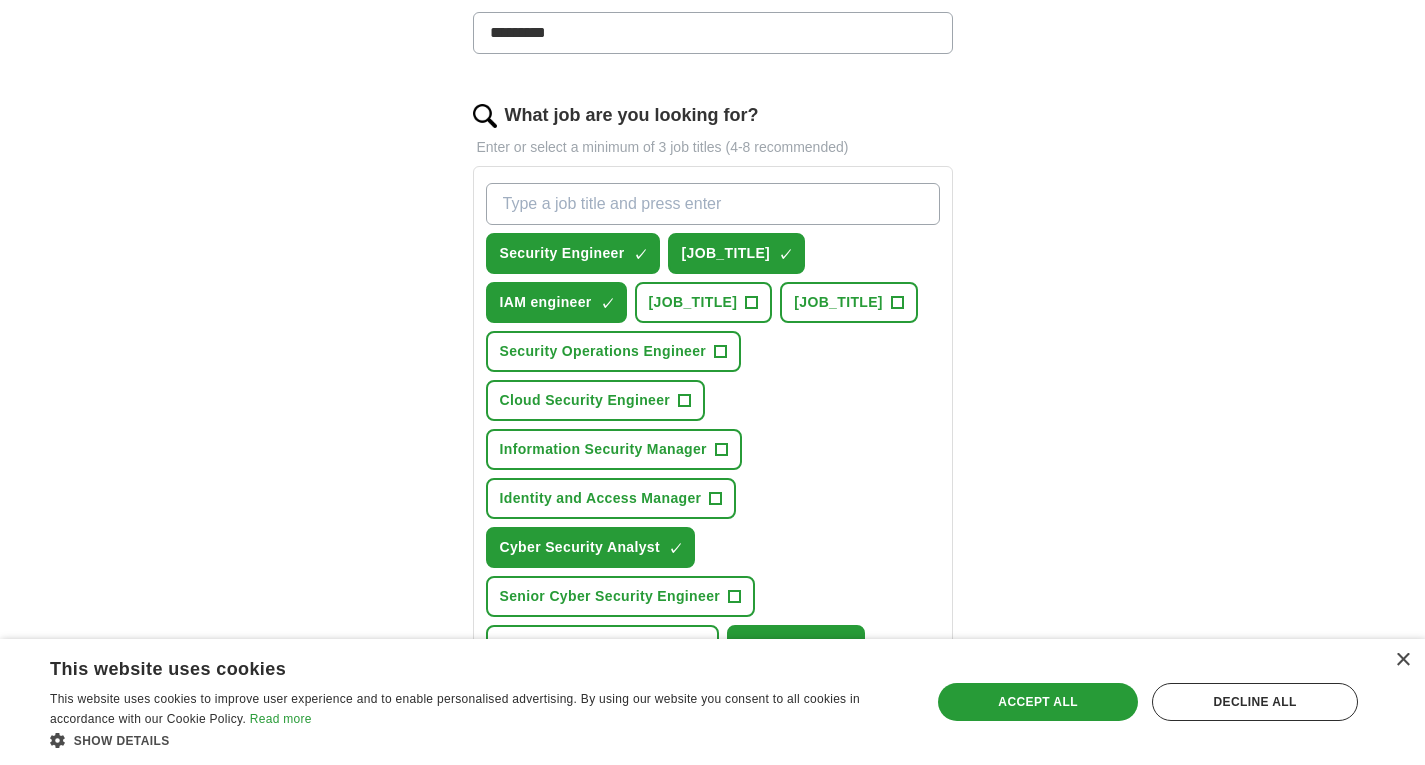 scroll, scrollTop: 578, scrollLeft: 0, axis: vertical 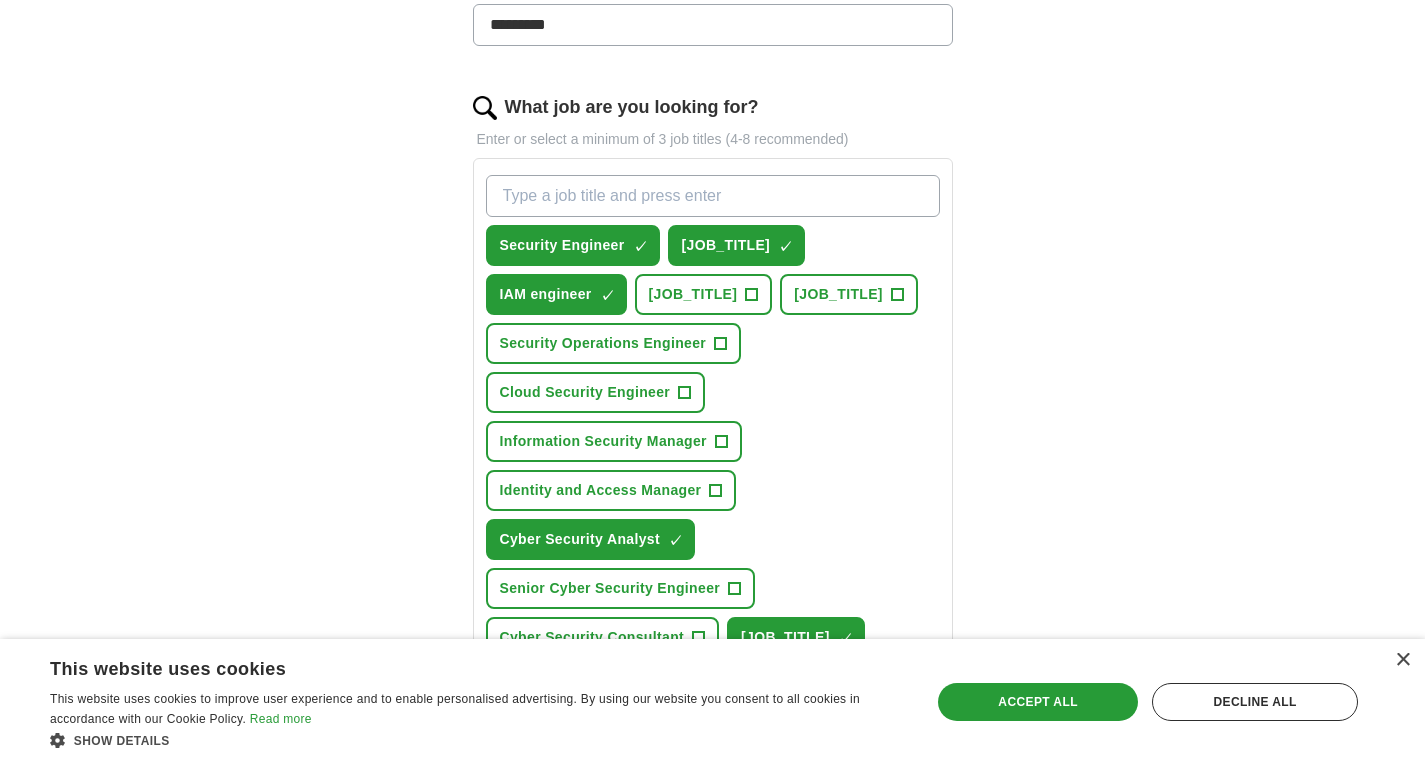 click on "What job are you looking for?" at bounding box center (713, 196) 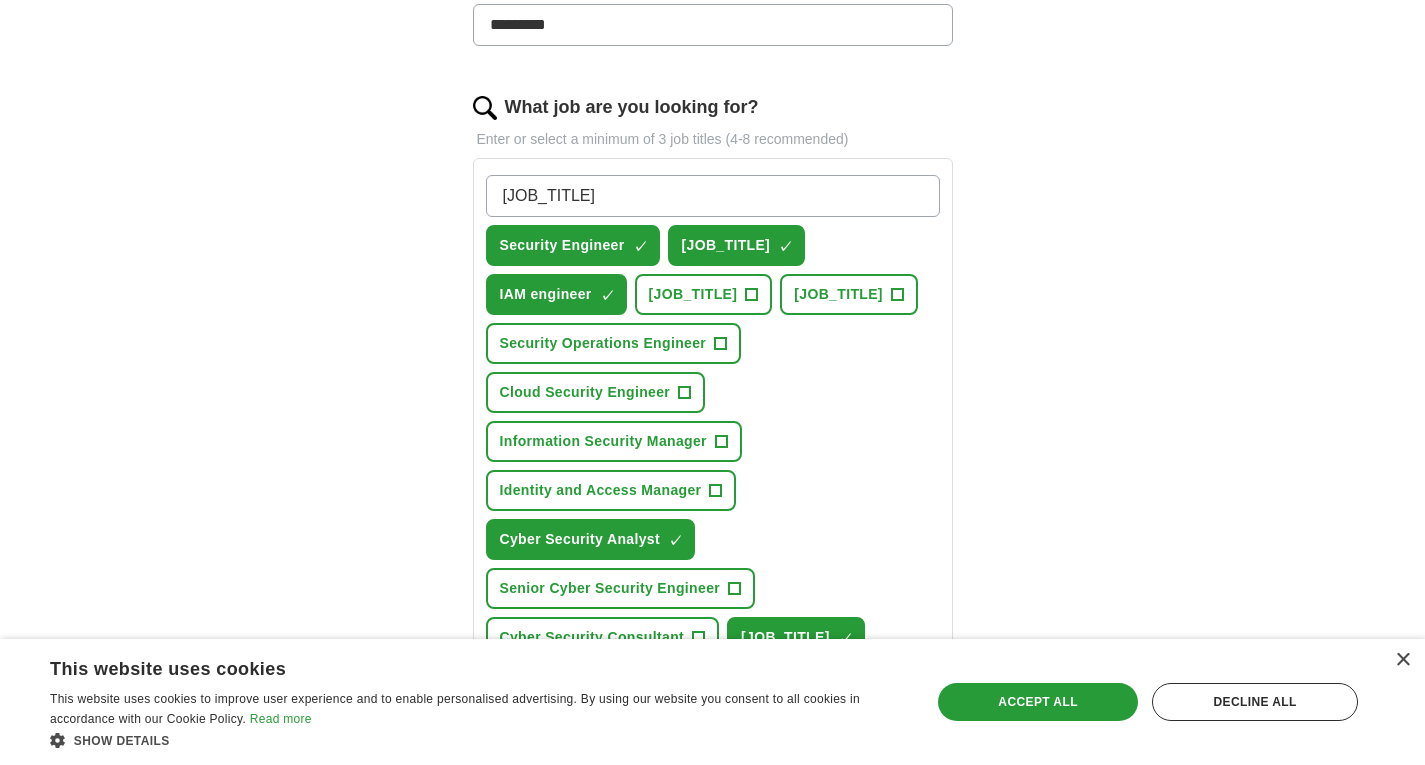 type on "Application security engineer" 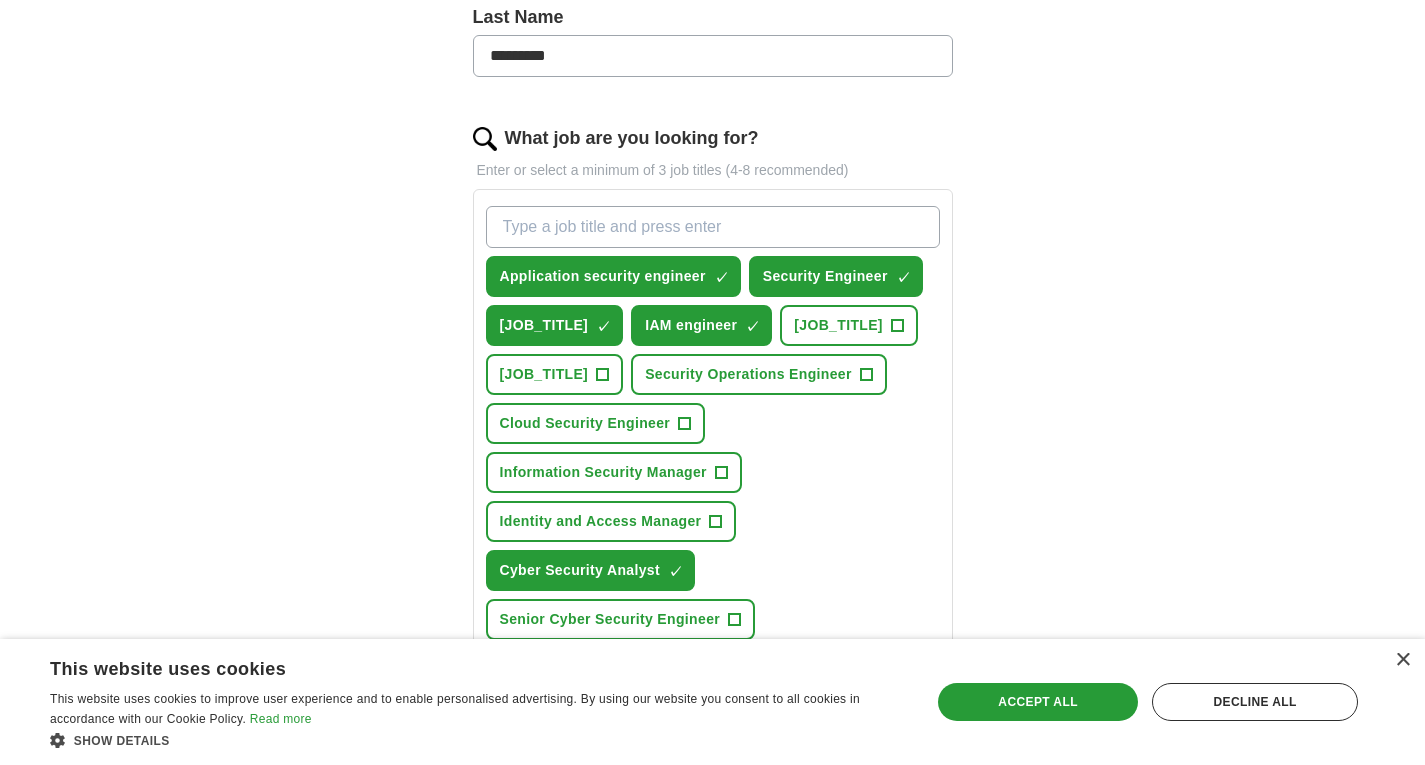 scroll, scrollTop: 546, scrollLeft: 0, axis: vertical 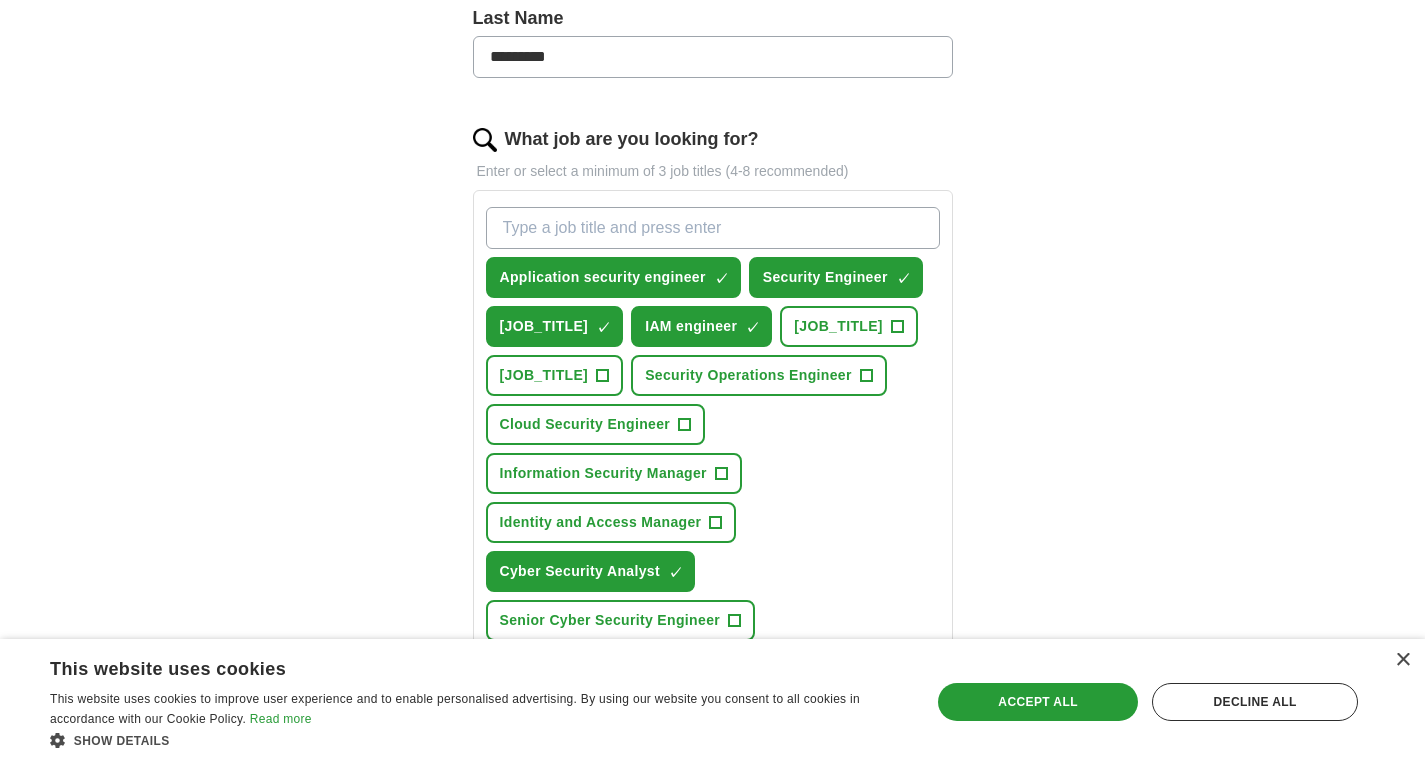 click on "What job are you looking for?" at bounding box center (713, 228) 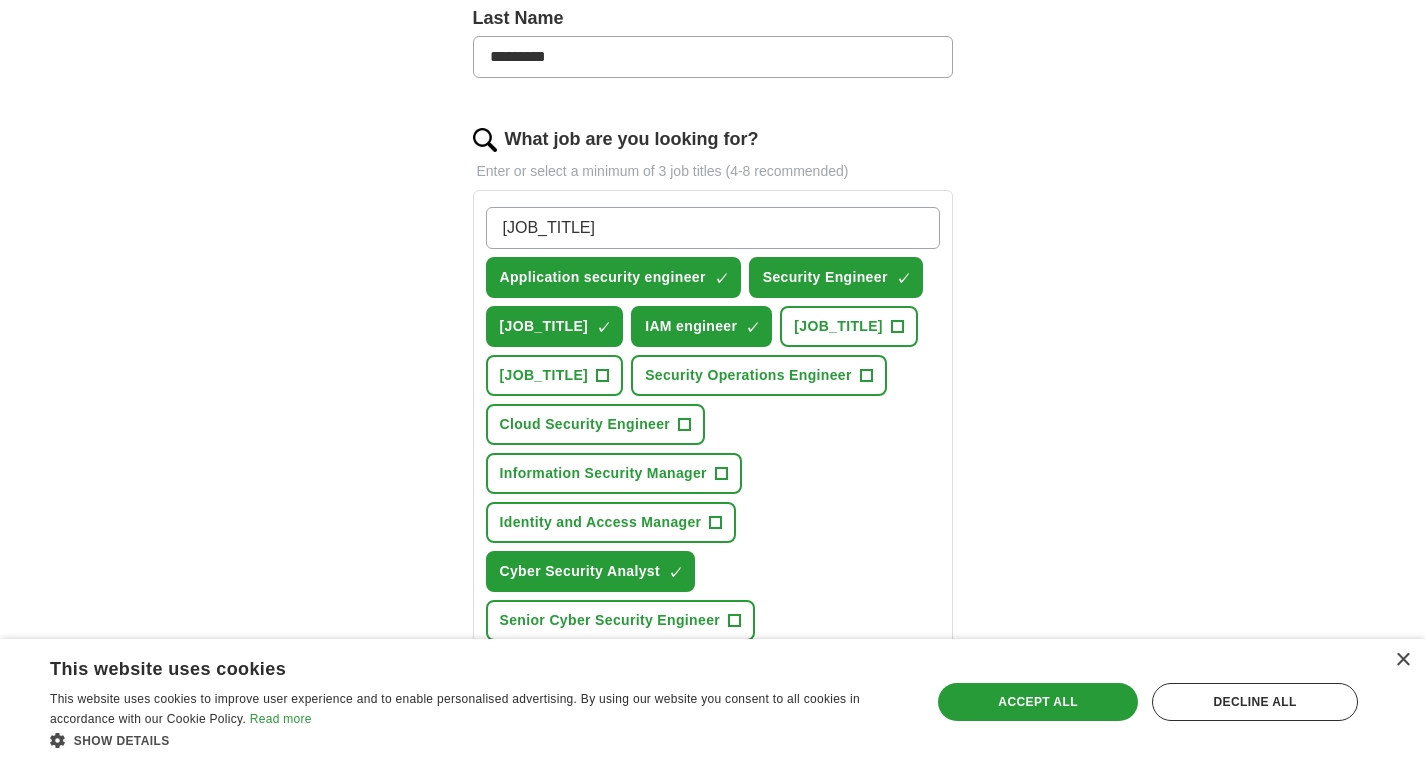 type on "Cybersecurity Engineer" 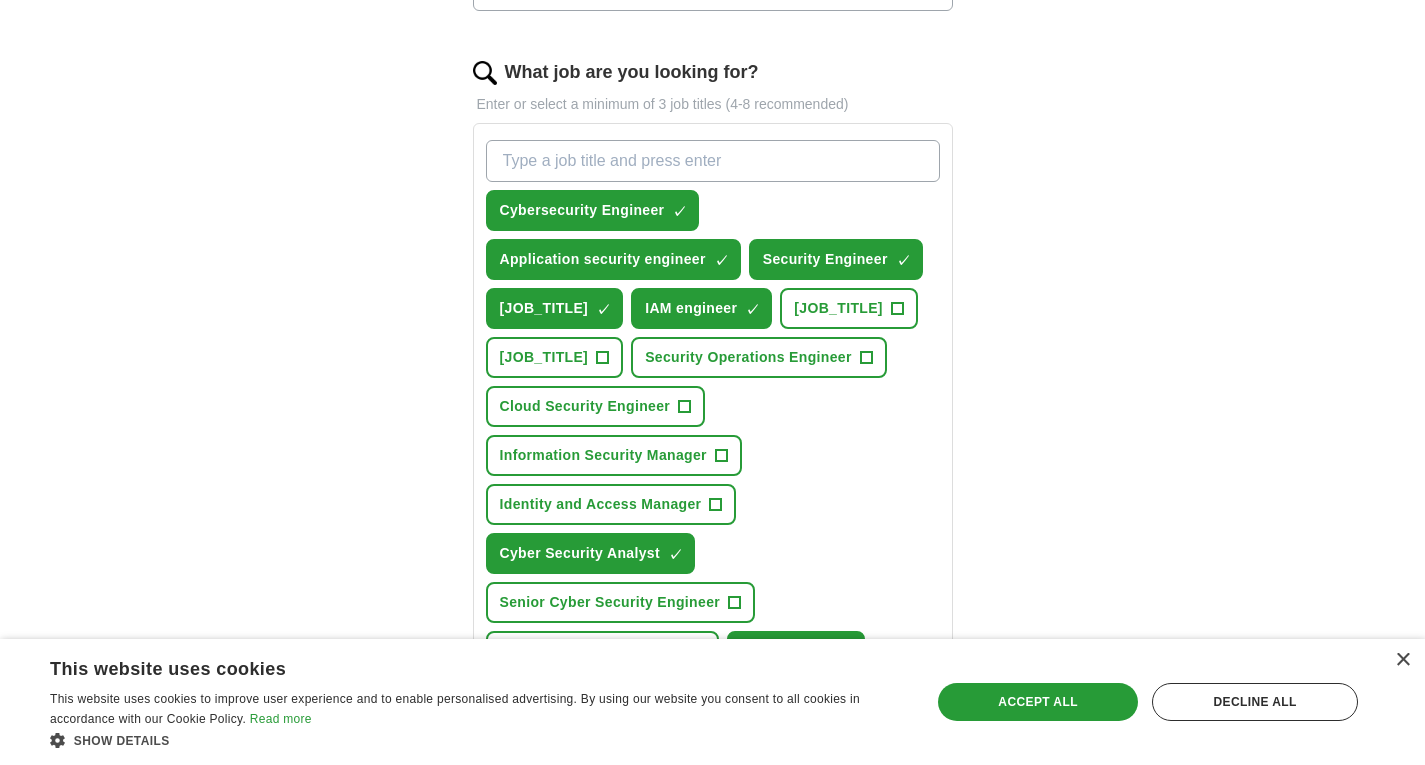 scroll, scrollTop: 577, scrollLeft: 0, axis: vertical 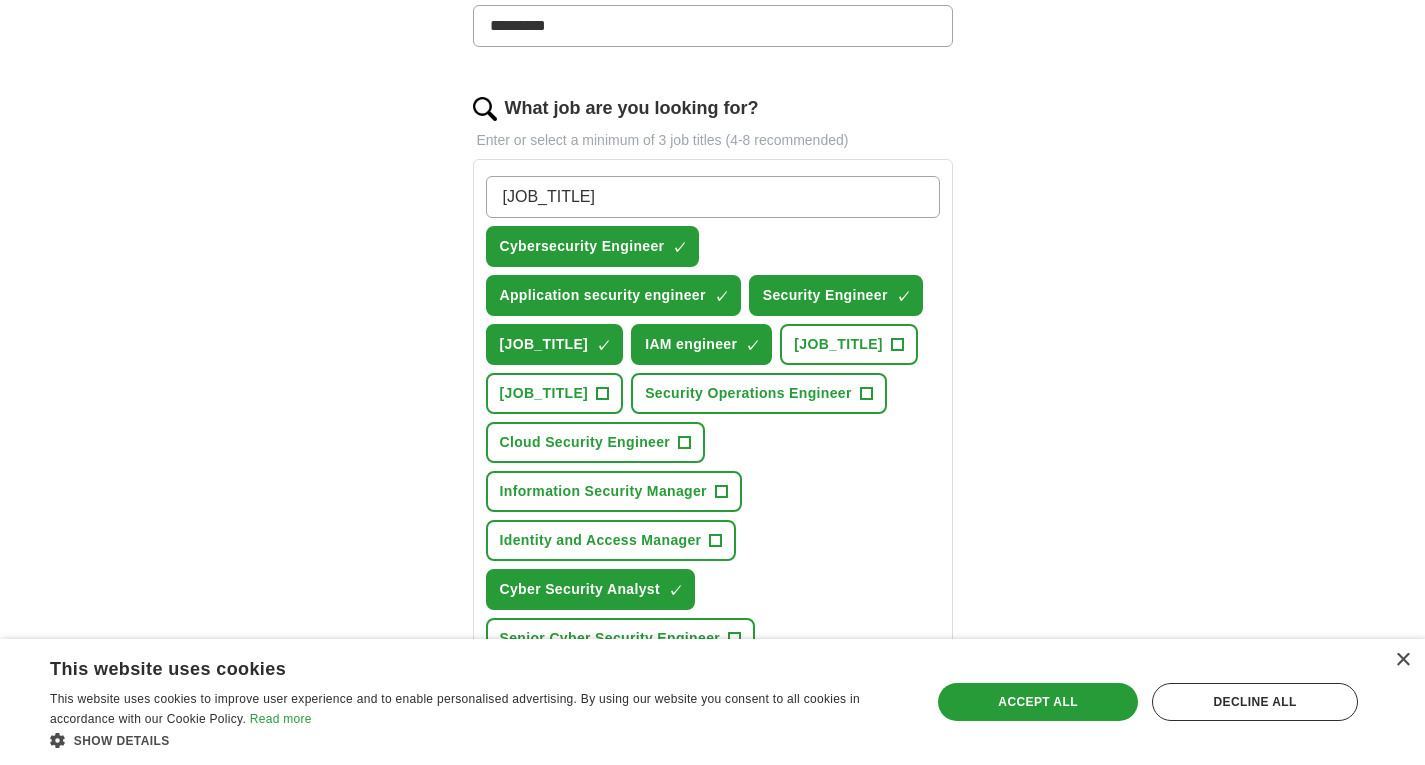 type on "Risk Analyst" 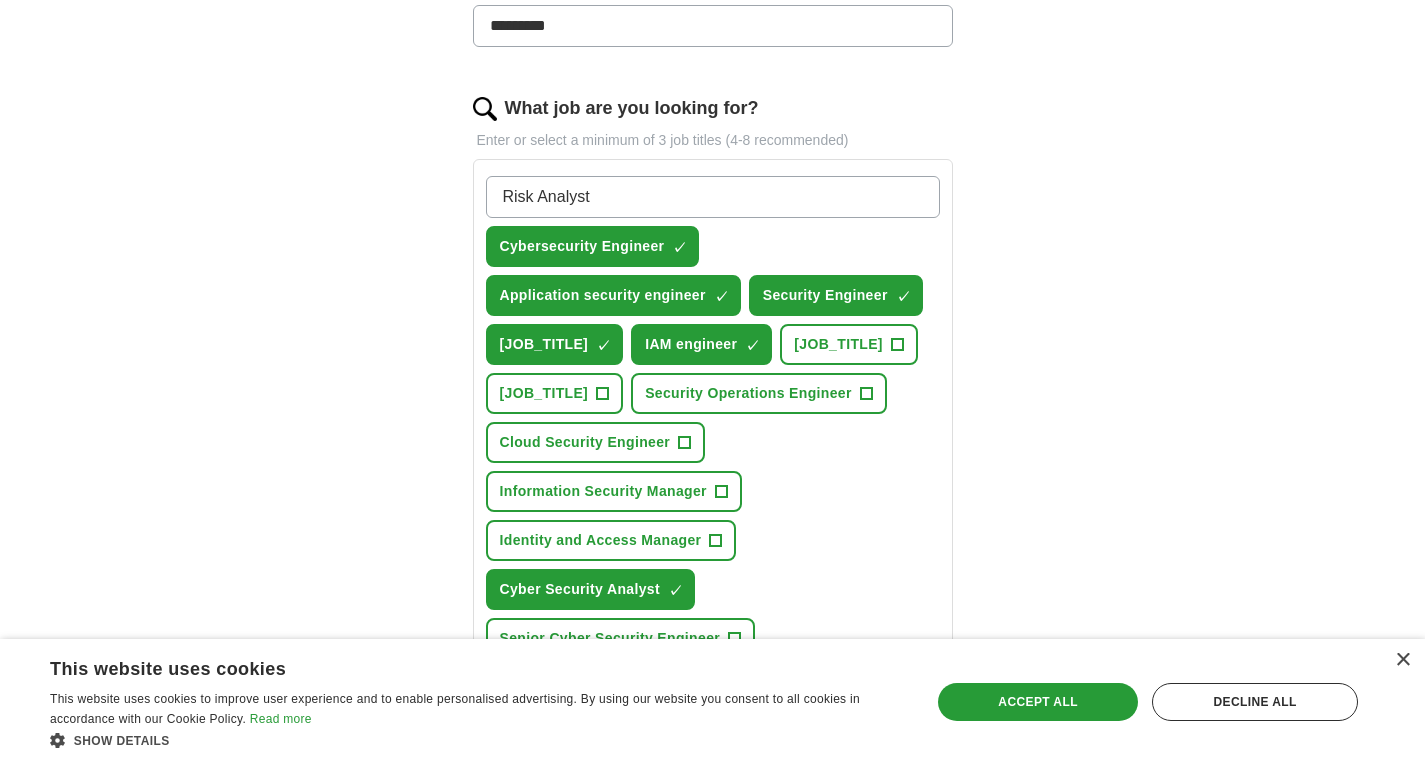 type 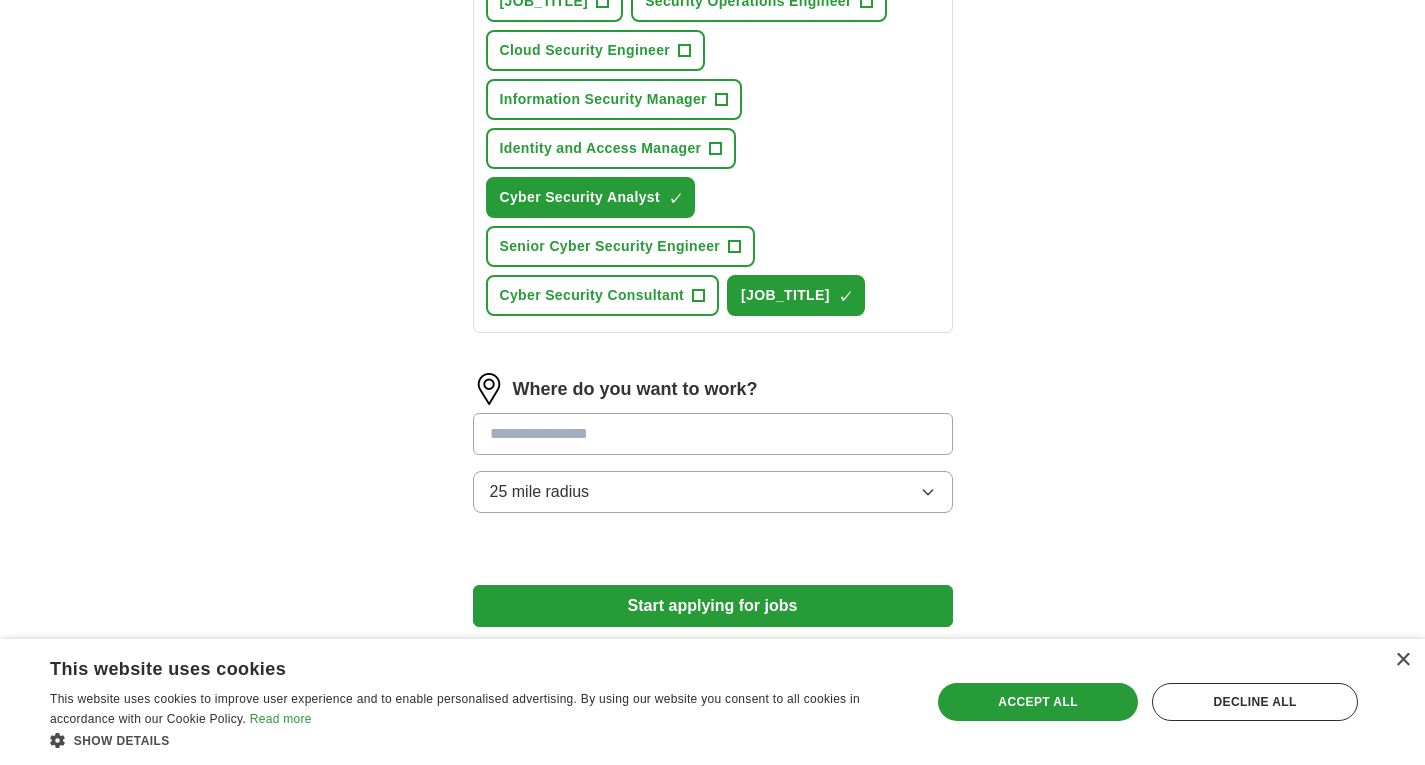 scroll, scrollTop: 970, scrollLeft: 0, axis: vertical 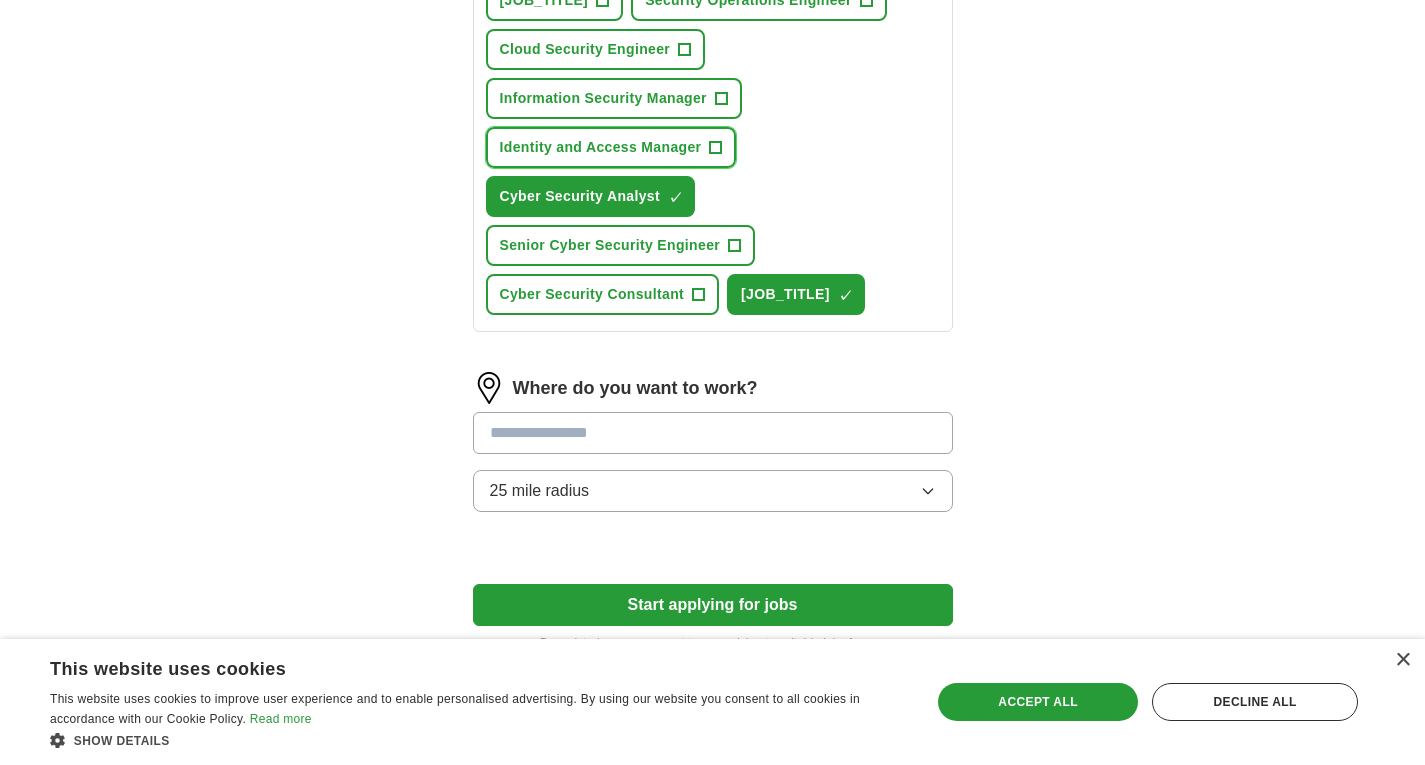 click on "Identity and Access Manager" at bounding box center (601, 147) 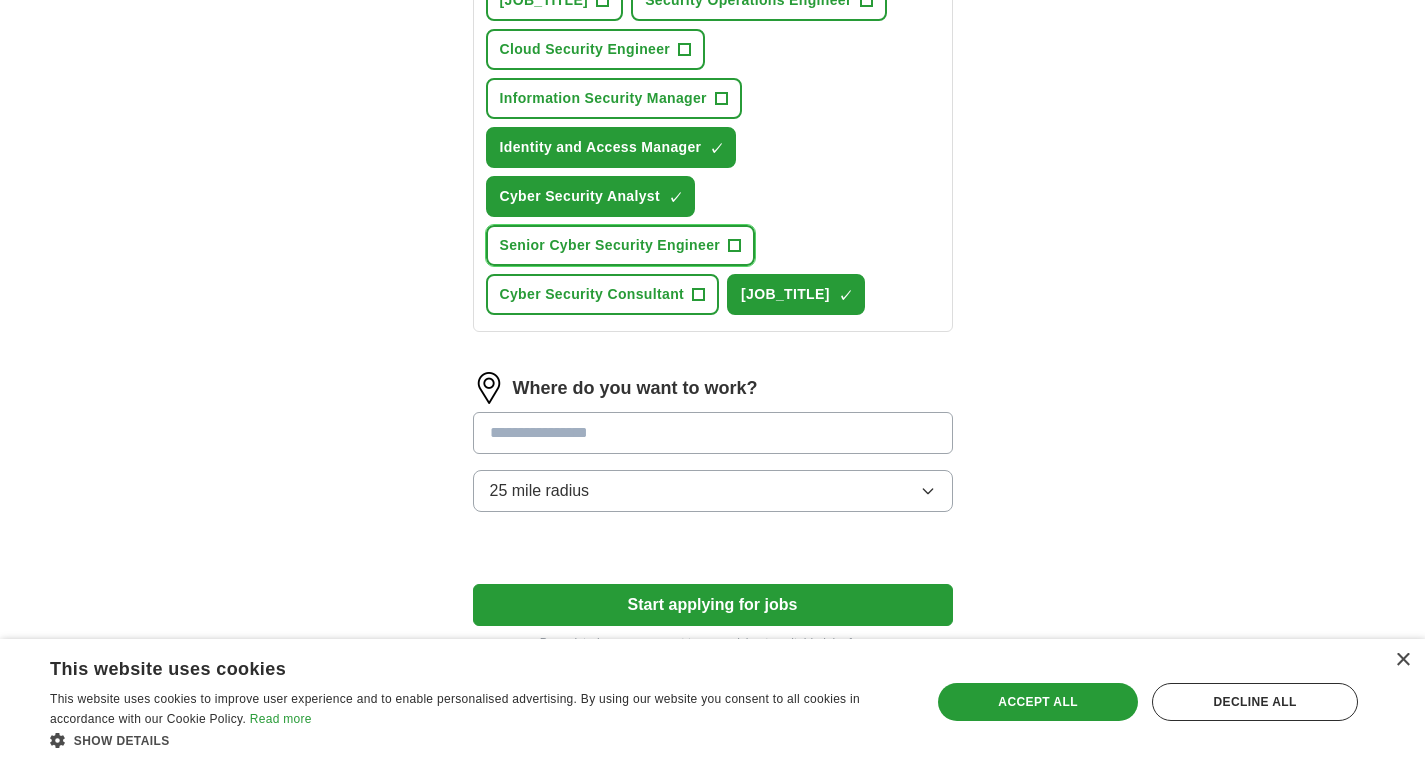 click on "Senior Cyber Security Engineer" at bounding box center [610, 245] 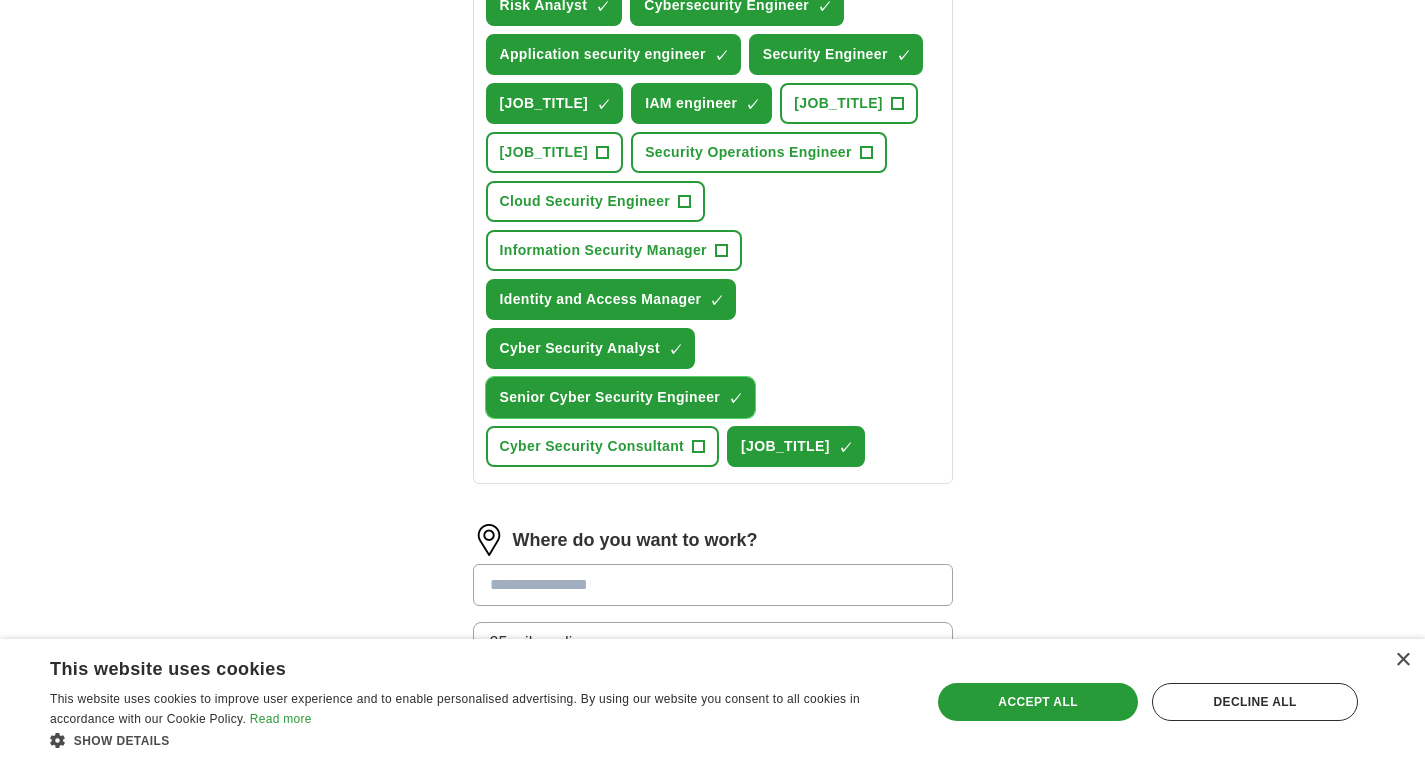 scroll, scrollTop: 812, scrollLeft: 0, axis: vertical 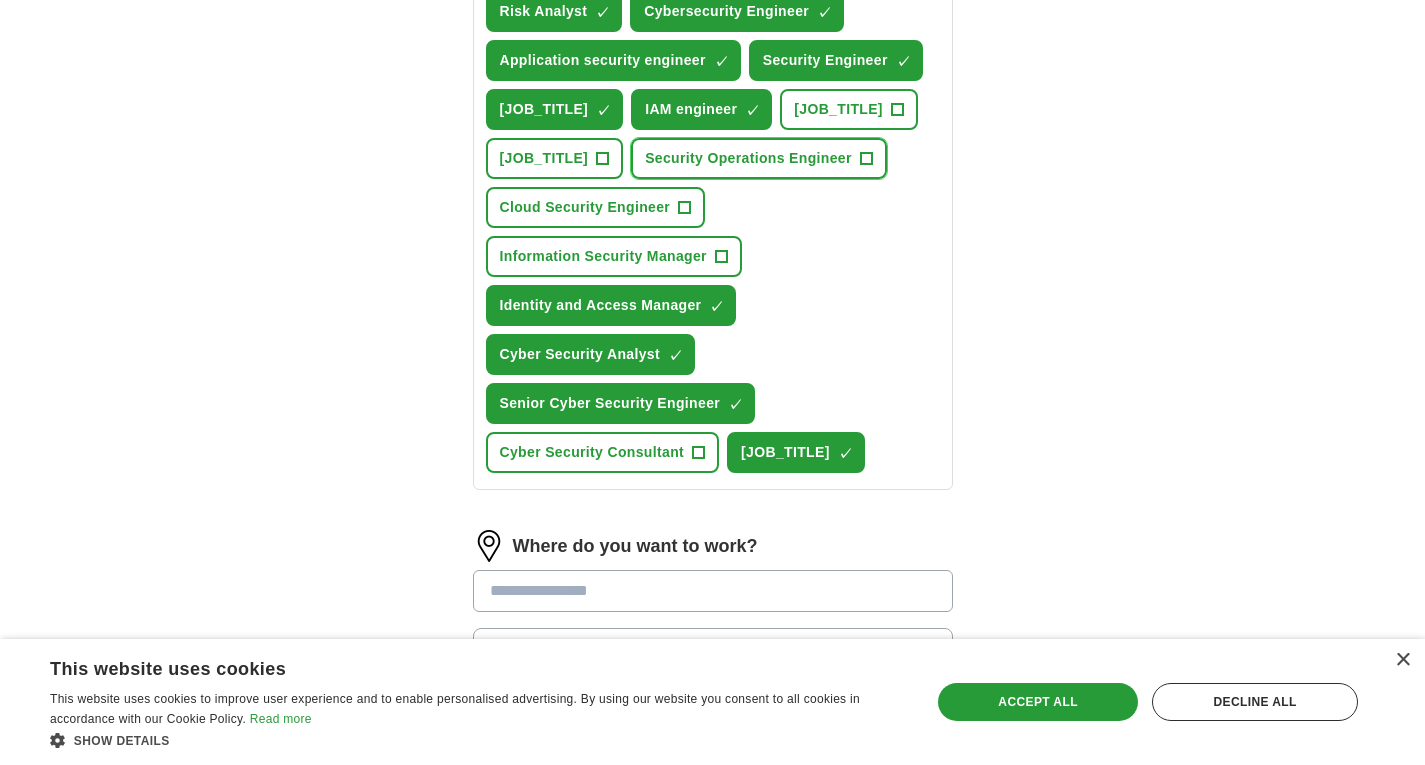 click on "Security Operations Engineer" at bounding box center (748, 158) 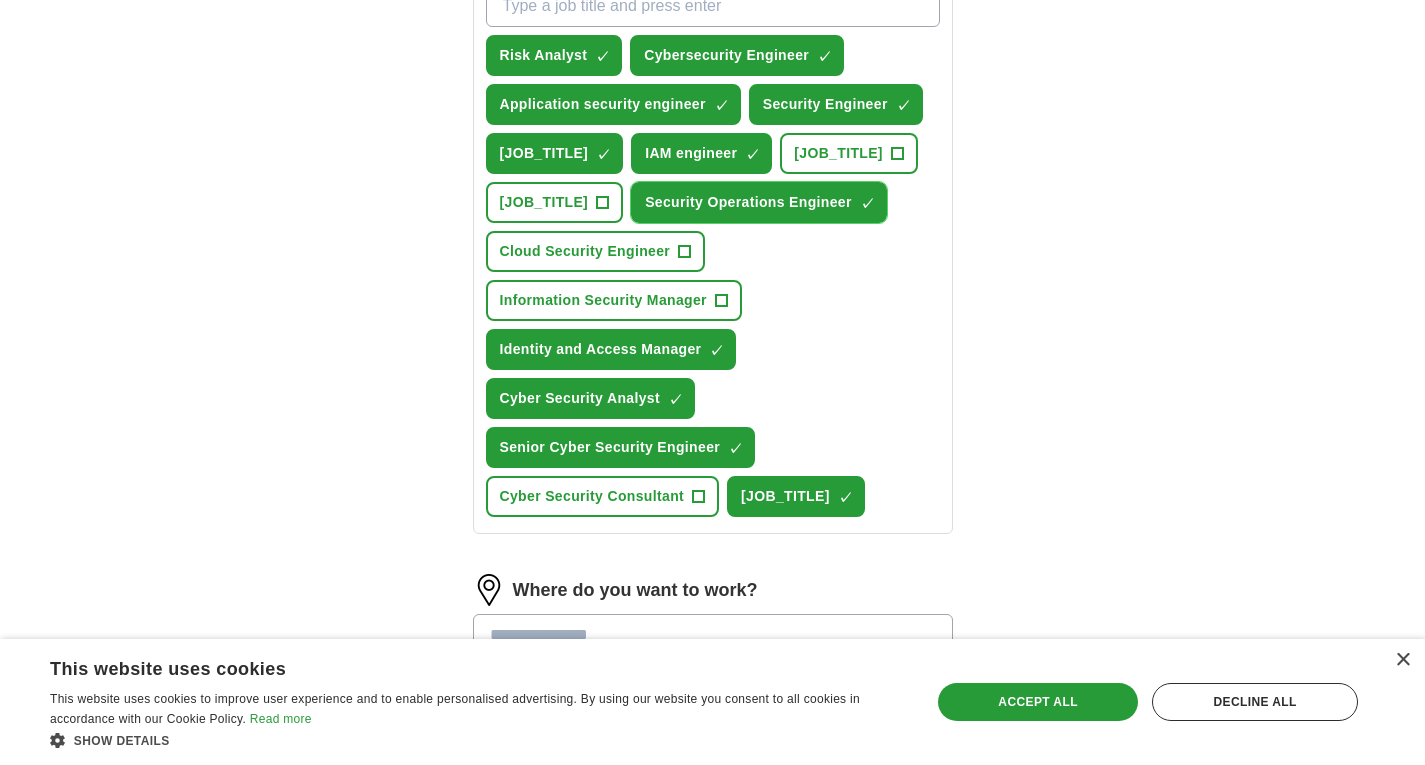 scroll, scrollTop: 760, scrollLeft: 0, axis: vertical 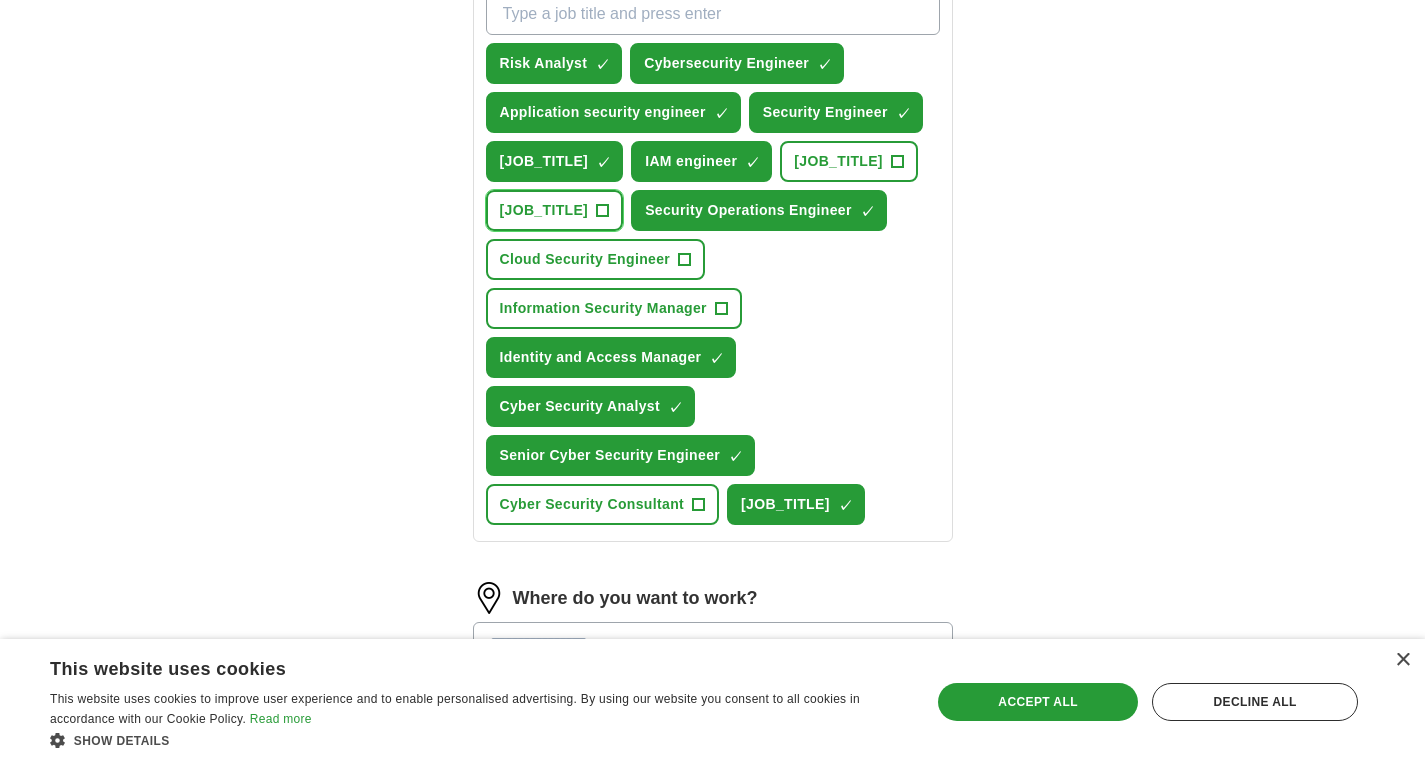 click on "Application Security Engineer" at bounding box center [544, 210] 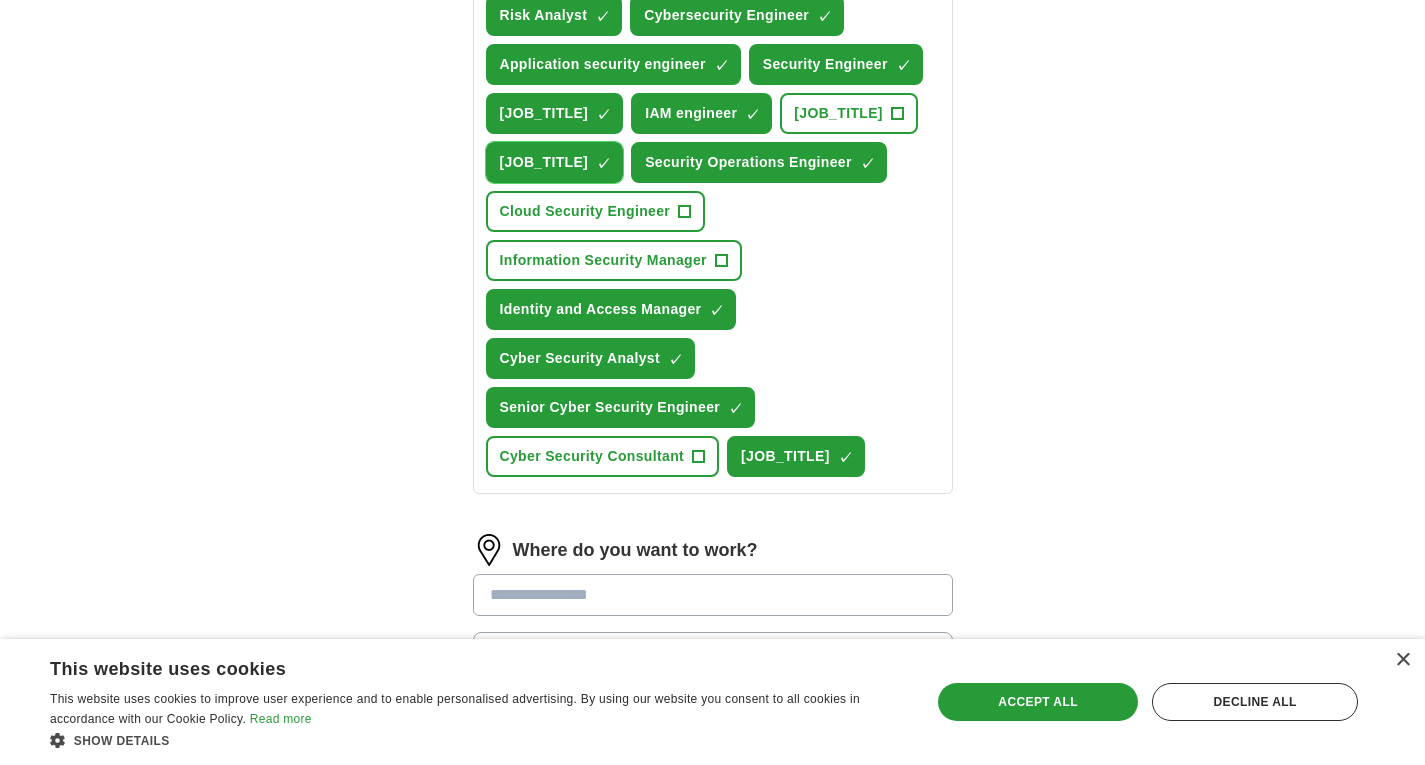 scroll, scrollTop: 809, scrollLeft: 0, axis: vertical 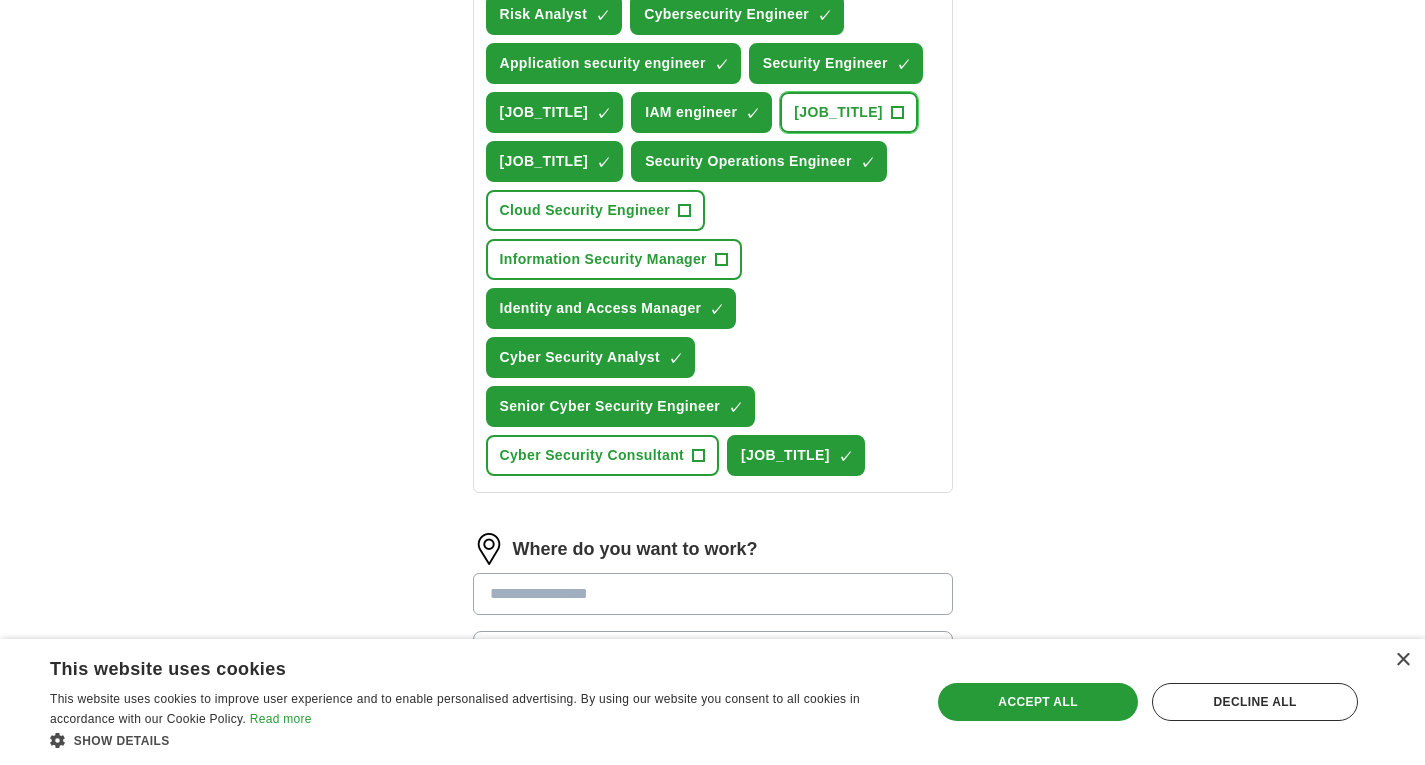 click on "Penetration Testing Specialist" at bounding box center [838, 112] 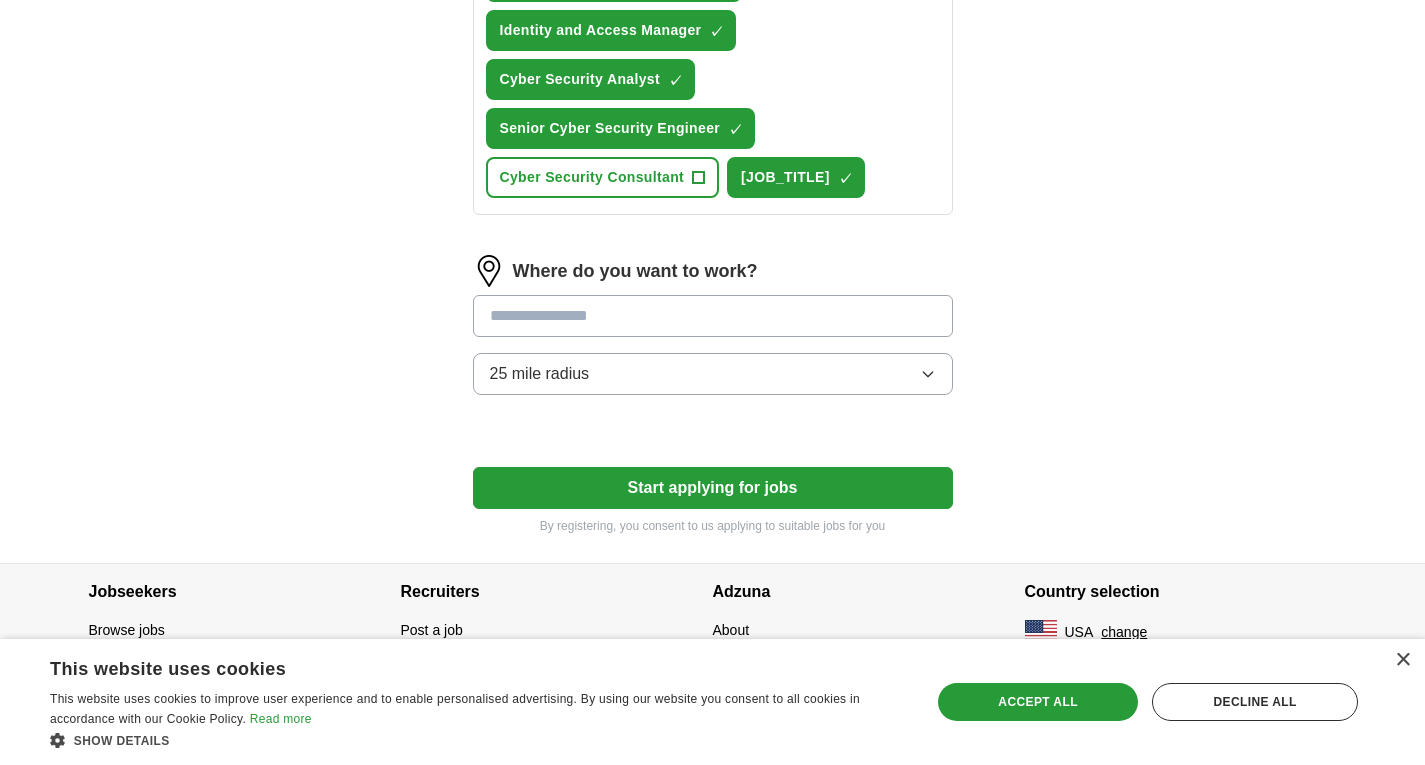 scroll, scrollTop: 1234, scrollLeft: 0, axis: vertical 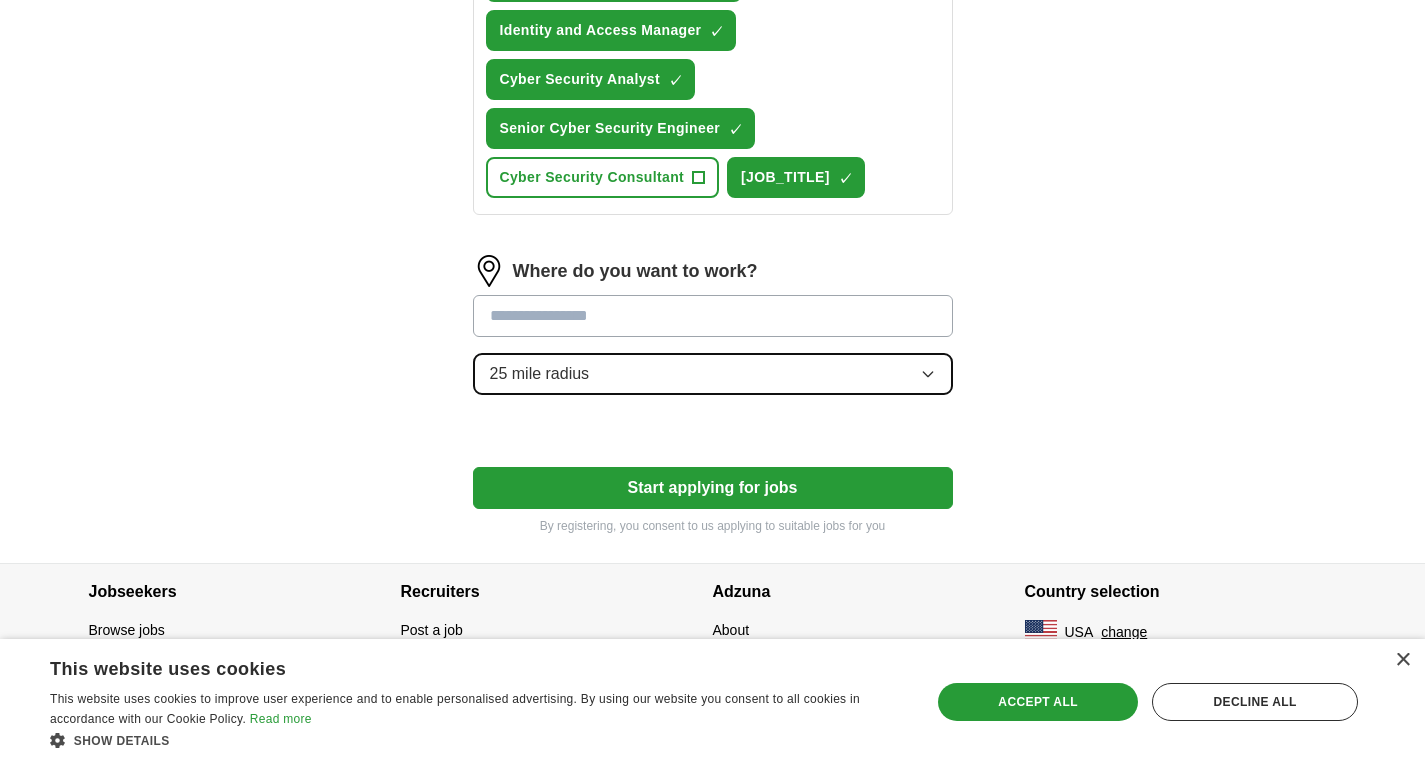click on "25 mile radius" at bounding box center [713, 374] 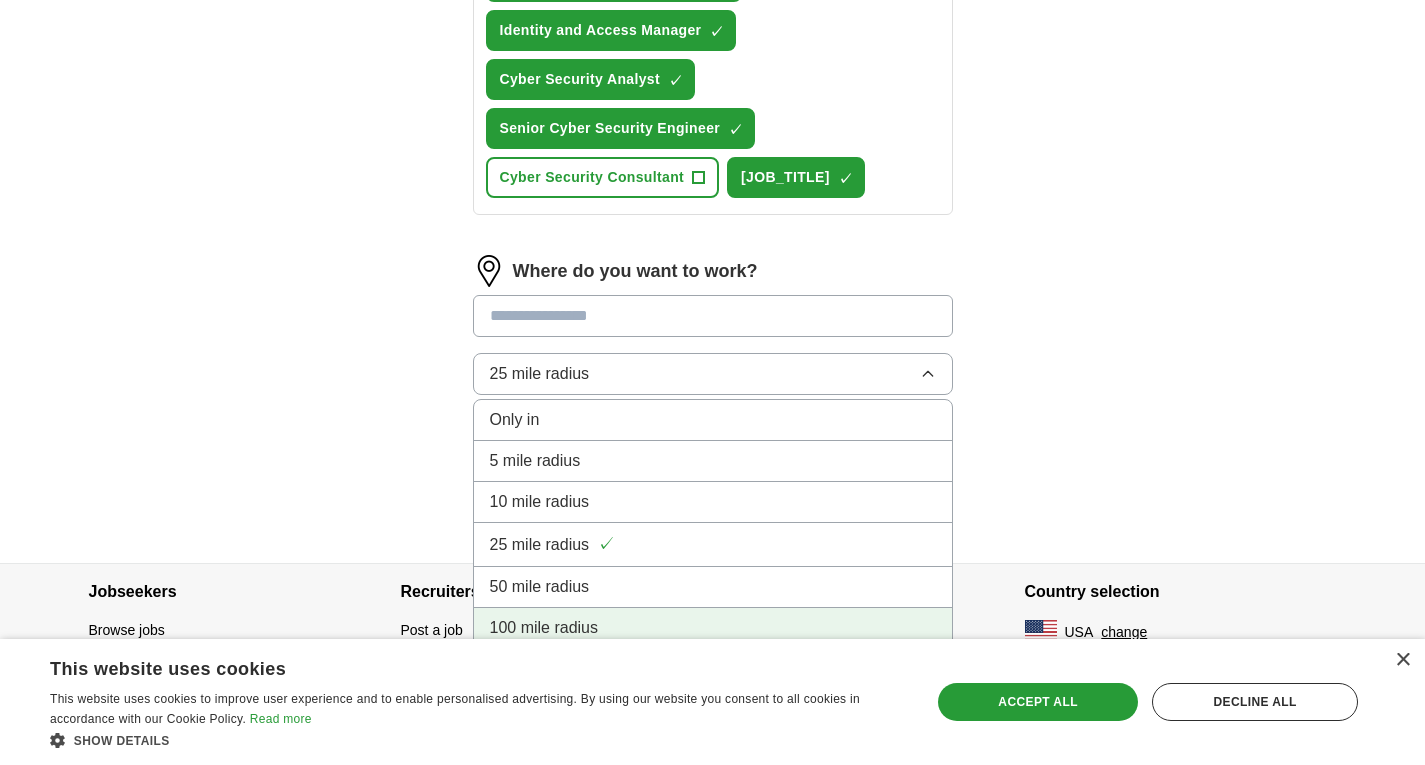 click on "100 mile radius" at bounding box center (713, 628) 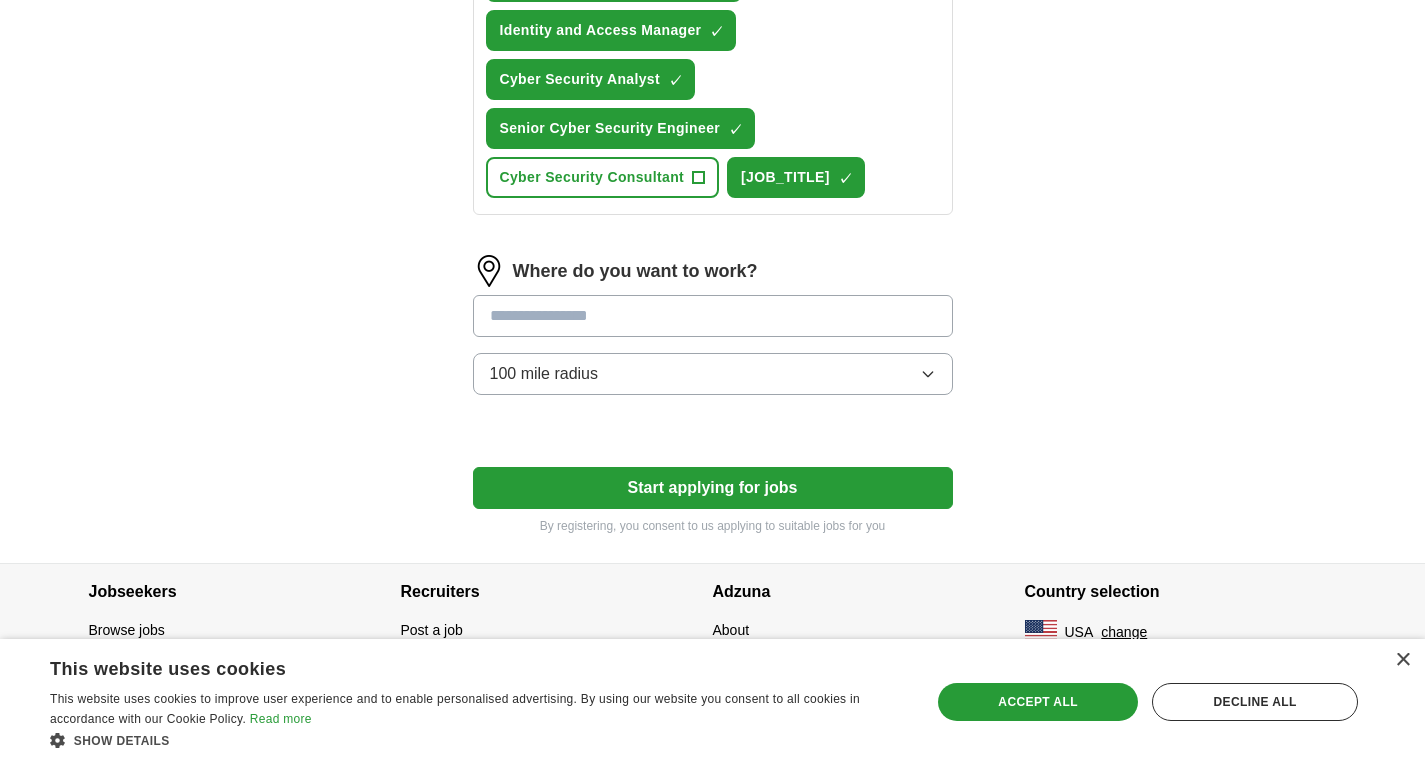 click at bounding box center (713, 316) 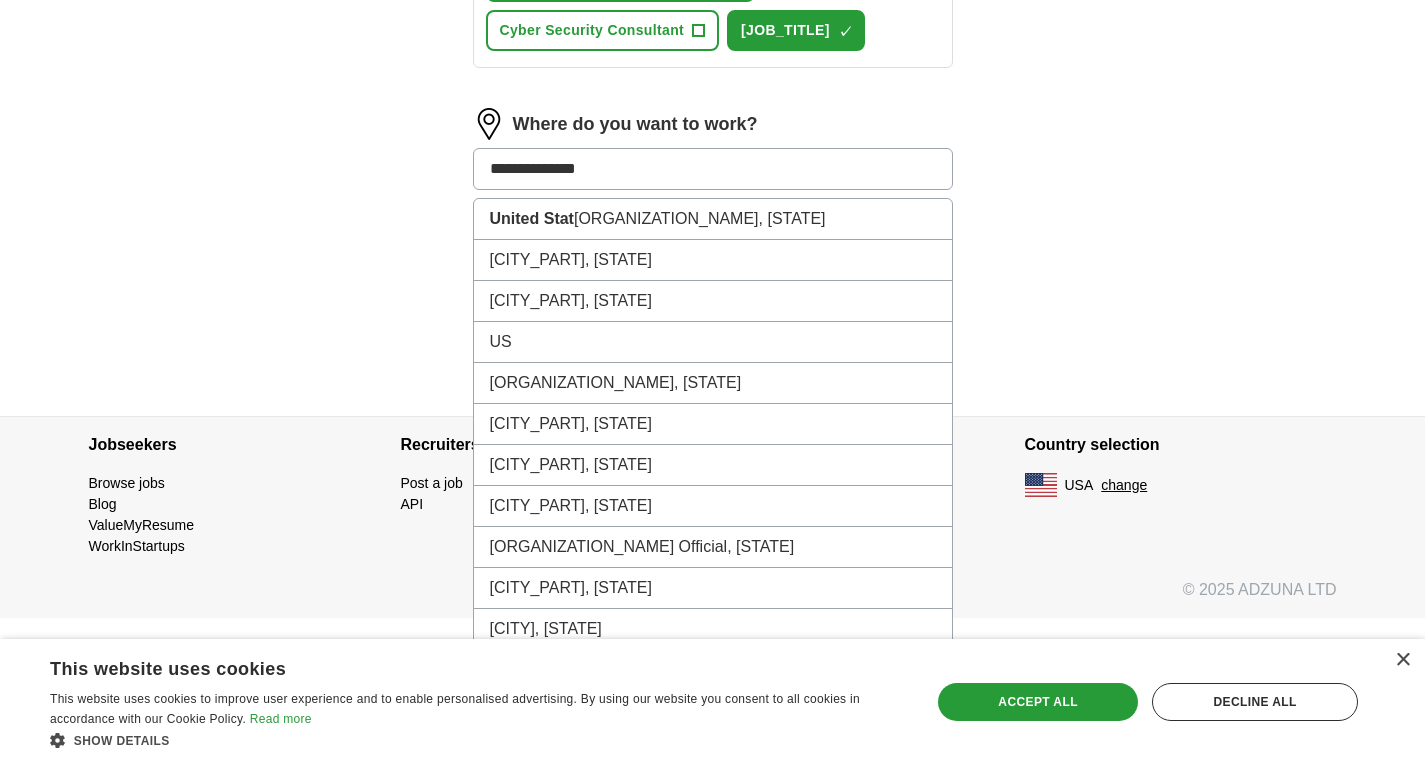 click on "Start applying for jobs" at bounding box center [713, 341] 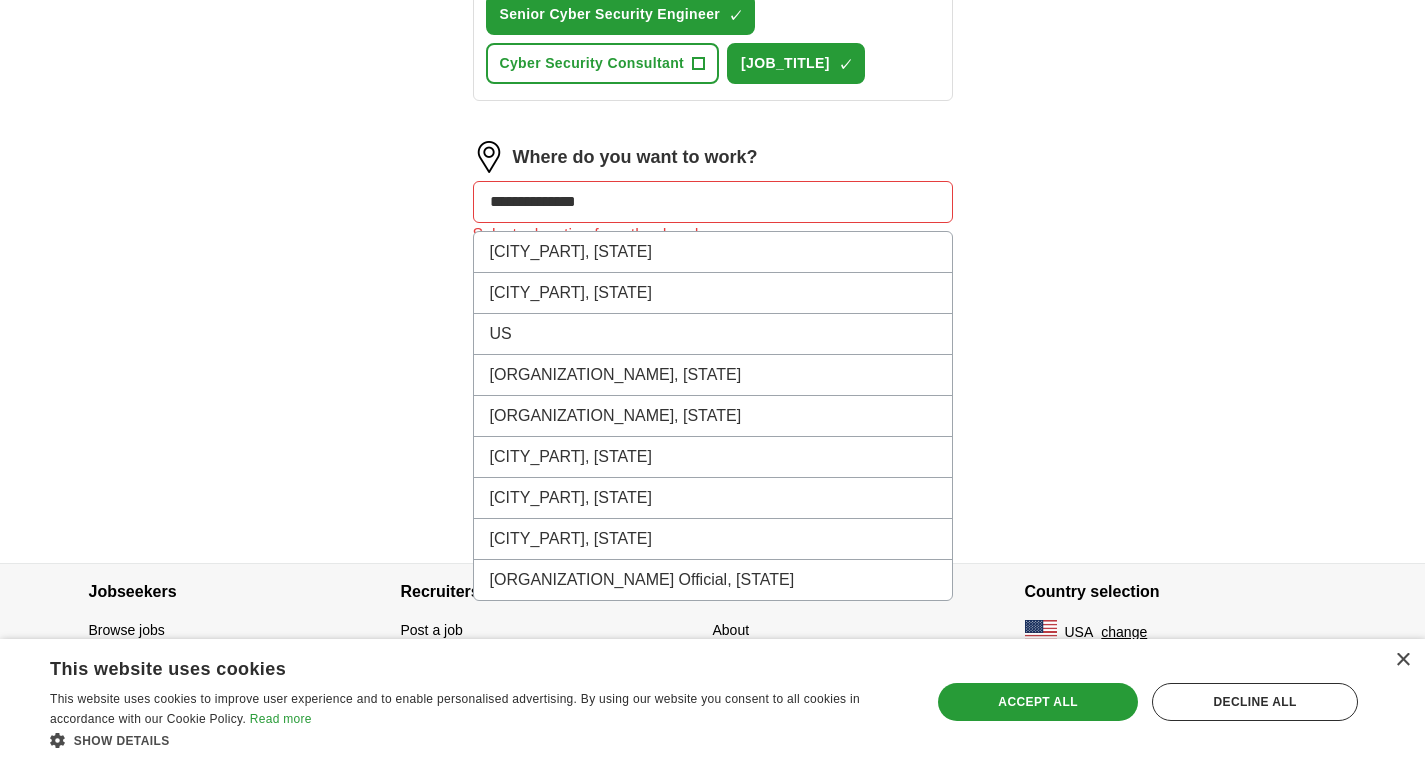click on "**********" at bounding box center (713, 202) 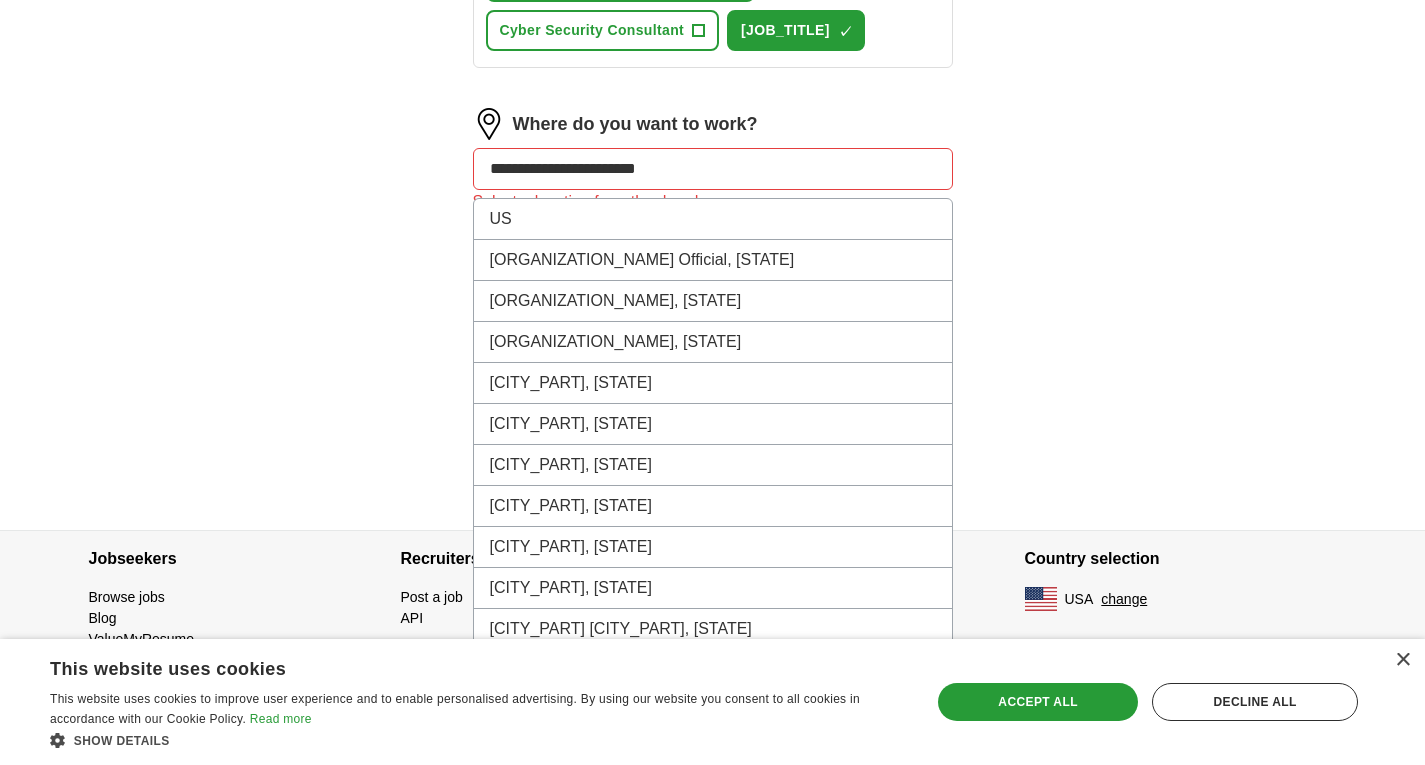 type on "**********" 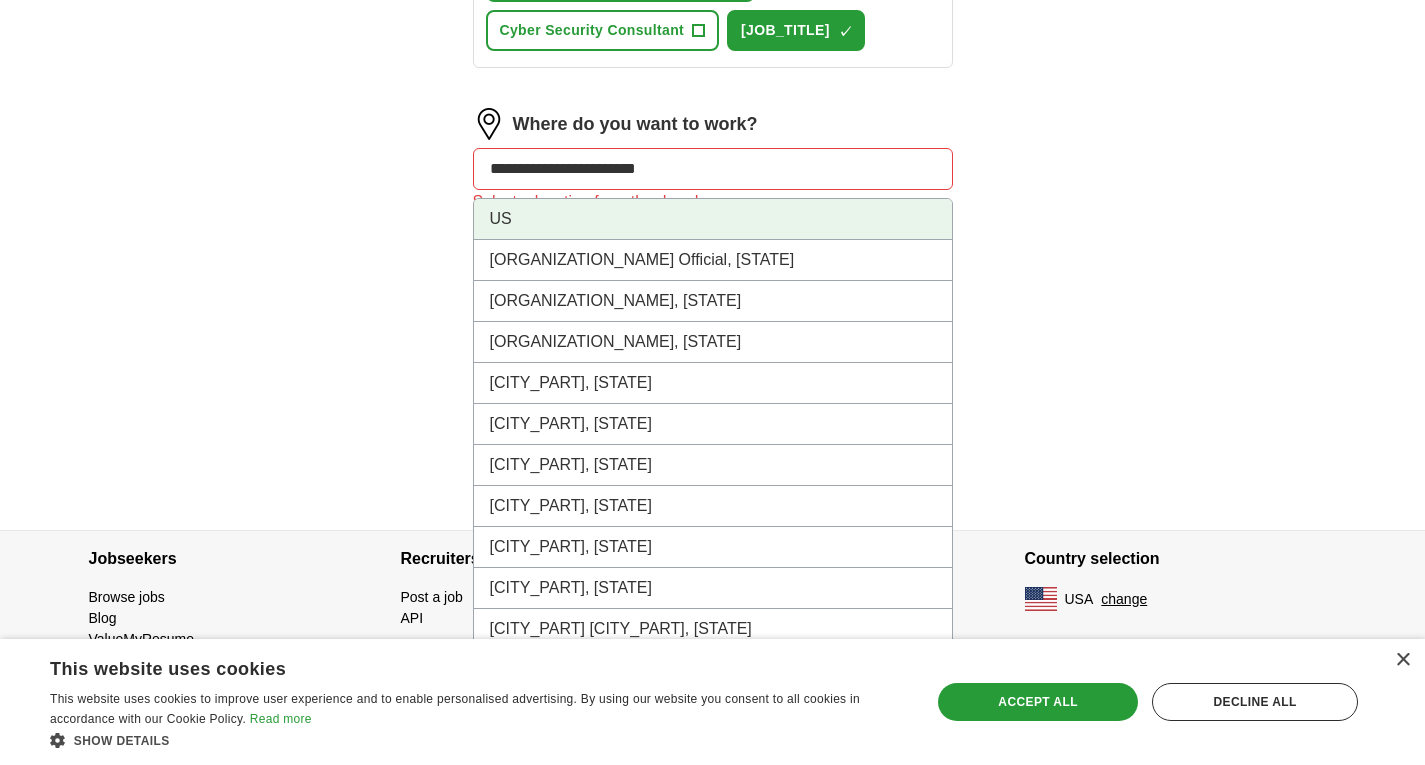 click on "US" at bounding box center [713, 219] 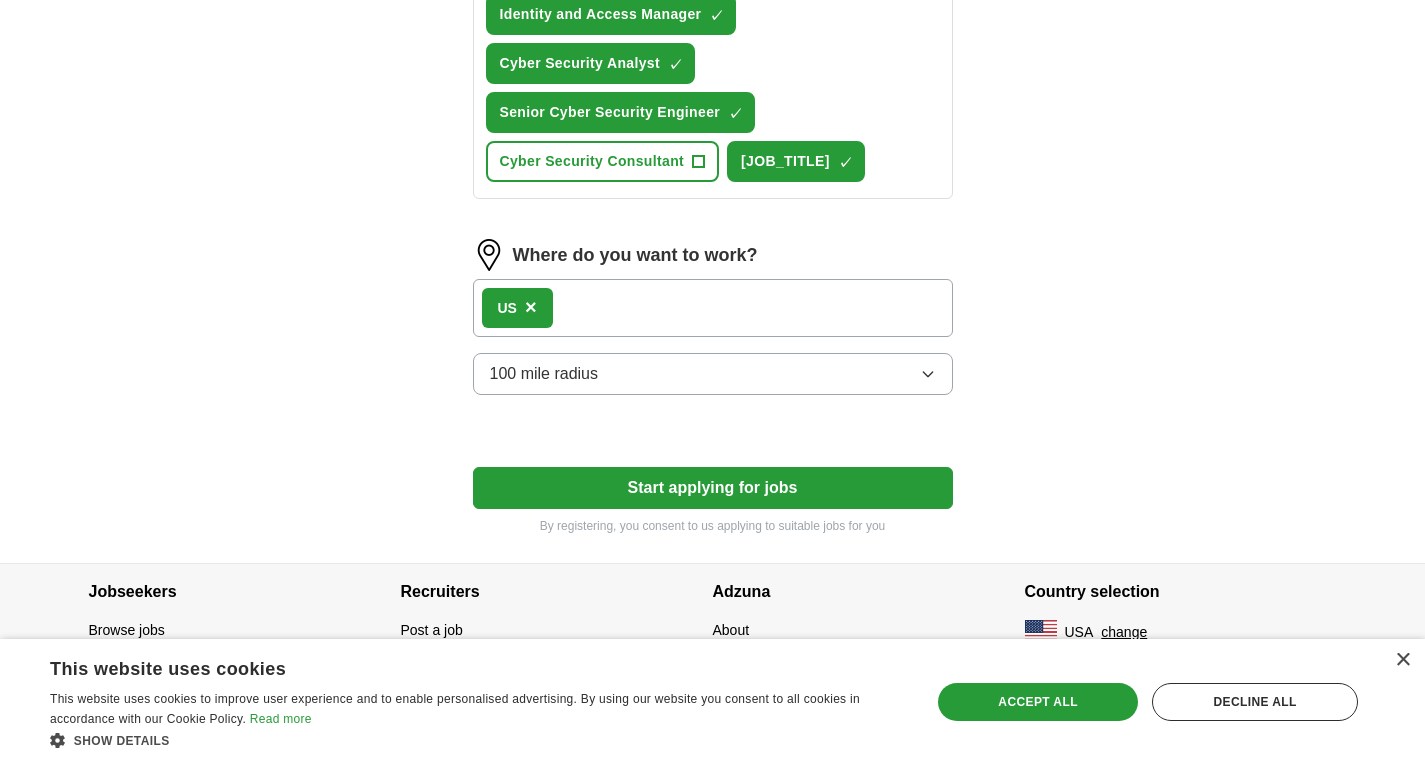 scroll, scrollTop: 1250, scrollLeft: 0, axis: vertical 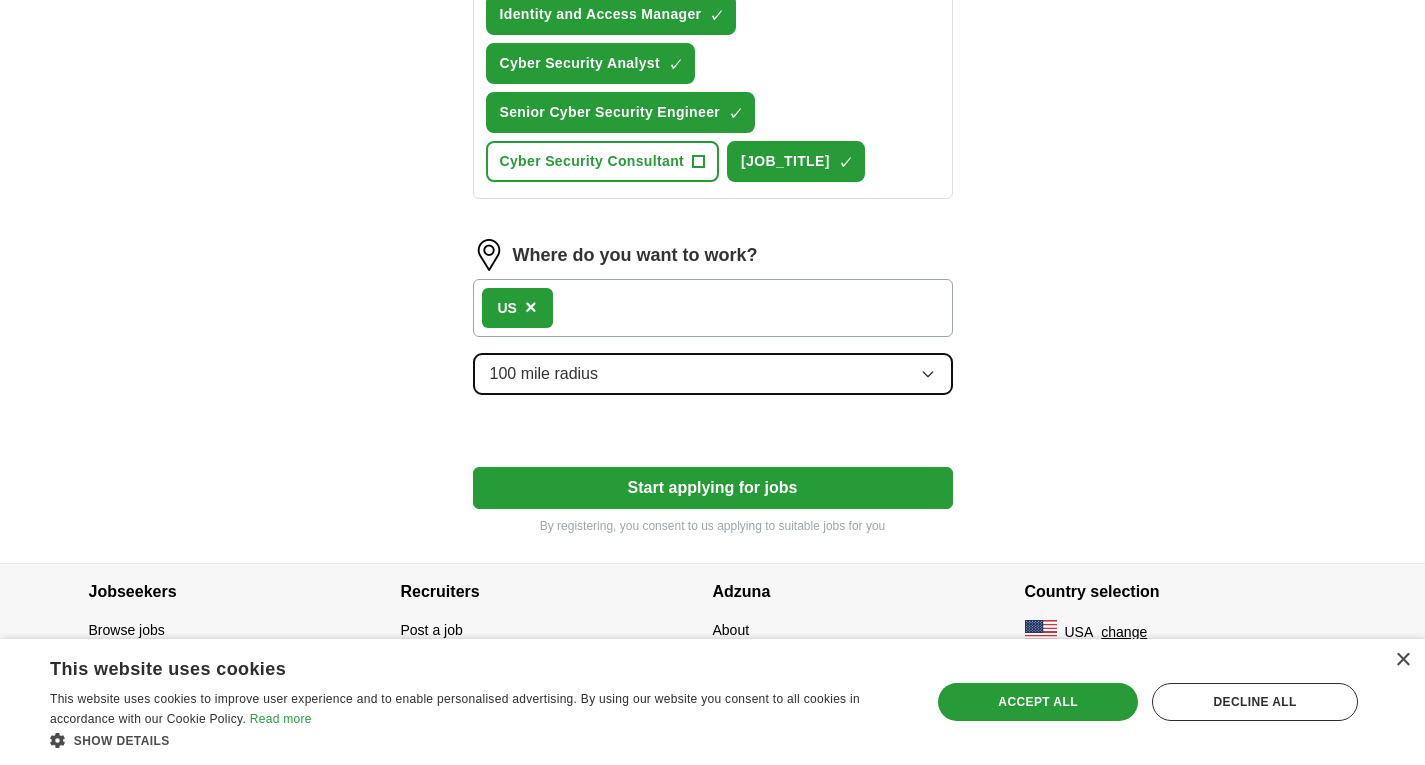 click on "100 mile radius" at bounding box center [713, 374] 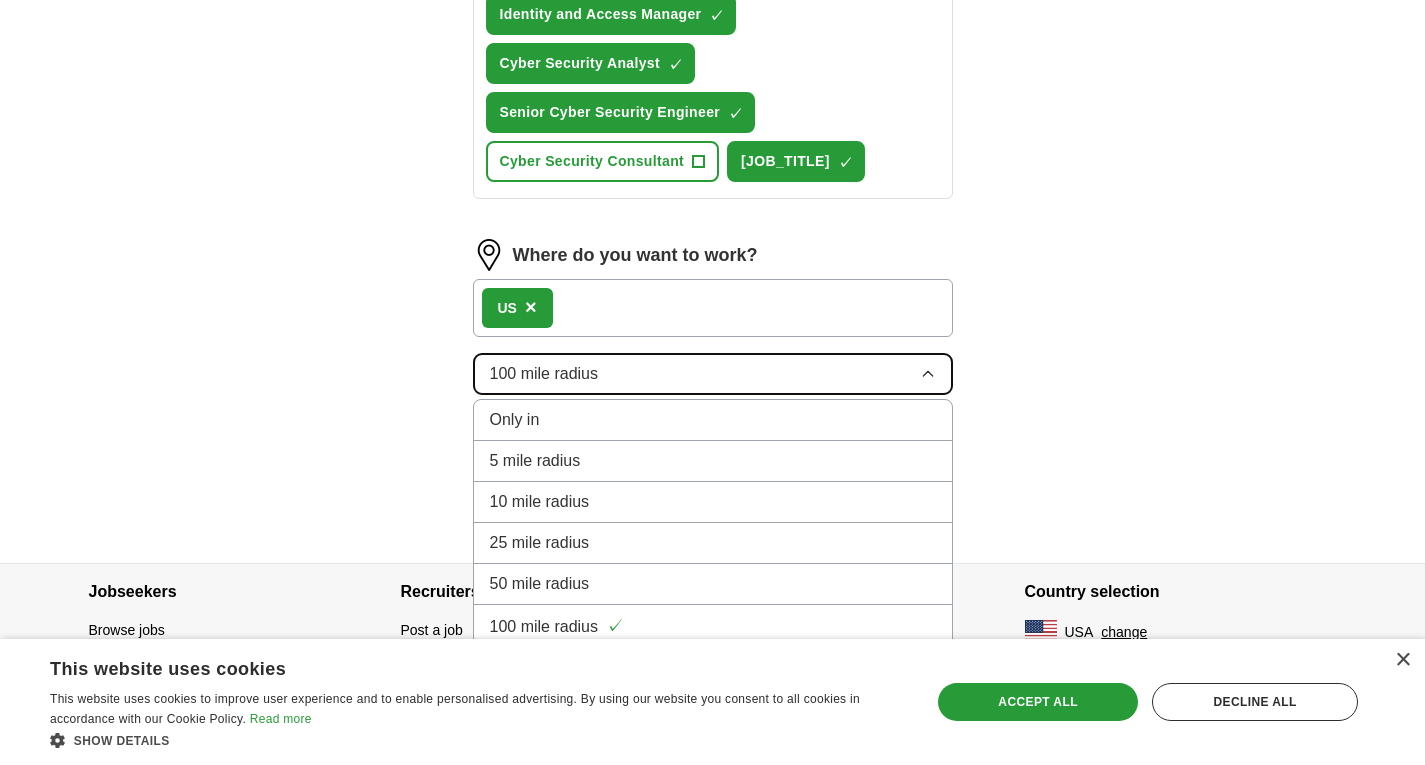 click on "100 mile radius" at bounding box center (713, 374) 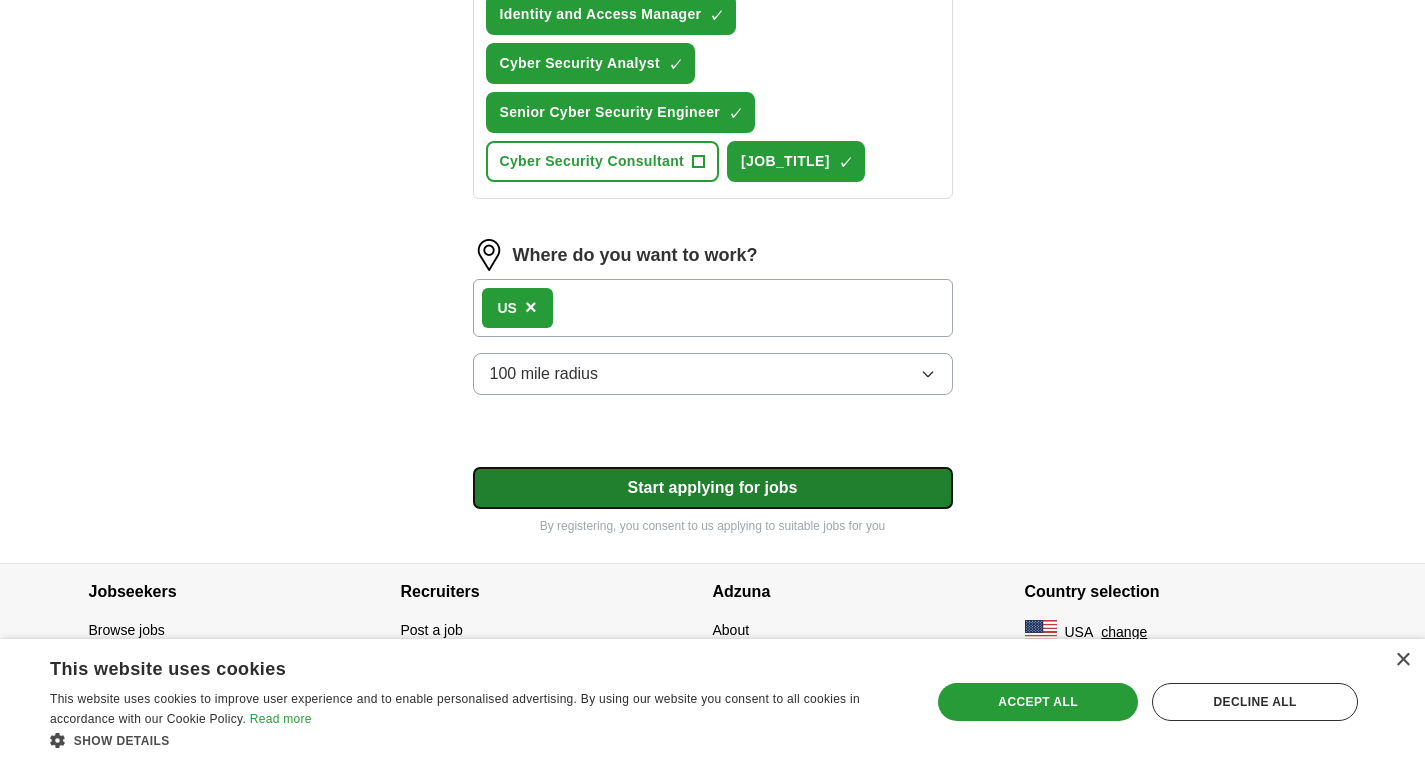 click on "Start applying for jobs" at bounding box center [713, 488] 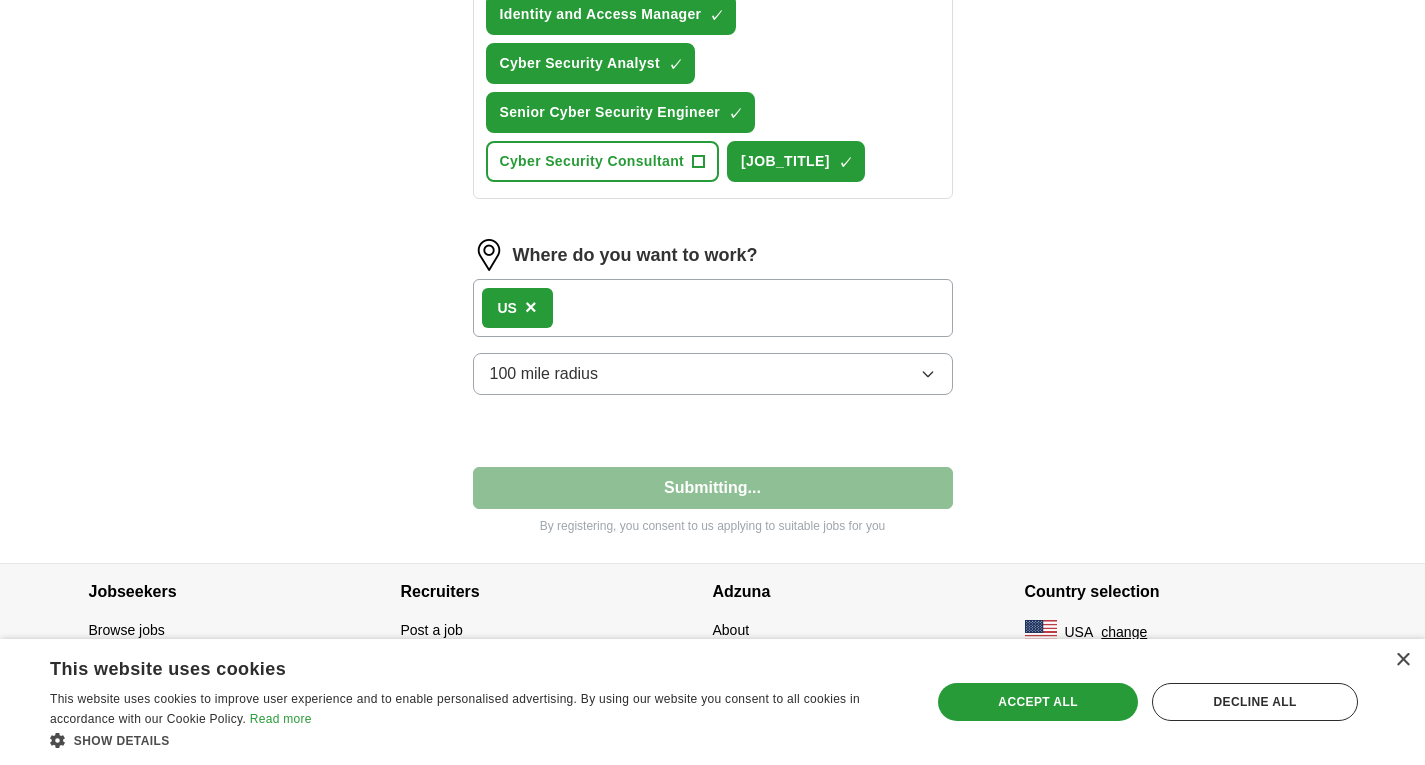 select on "**" 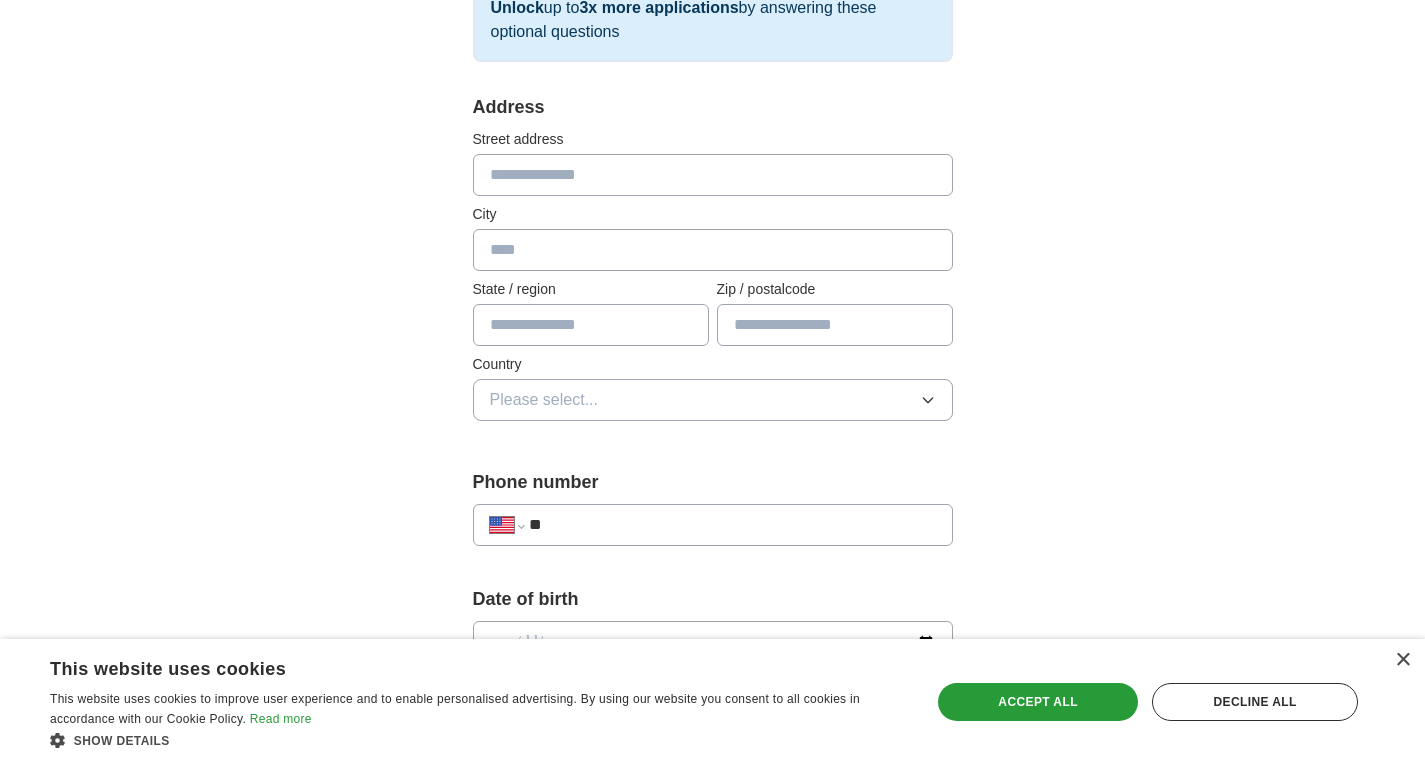 scroll, scrollTop: 358, scrollLeft: 0, axis: vertical 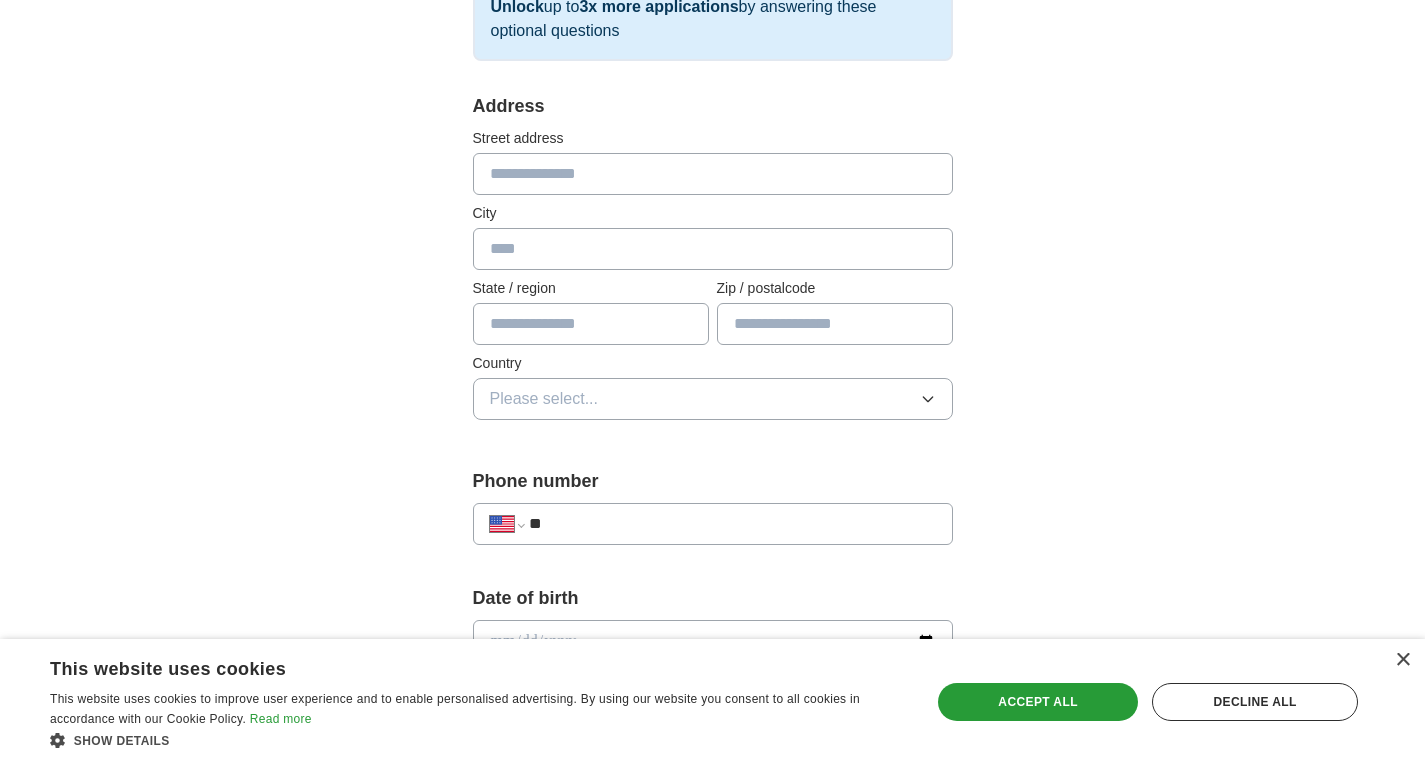 click at bounding box center [713, 174] 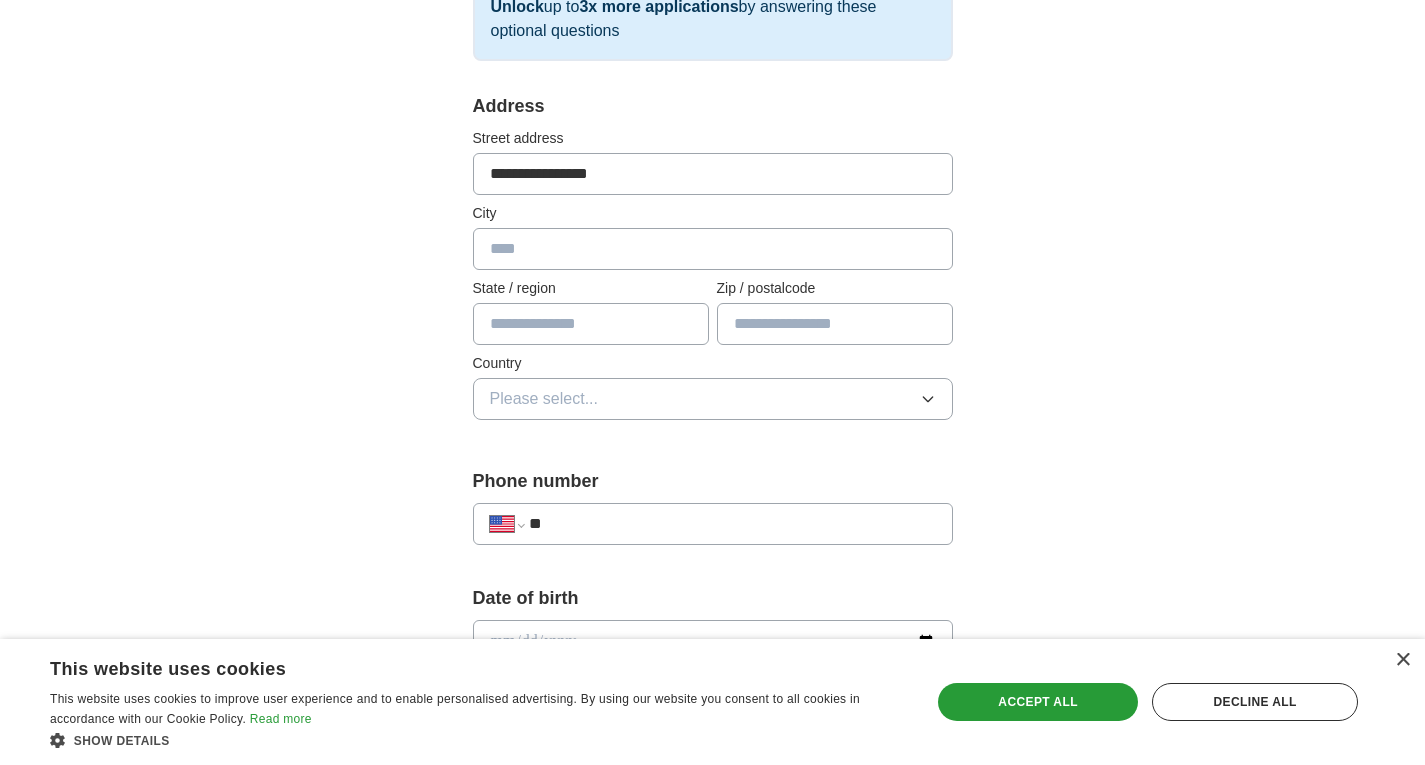 type on "**********" 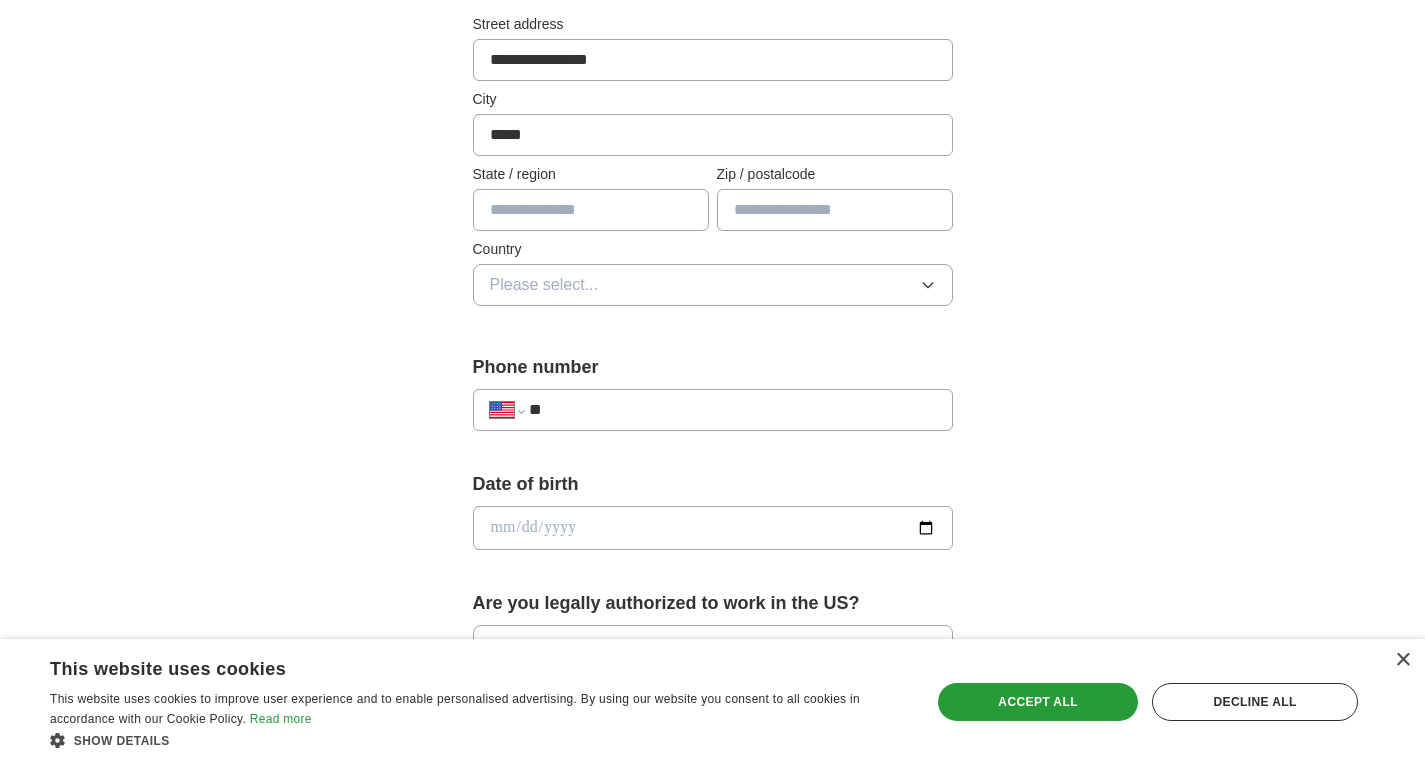 scroll, scrollTop: 473, scrollLeft: 0, axis: vertical 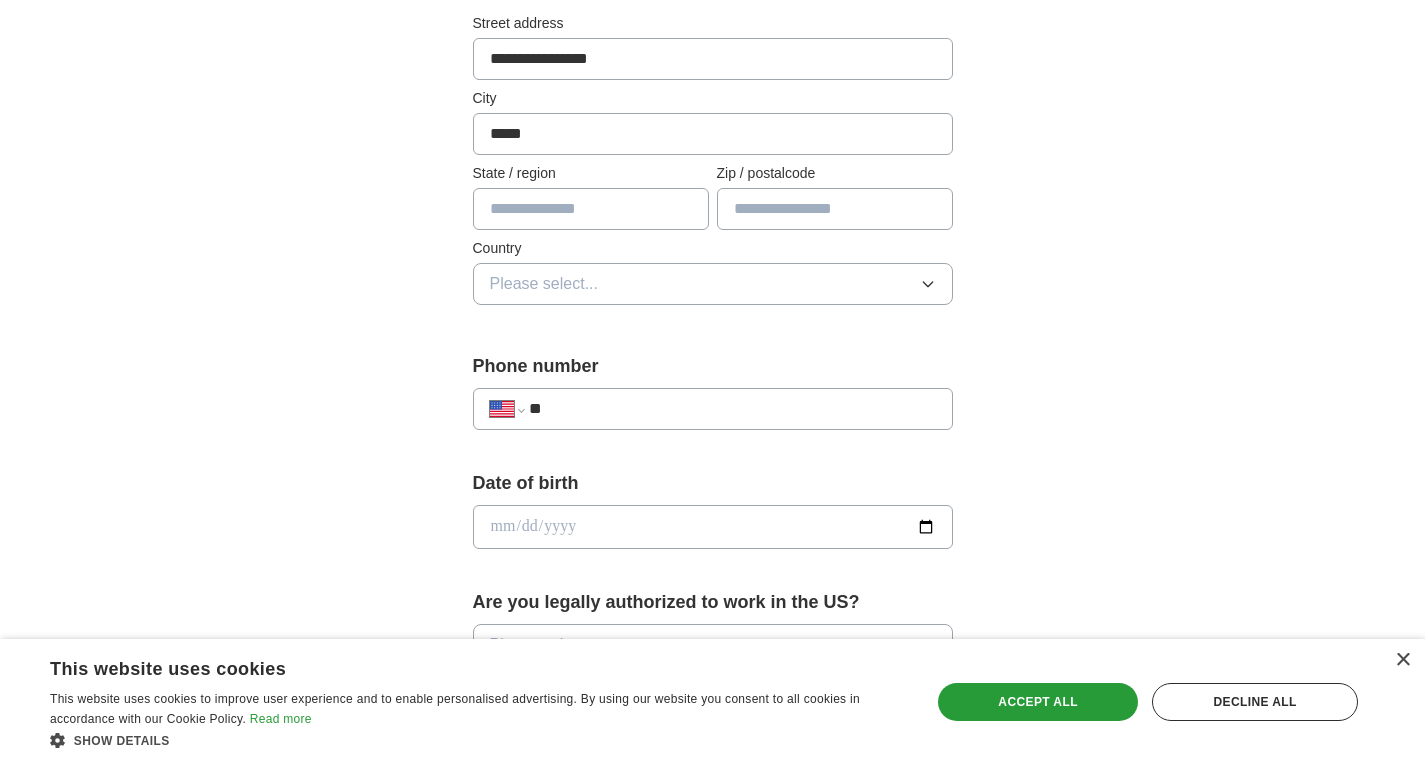 type on "*****" 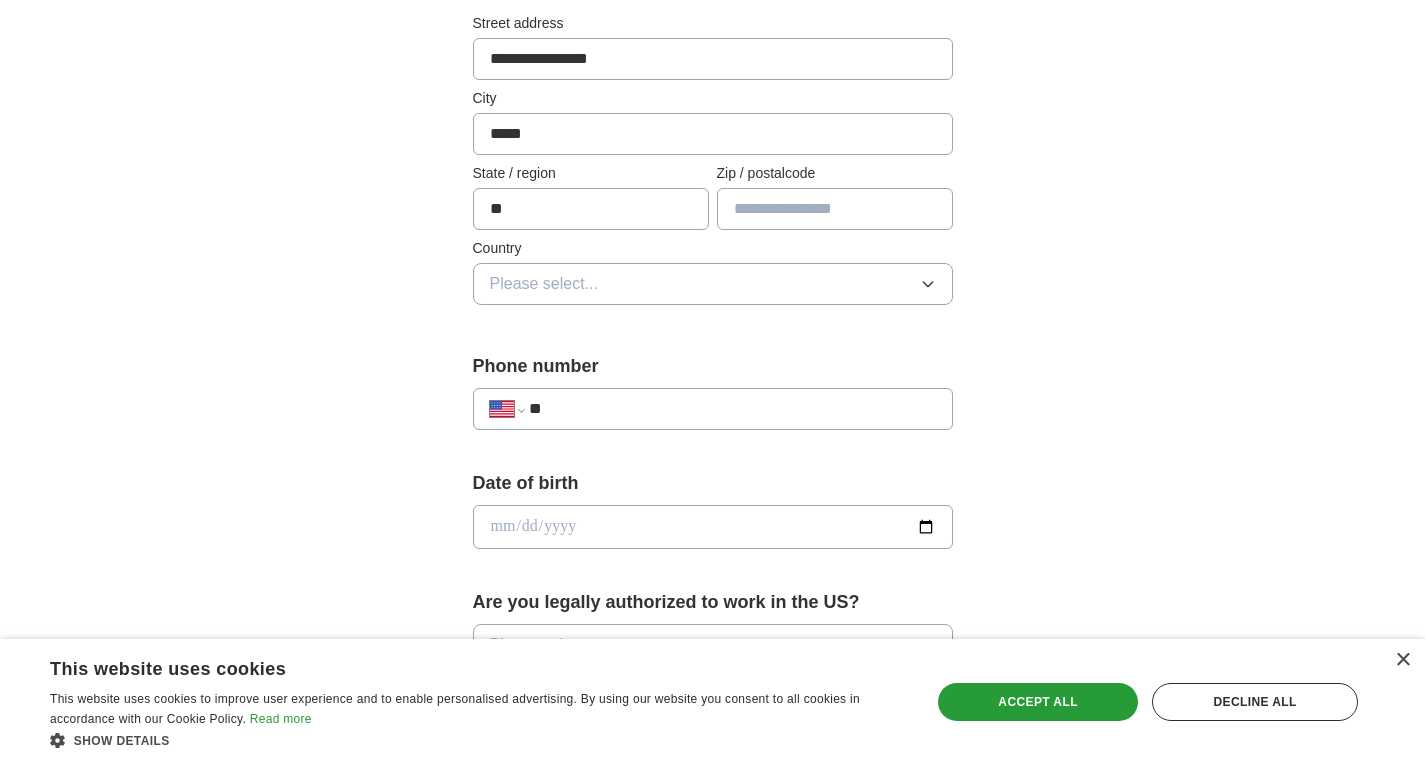 type on "**" 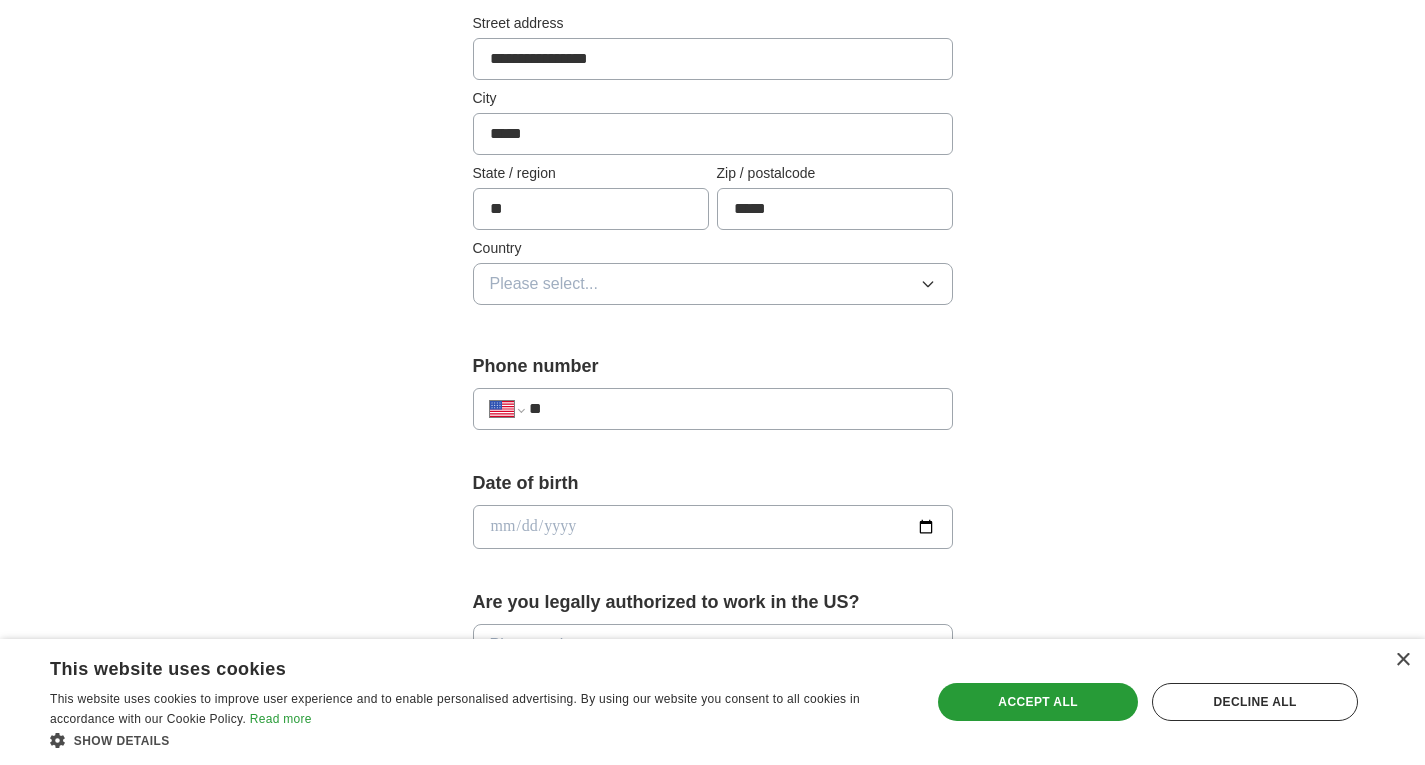 type on "*****" 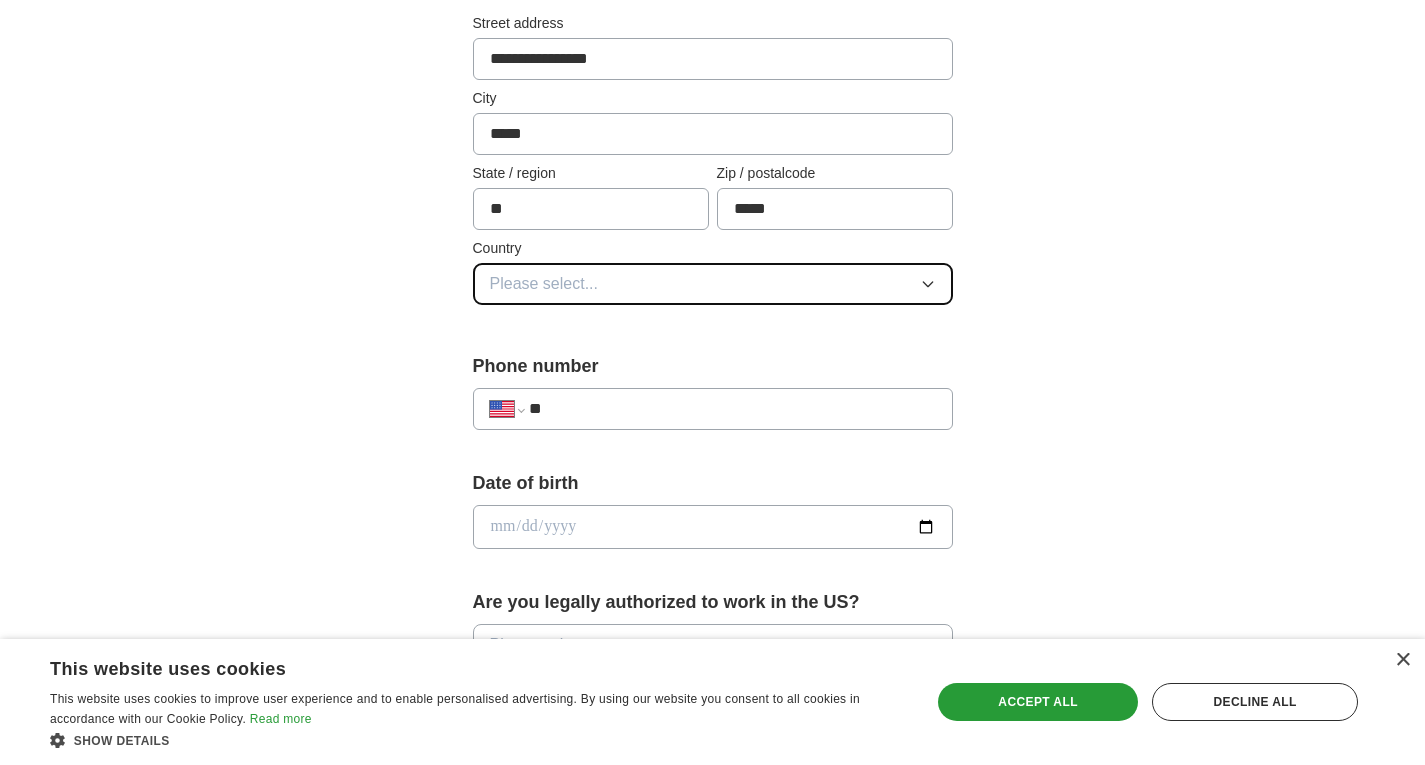 click on "Please select..." at bounding box center (713, 284) 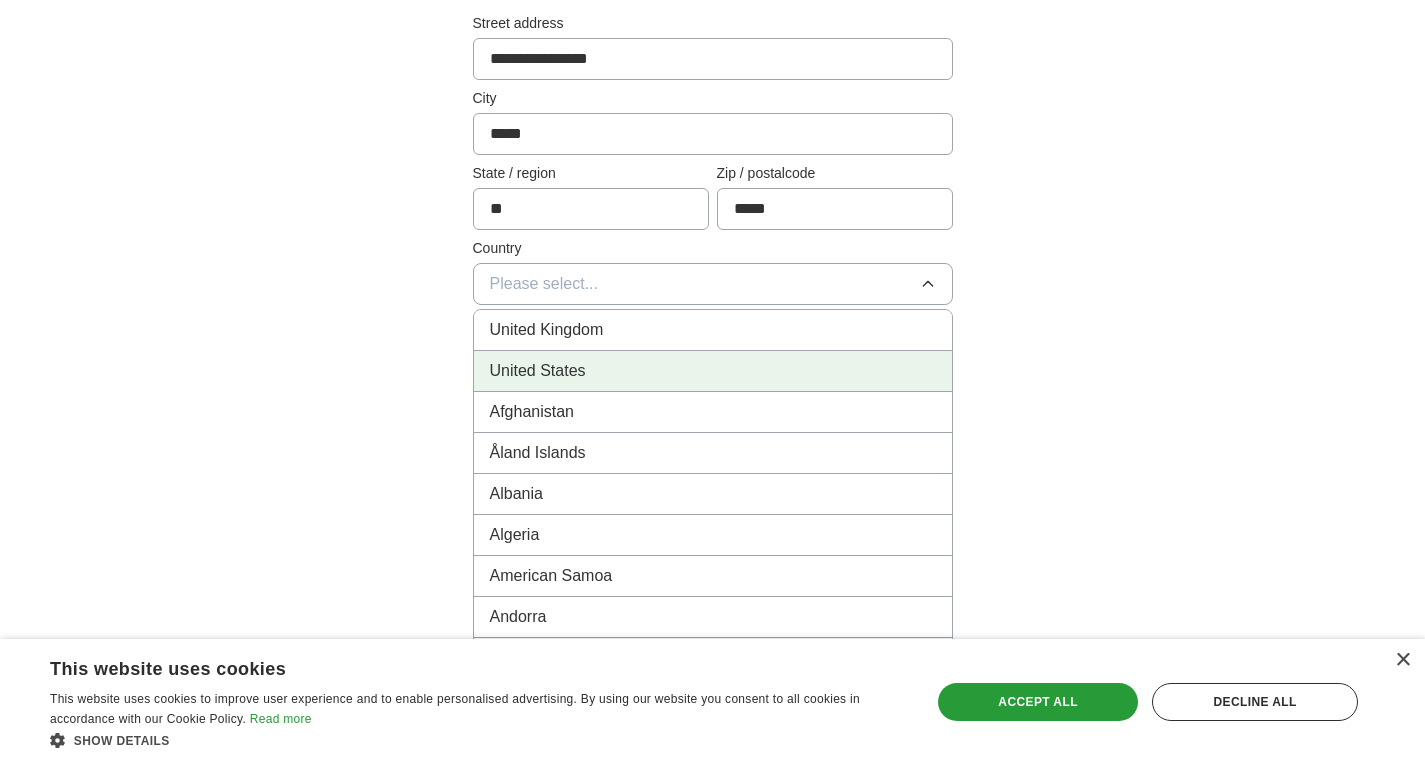 click on "United States" at bounding box center (713, 371) 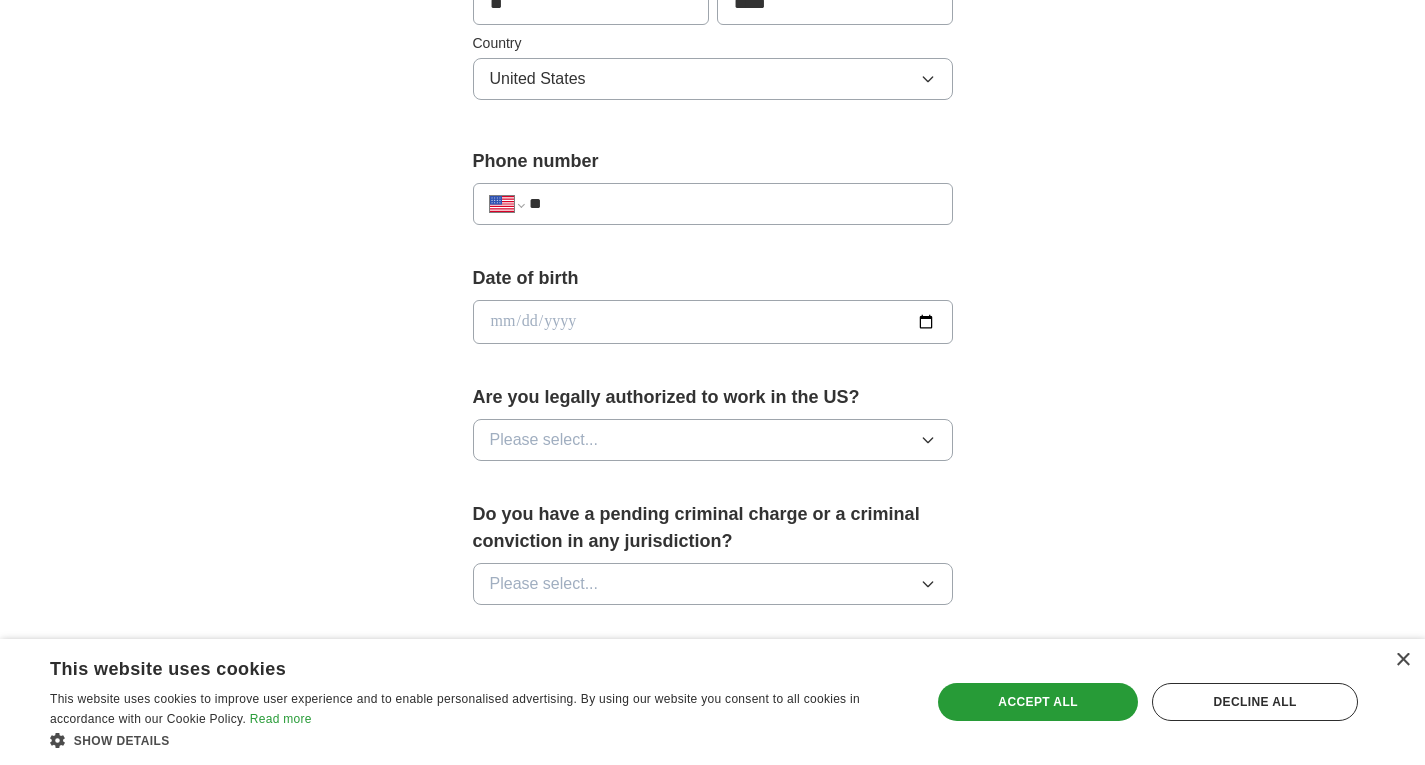 scroll, scrollTop: 685, scrollLeft: 0, axis: vertical 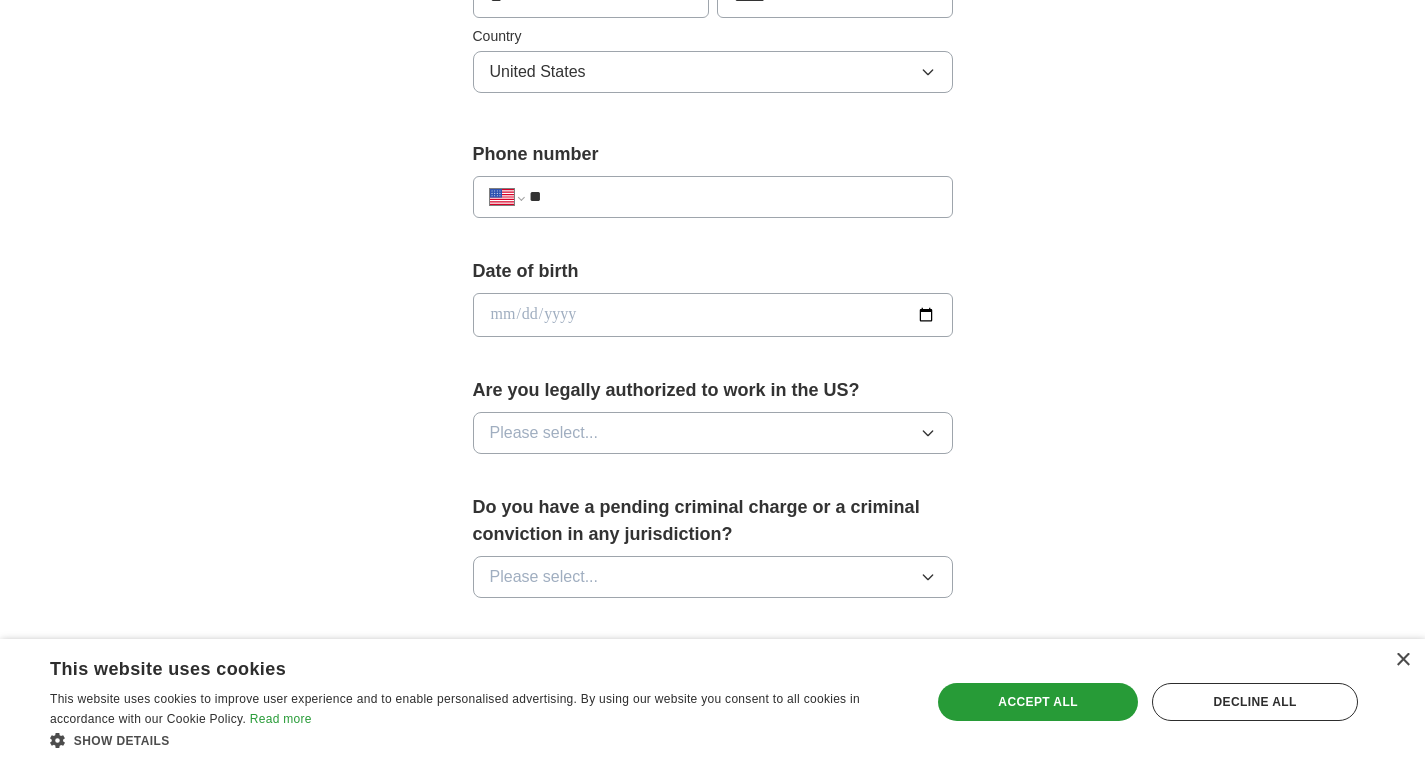 click on "**" at bounding box center [732, 197] 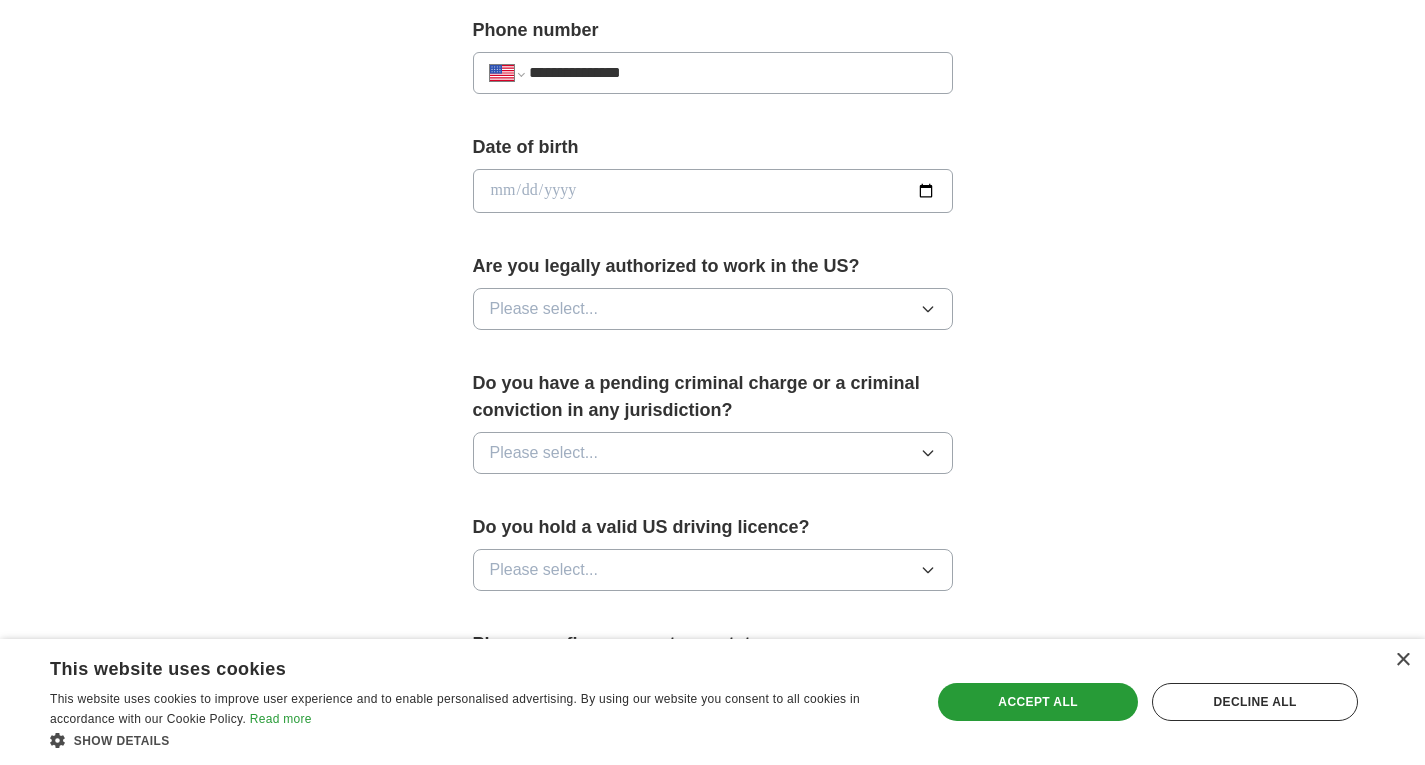 scroll, scrollTop: 810, scrollLeft: 0, axis: vertical 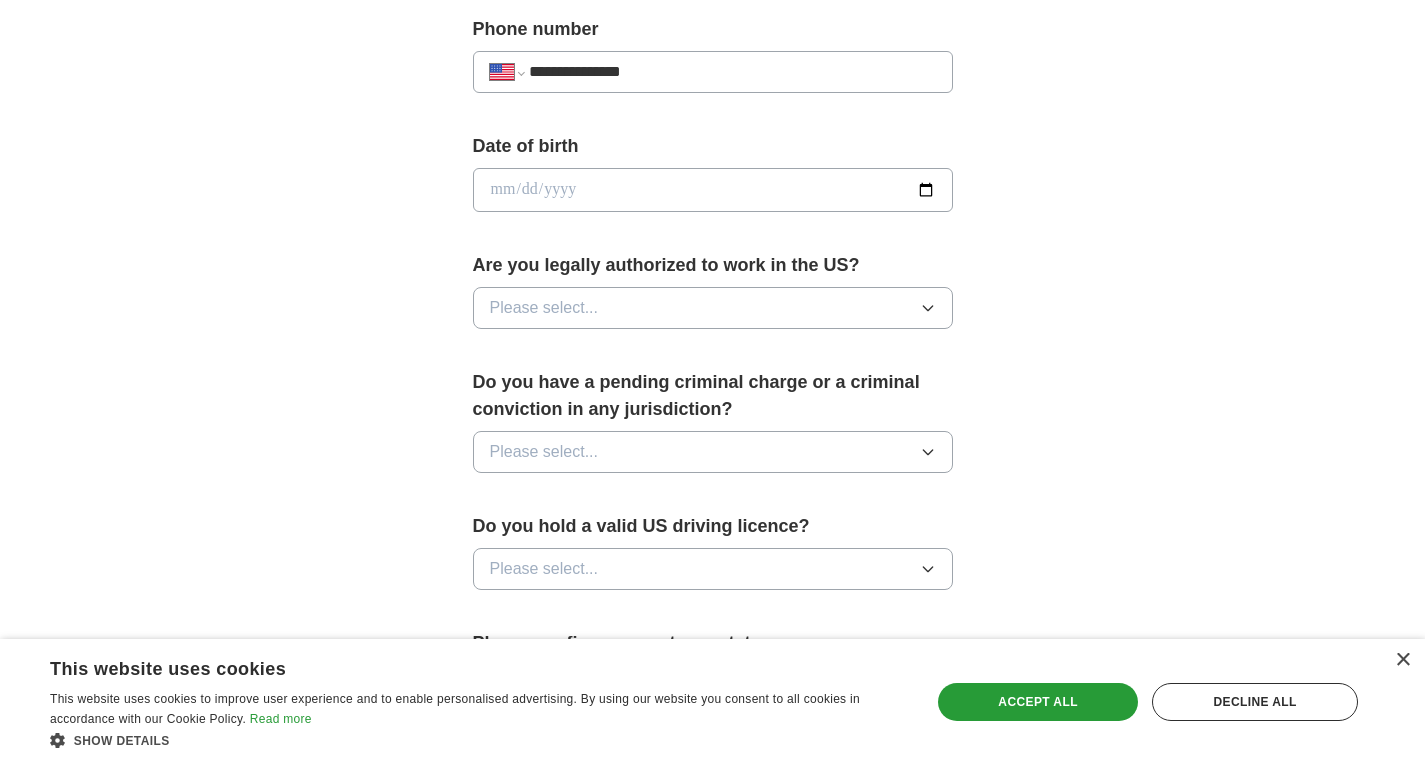 type on "**********" 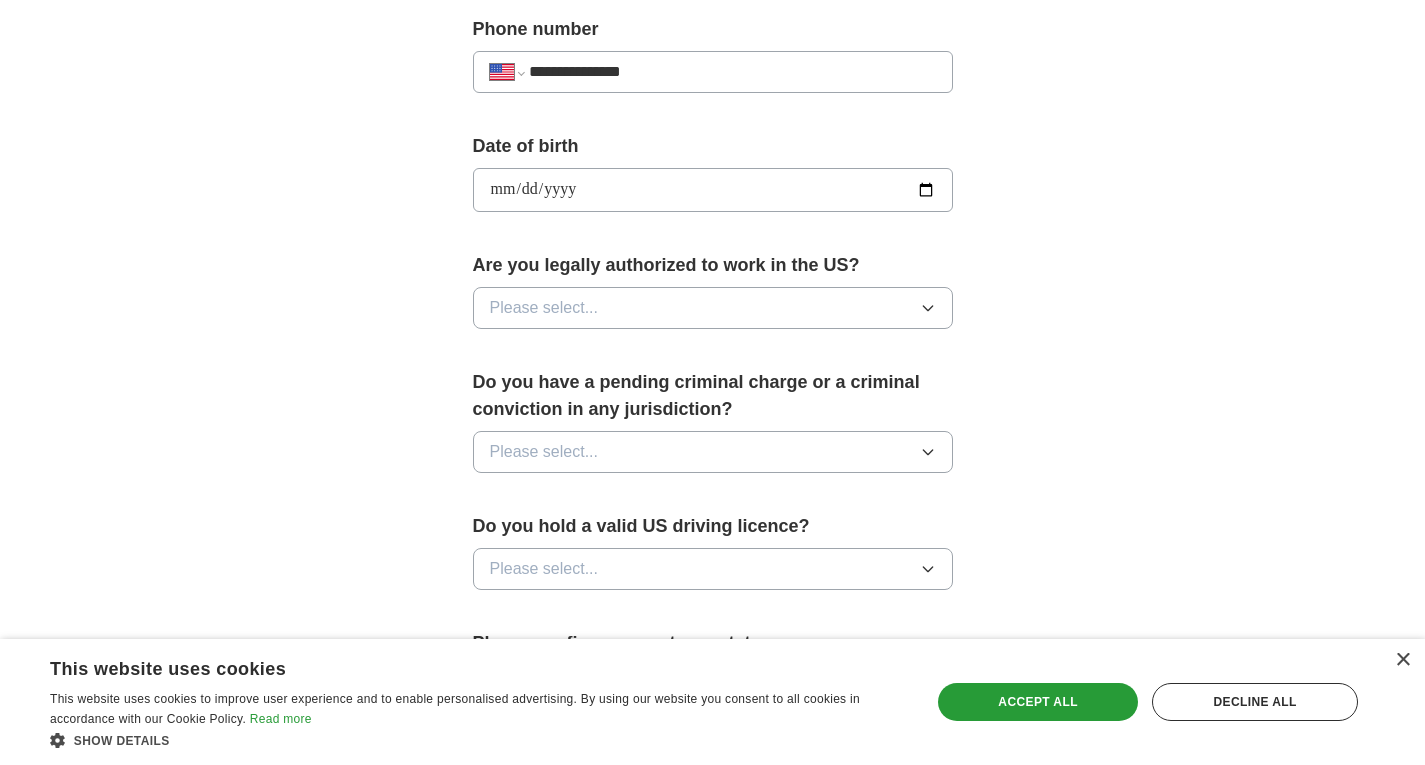 type on "**********" 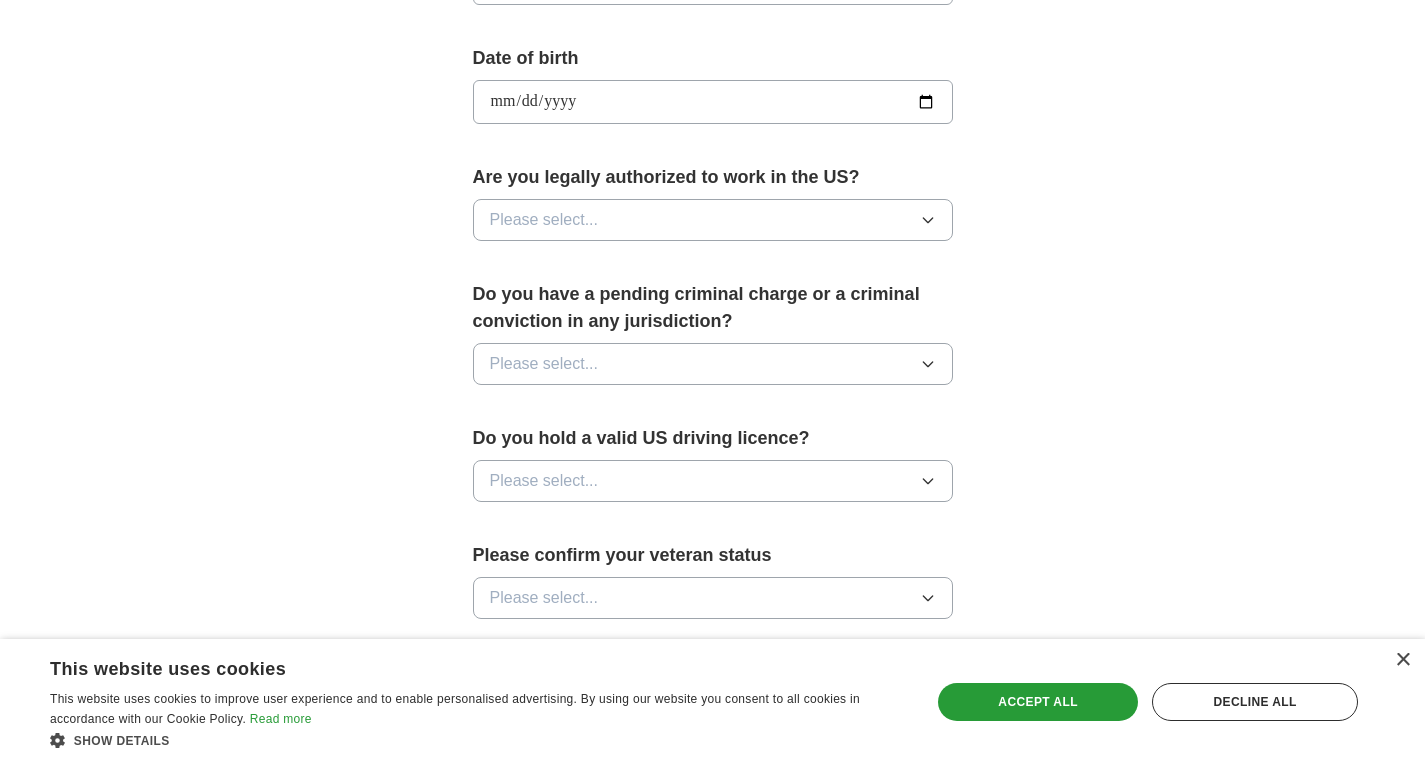scroll, scrollTop: 904, scrollLeft: 0, axis: vertical 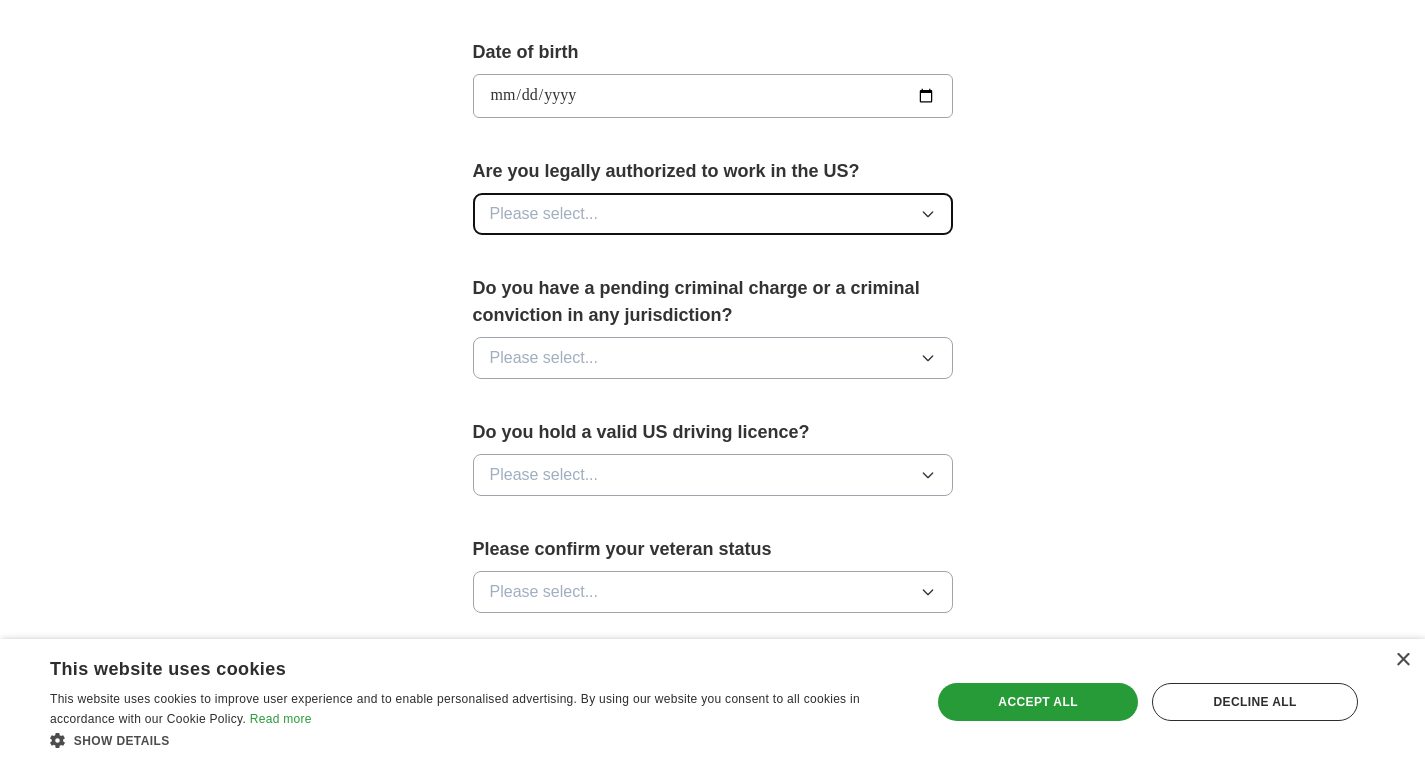 click on "Please select..." at bounding box center [713, 214] 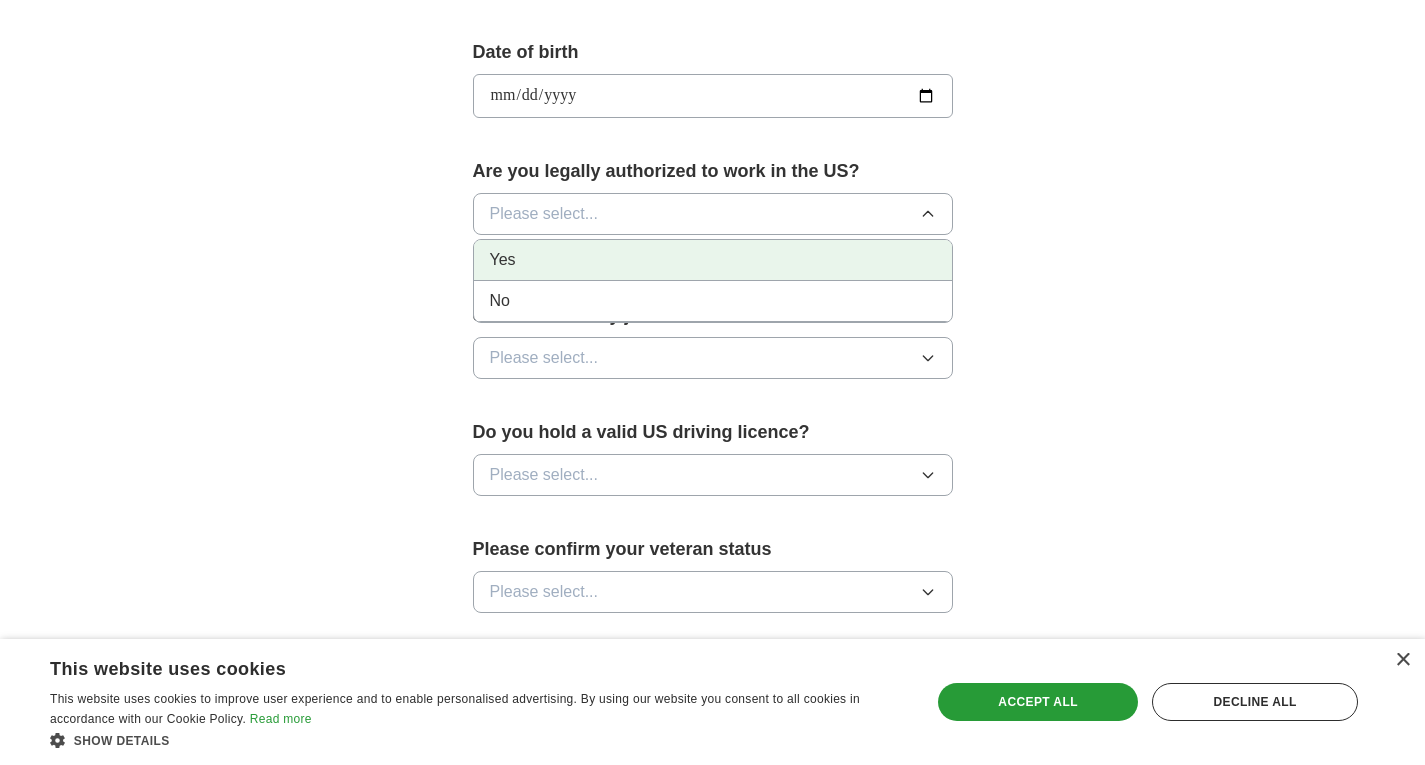 click on "Yes" at bounding box center (713, 260) 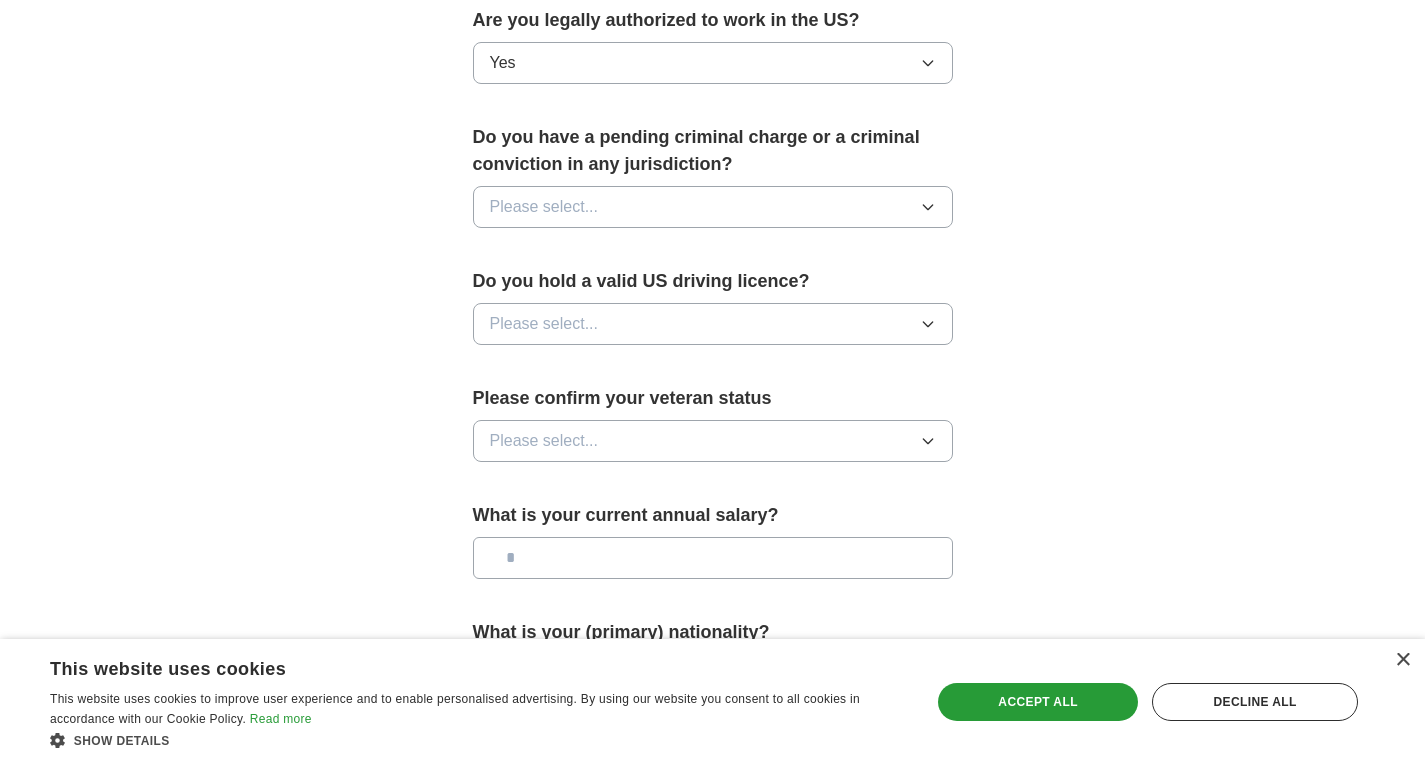 scroll, scrollTop: 1072, scrollLeft: 0, axis: vertical 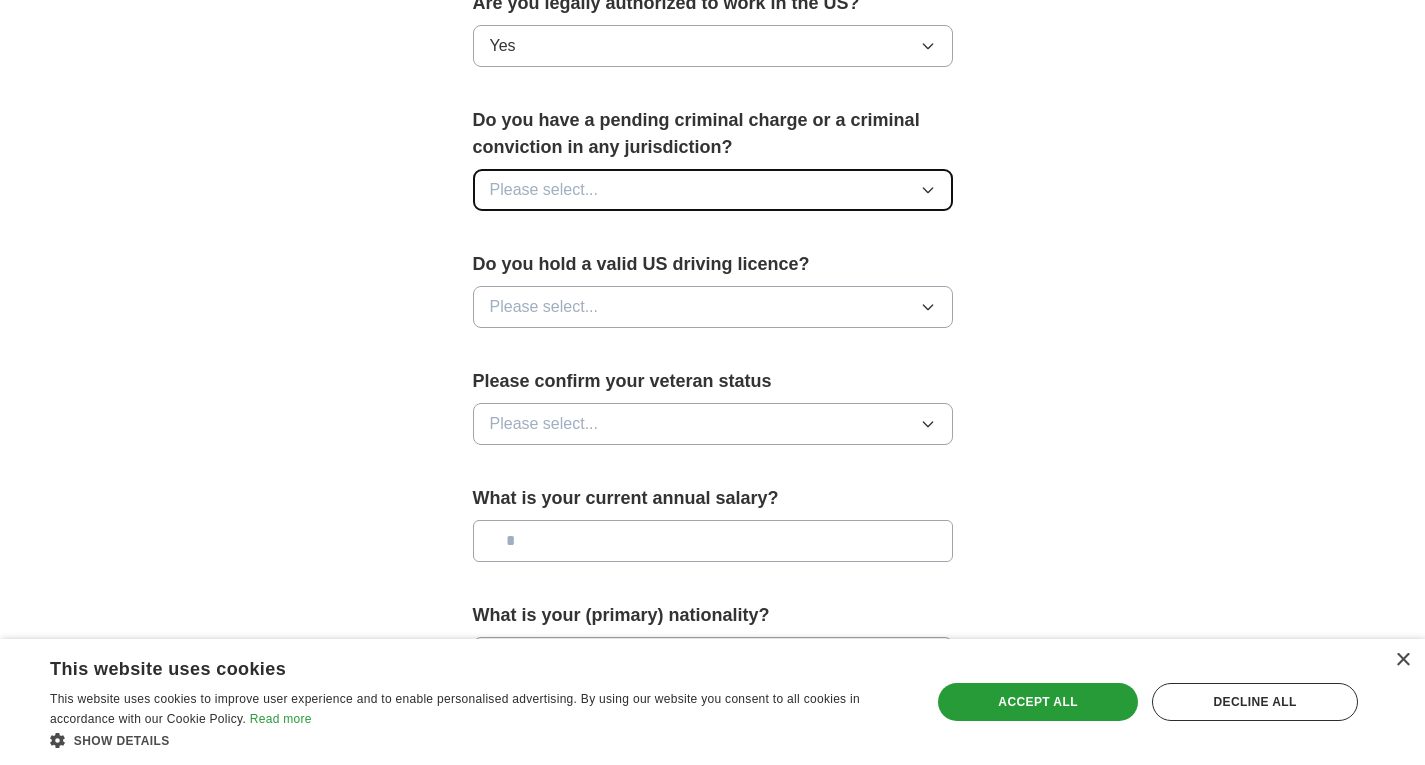 click on "Please select..." at bounding box center [713, 190] 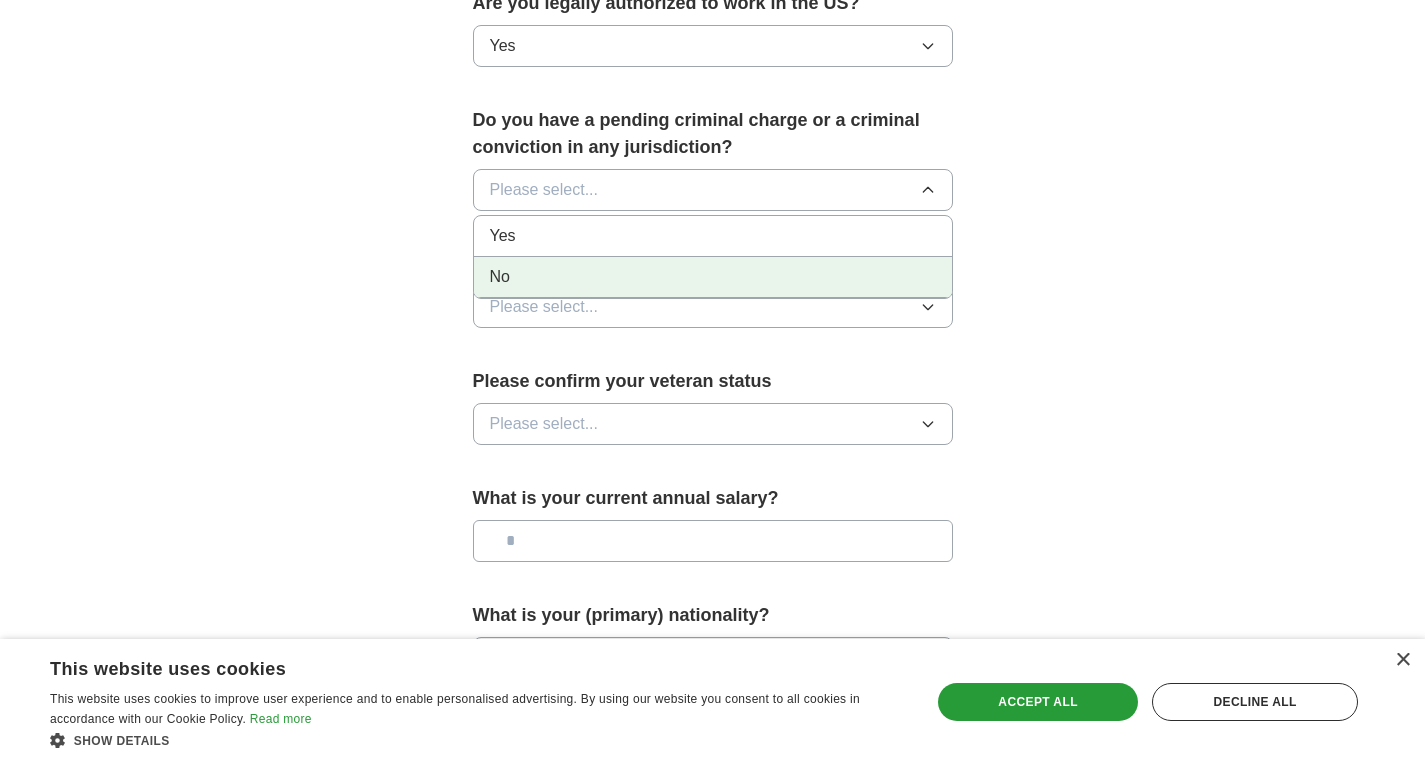 click on "No" at bounding box center [713, 277] 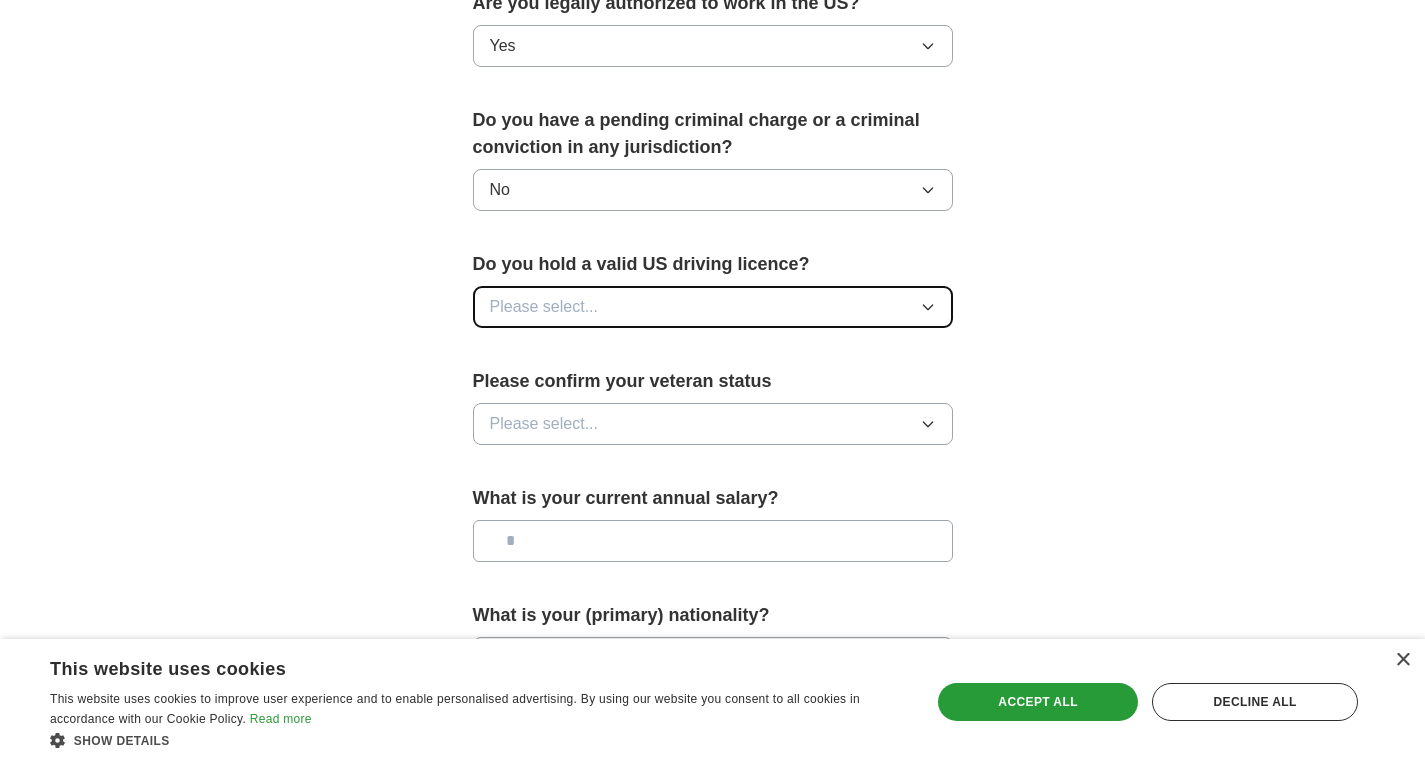 click on "Please select..." at bounding box center [713, 307] 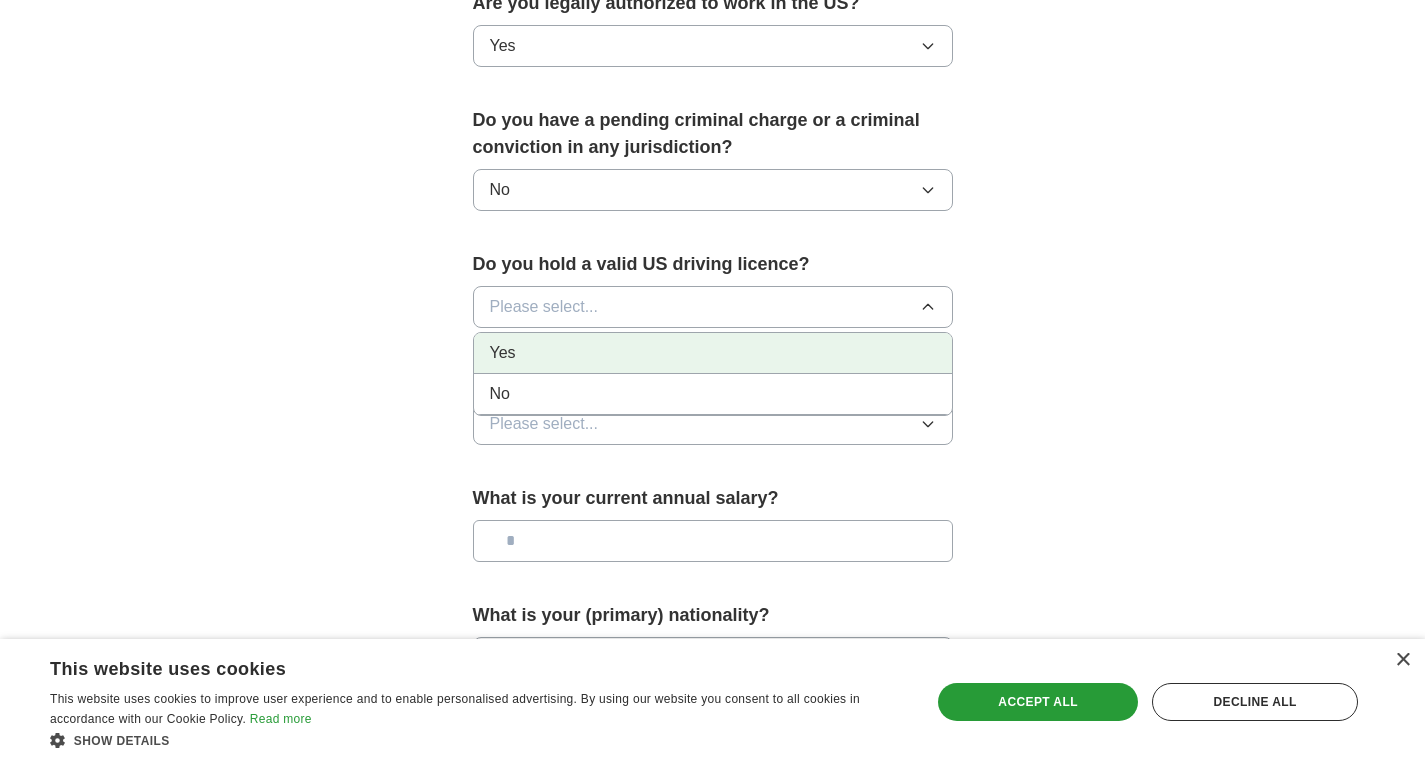 click on "Yes" at bounding box center (713, 353) 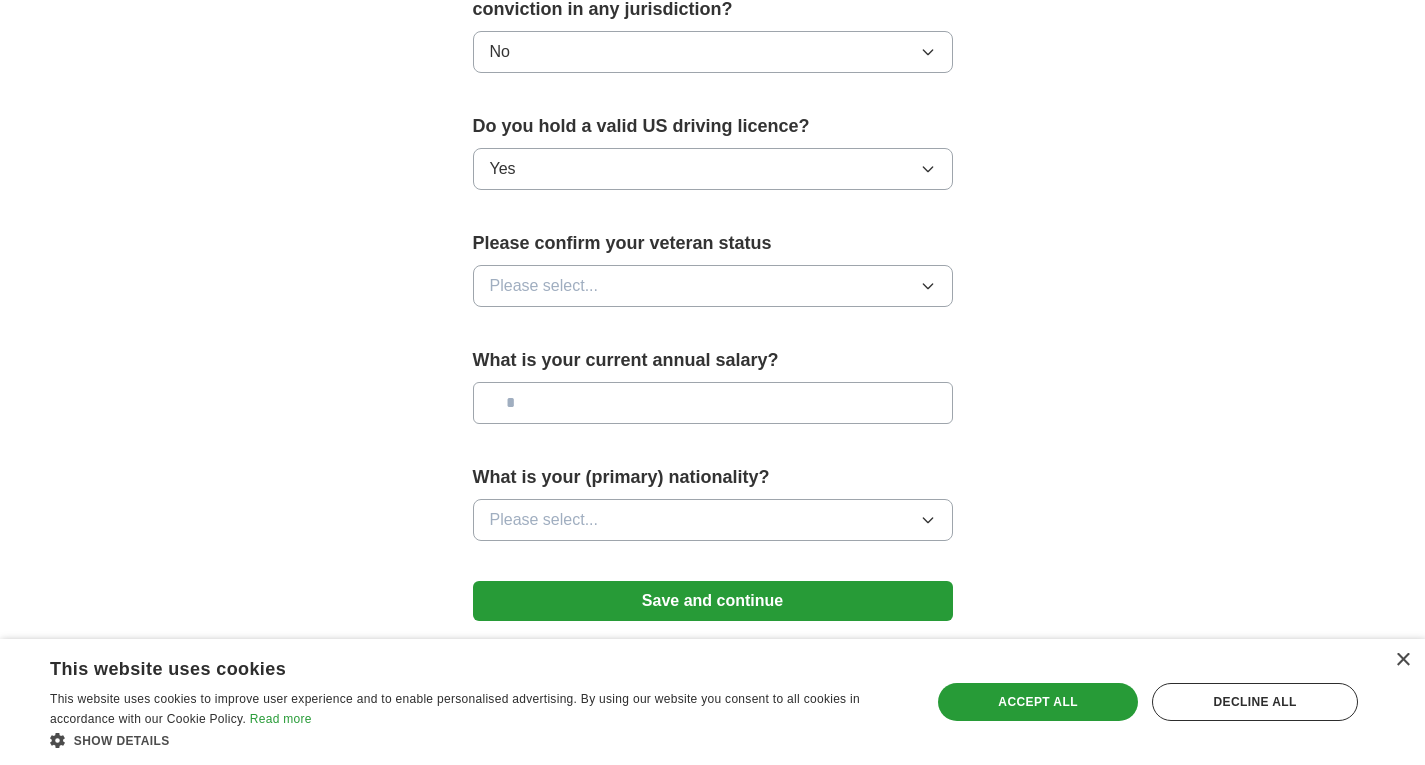 scroll, scrollTop: 1243, scrollLeft: 0, axis: vertical 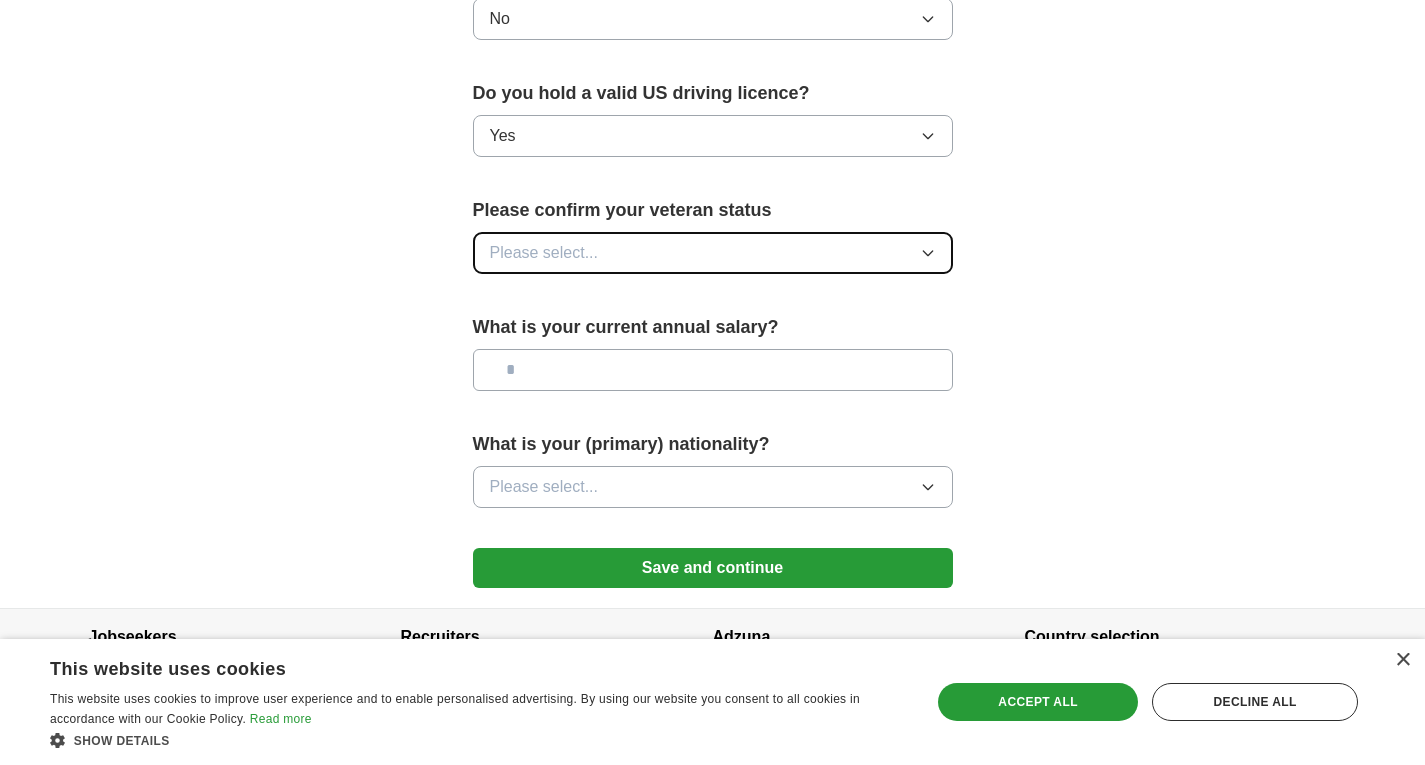 click on "Please select..." at bounding box center [713, 253] 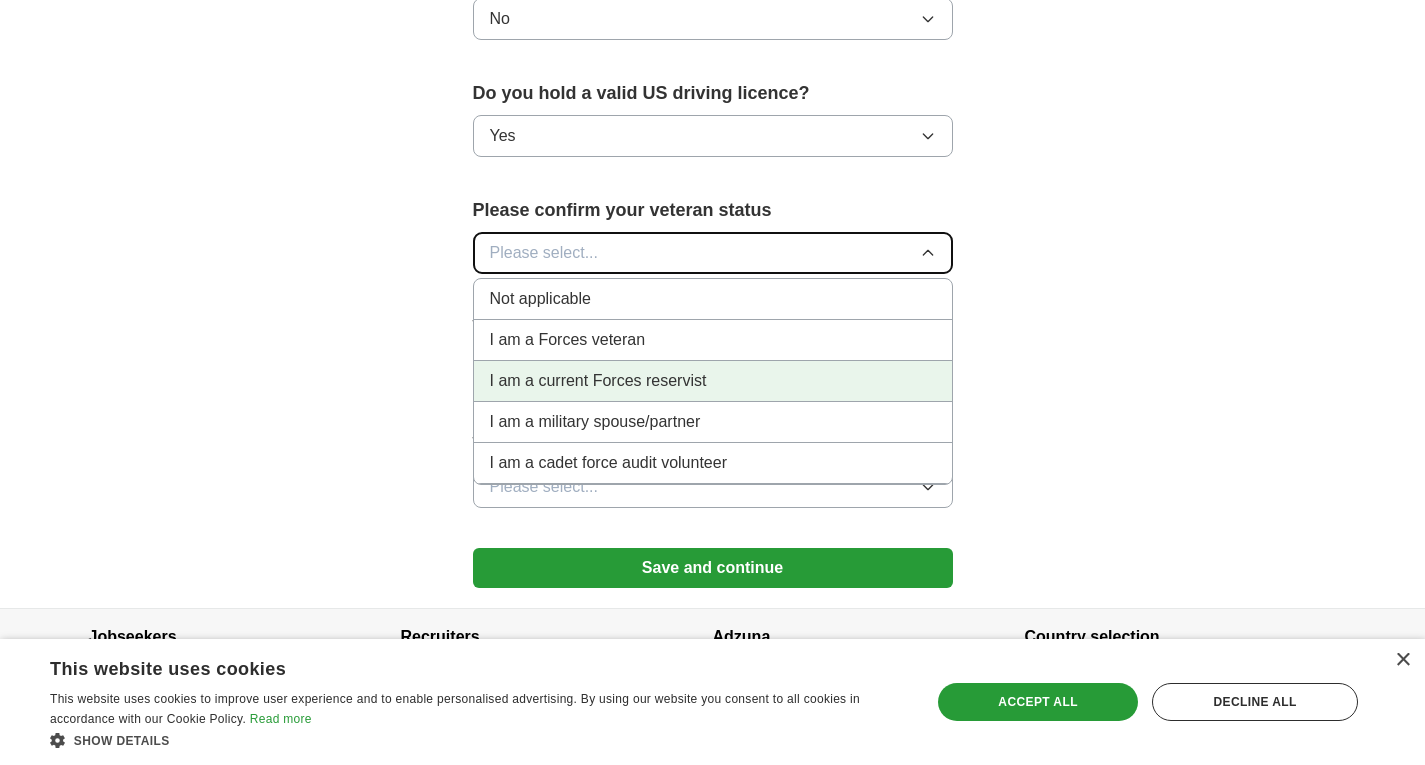 scroll, scrollTop: 1288, scrollLeft: 0, axis: vertical 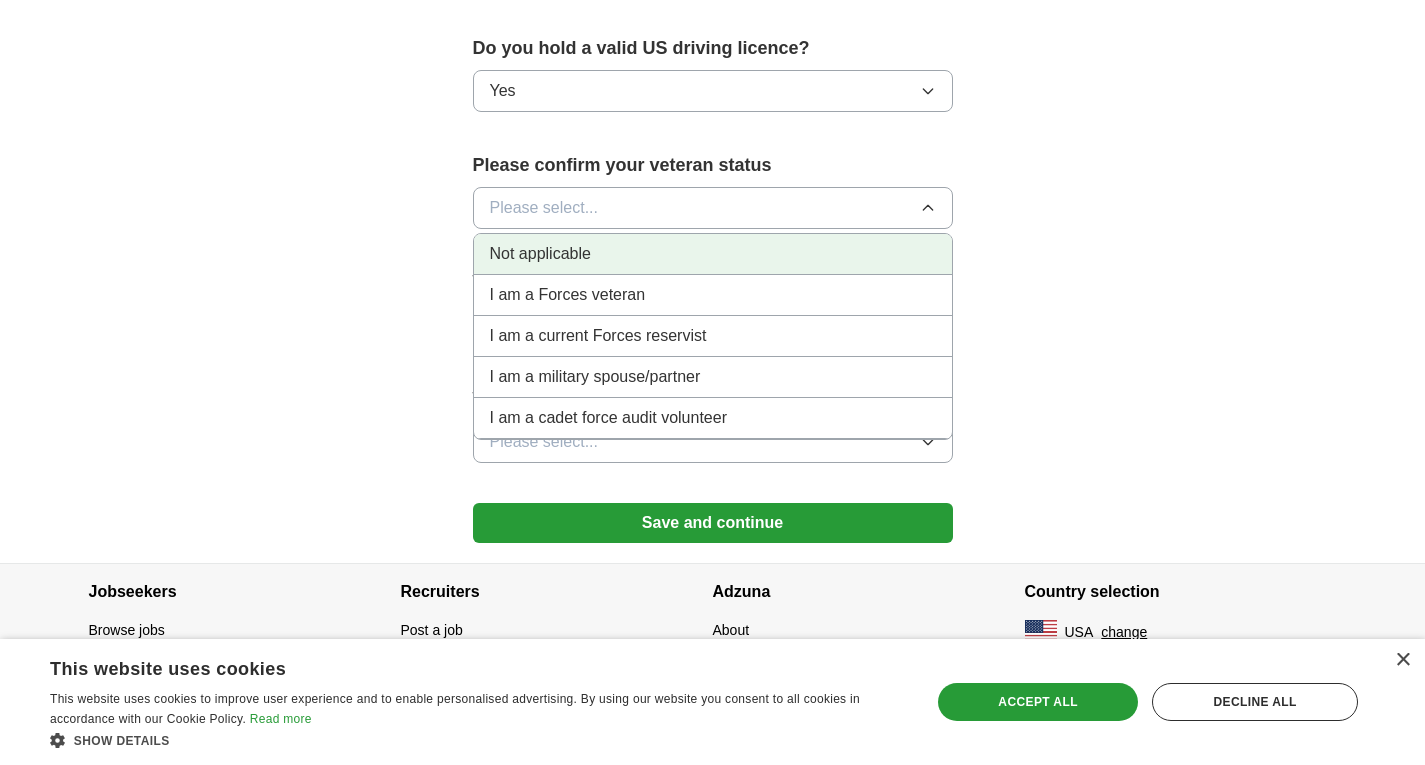 click on "Not applicable" at bounding box center [713, 254] 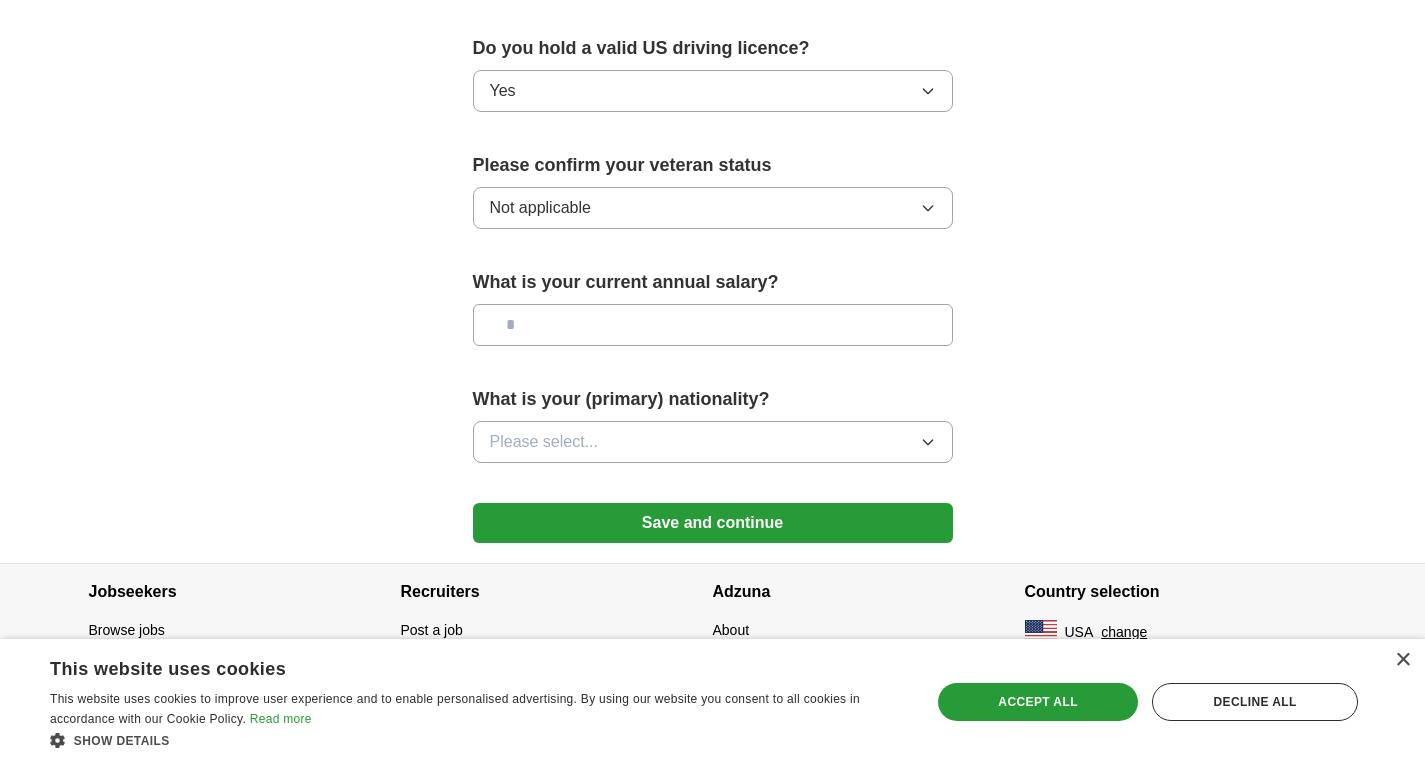click at bounding box center (713, 325) 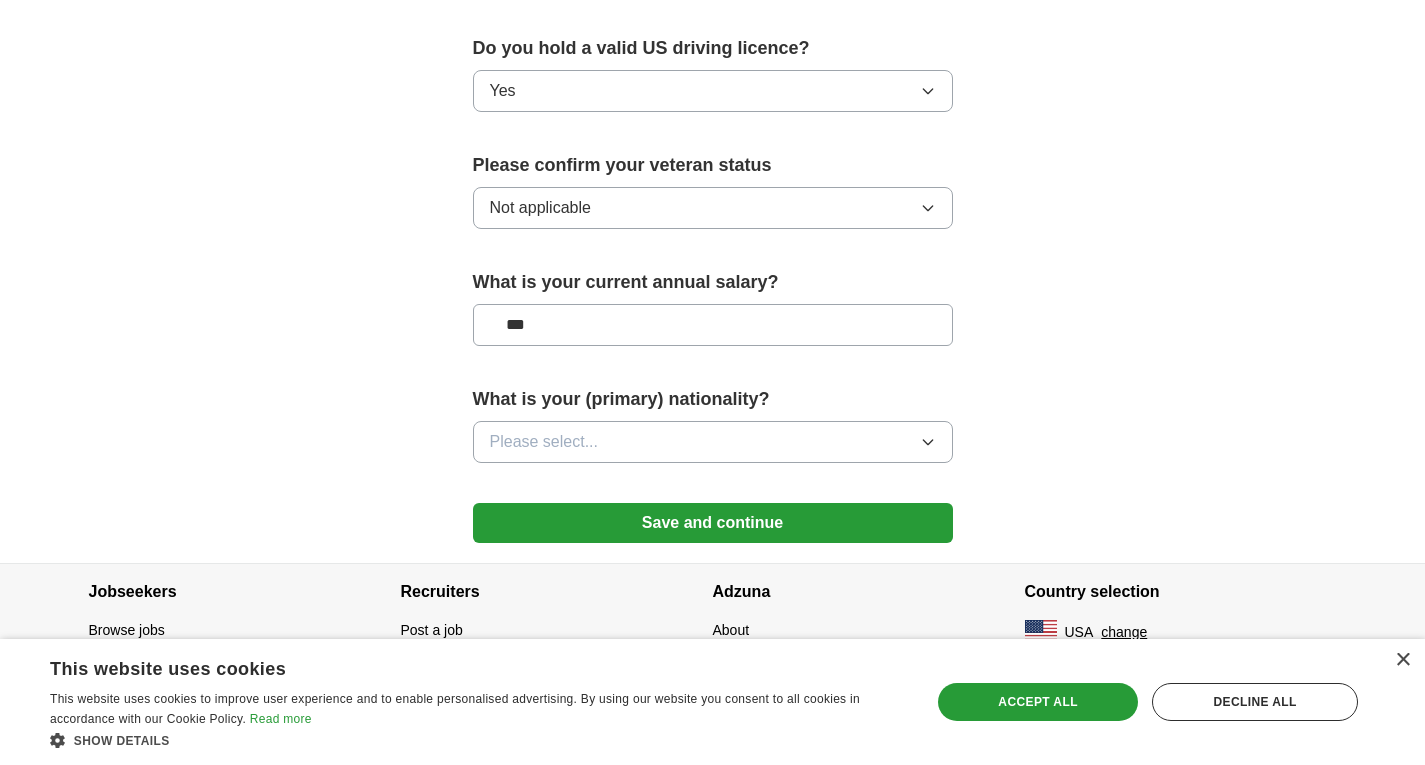 type on "**" 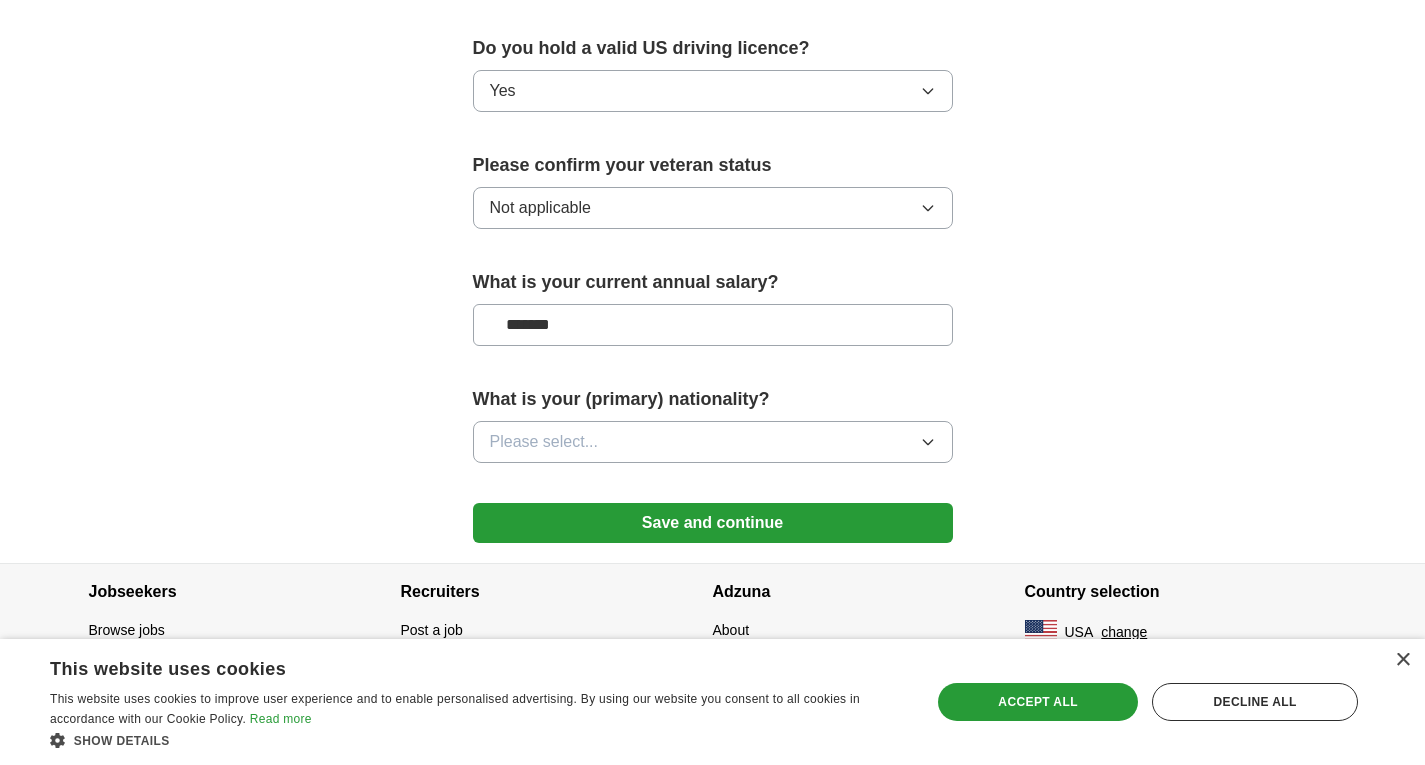 type on "*******" 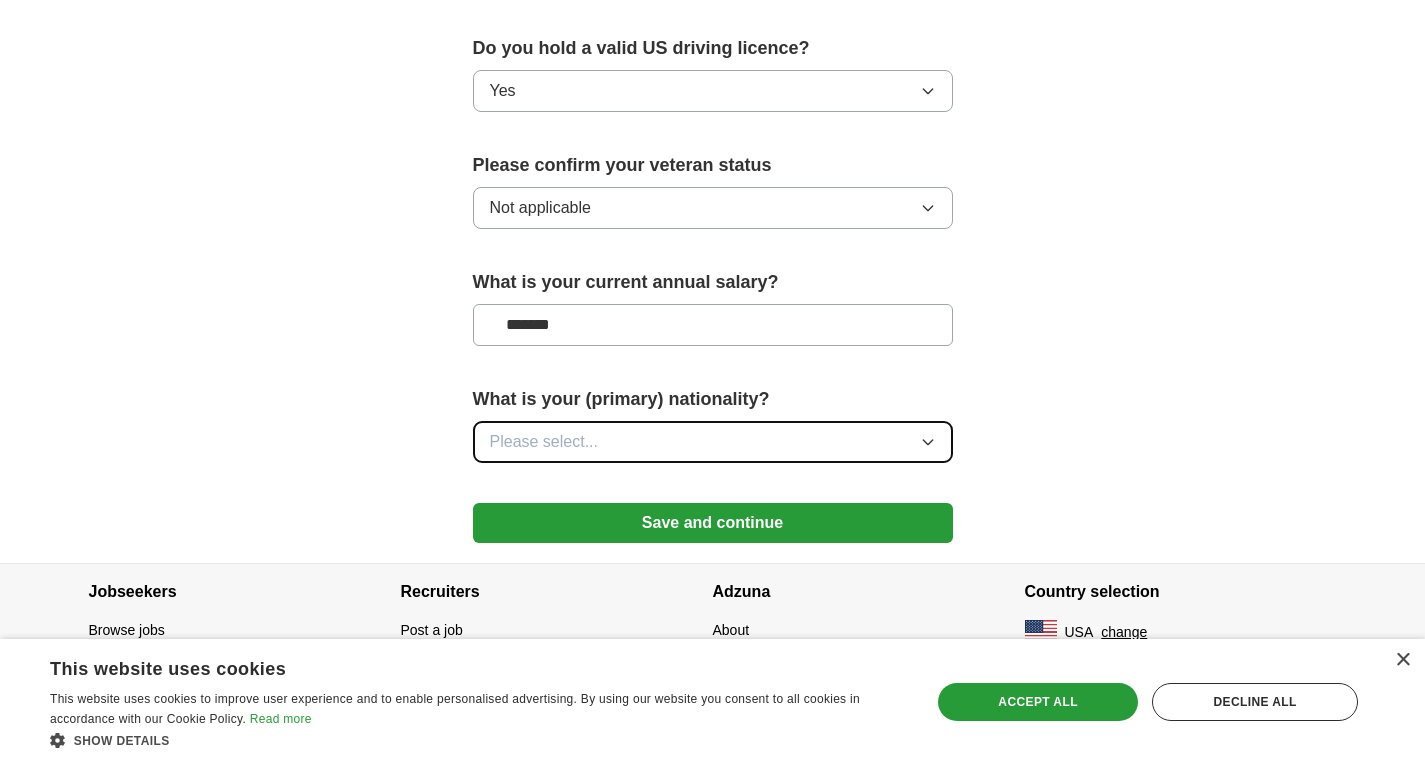 click on "Please select..." at bounding box center [713, 442] 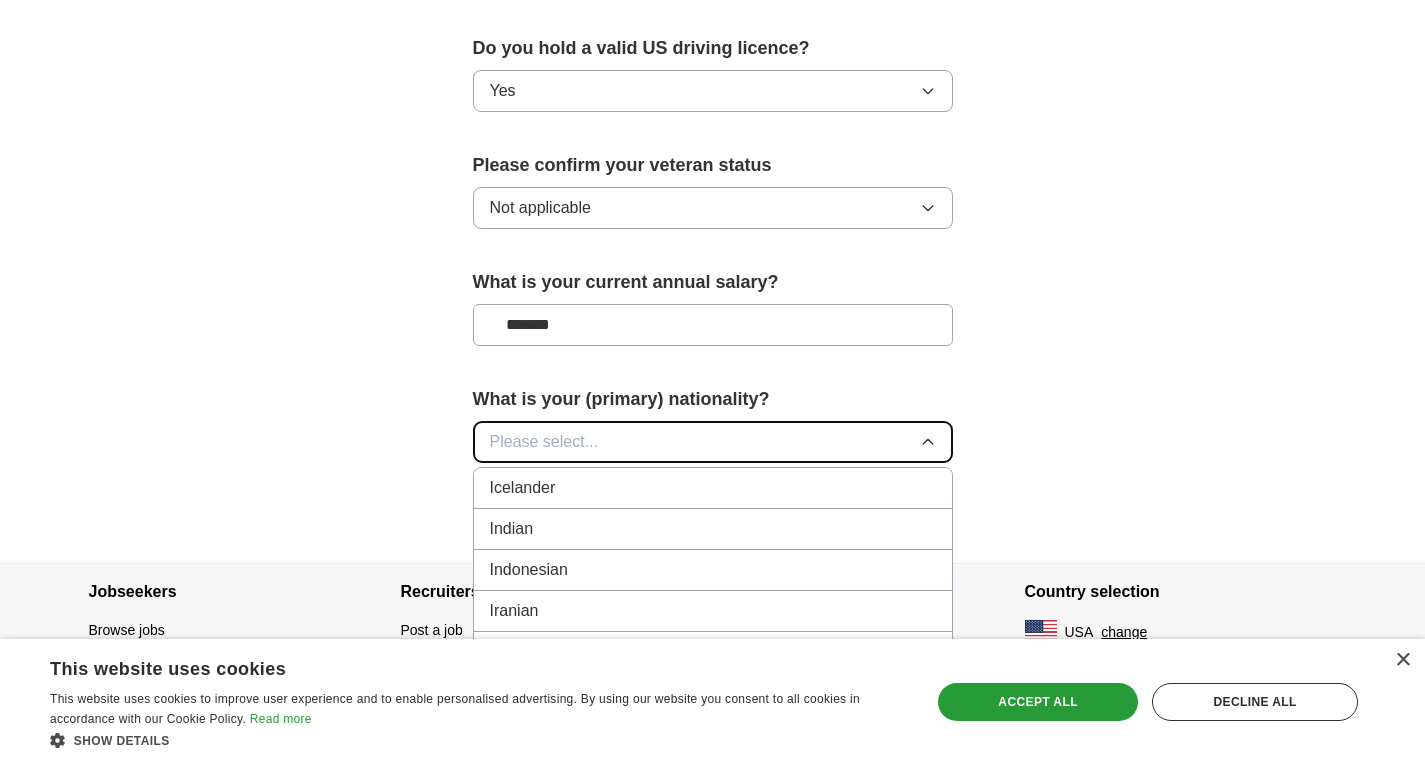 scroll, scrollTop: 3242, scrollLeft: 0, axis: vertical 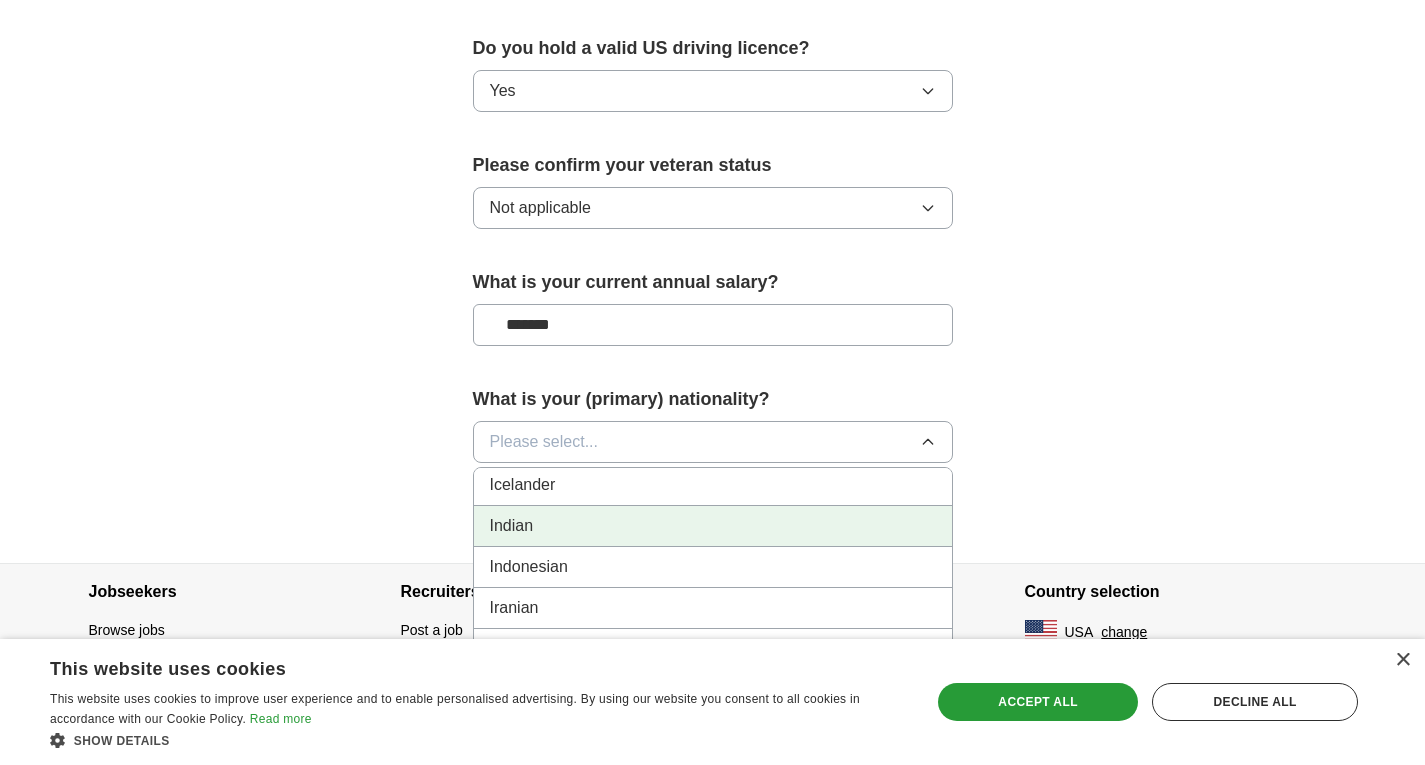 click on "Indian" at bounding box center (713, 526) 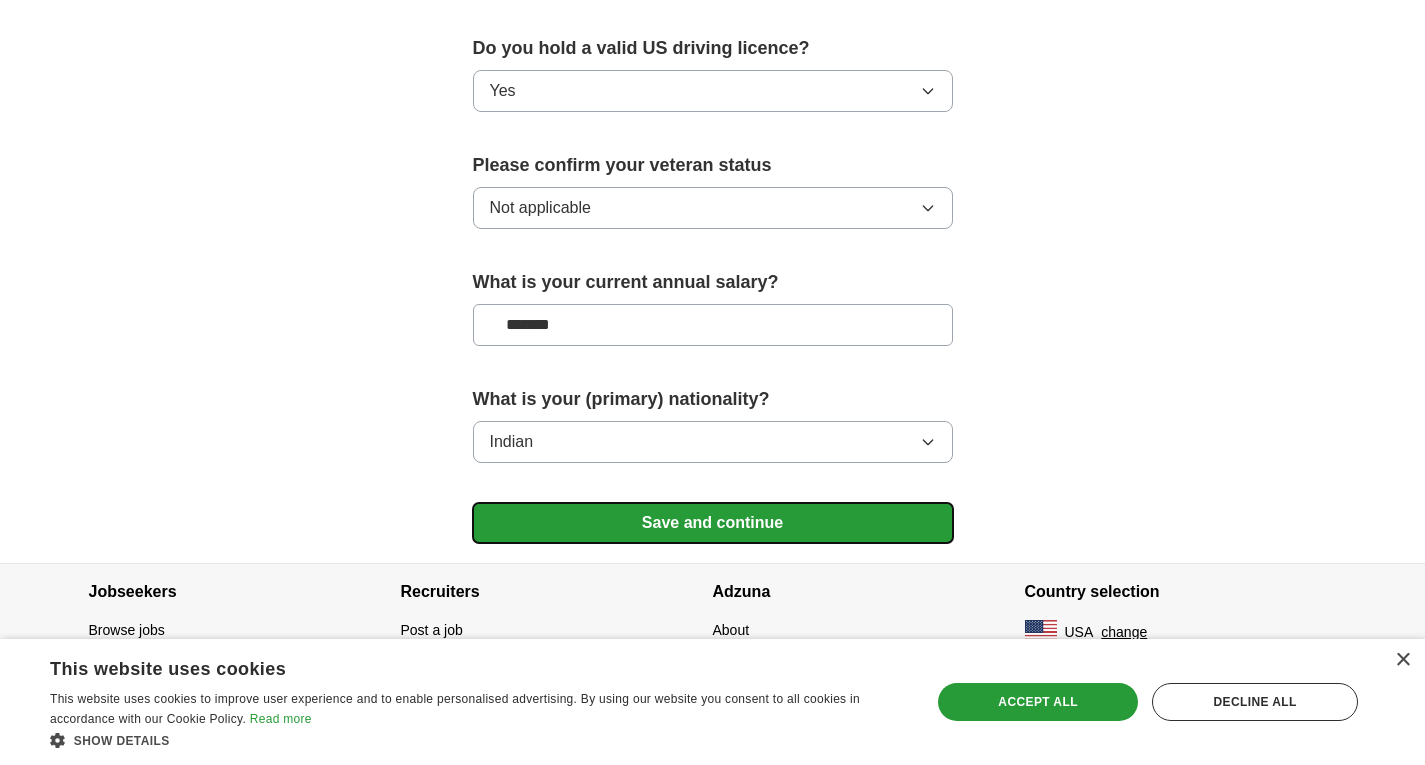 click on "Save and continue" at bounding box center (713, 523) 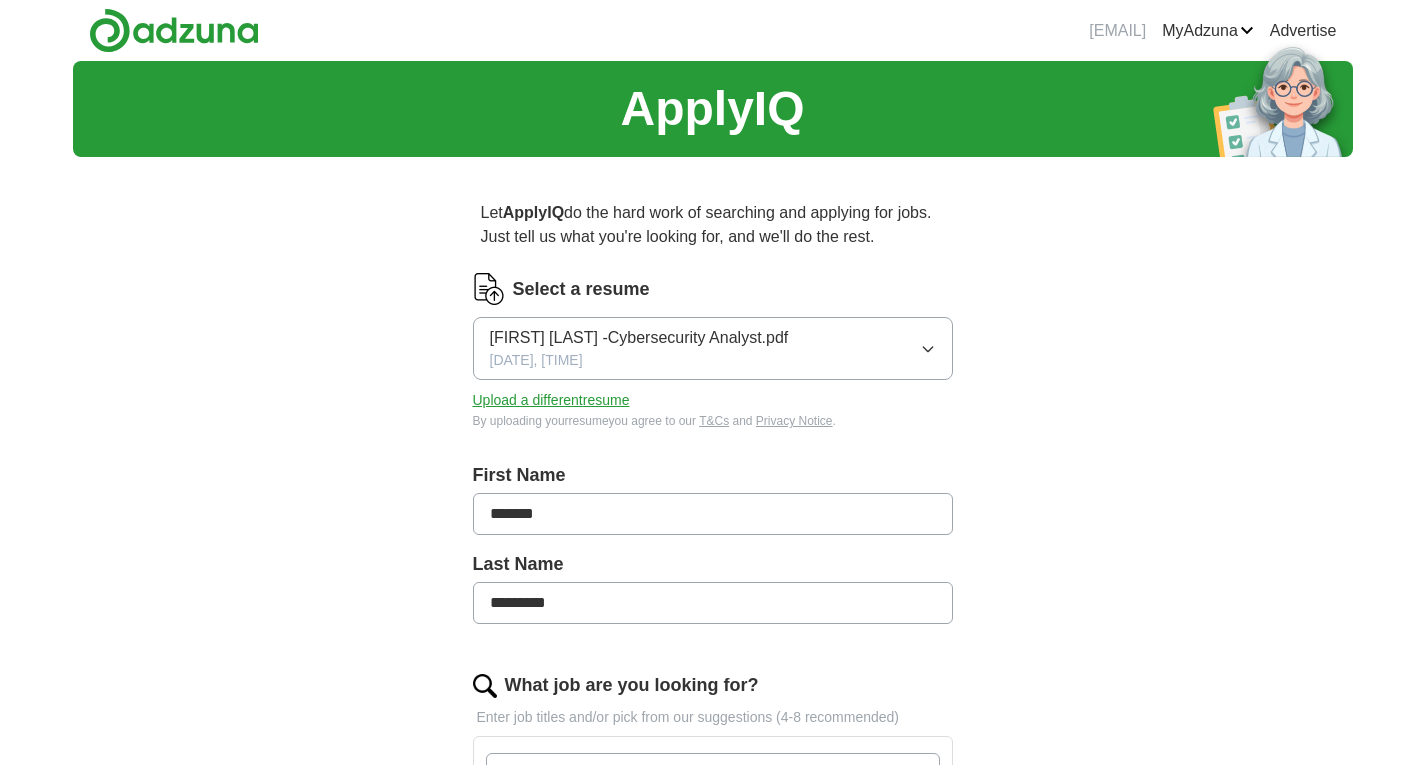 scroll, scrollTop: 0, scrollLeft: 0, axis: both 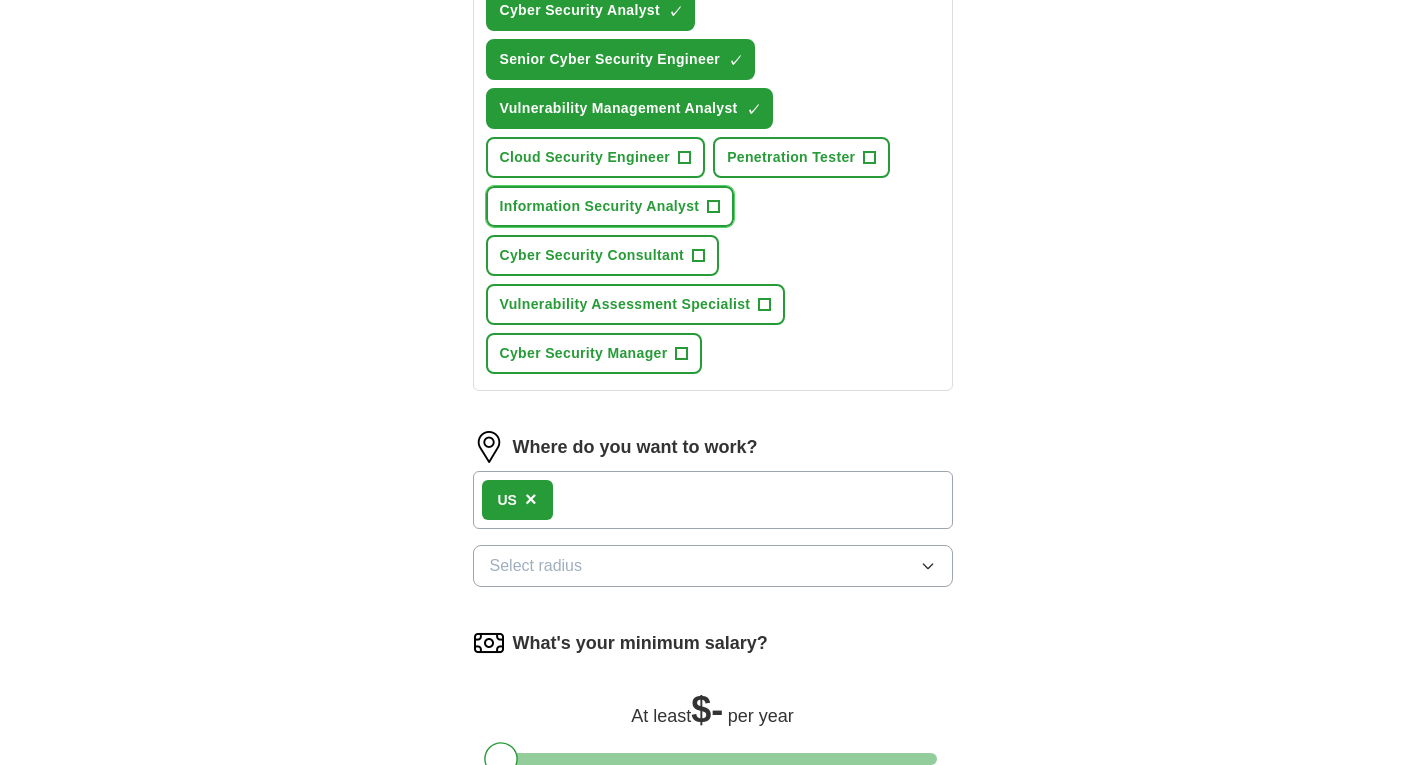 click on "Information Security Analyst" at bounding box center [600, 206] 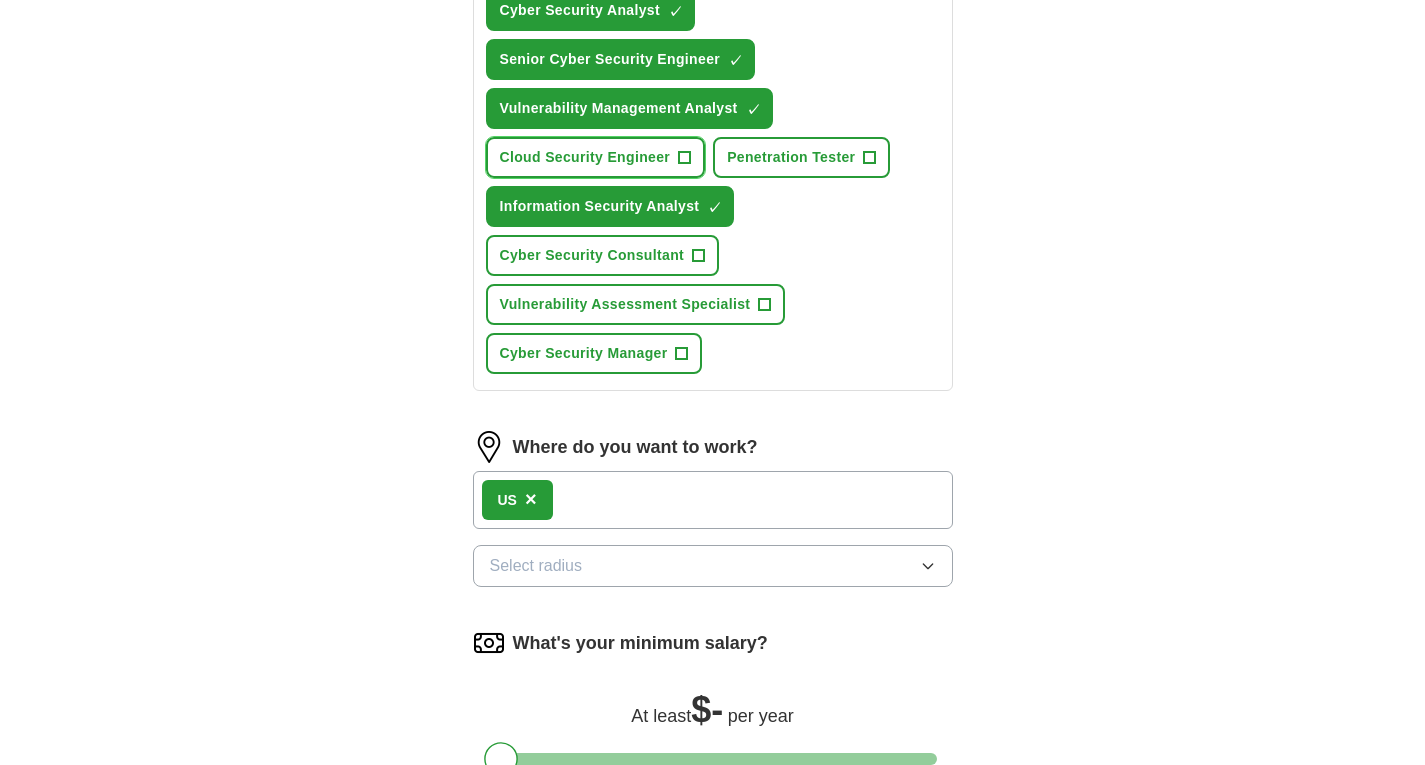 click on "Cloud Security Engineer" at bounding box center [585, 157] 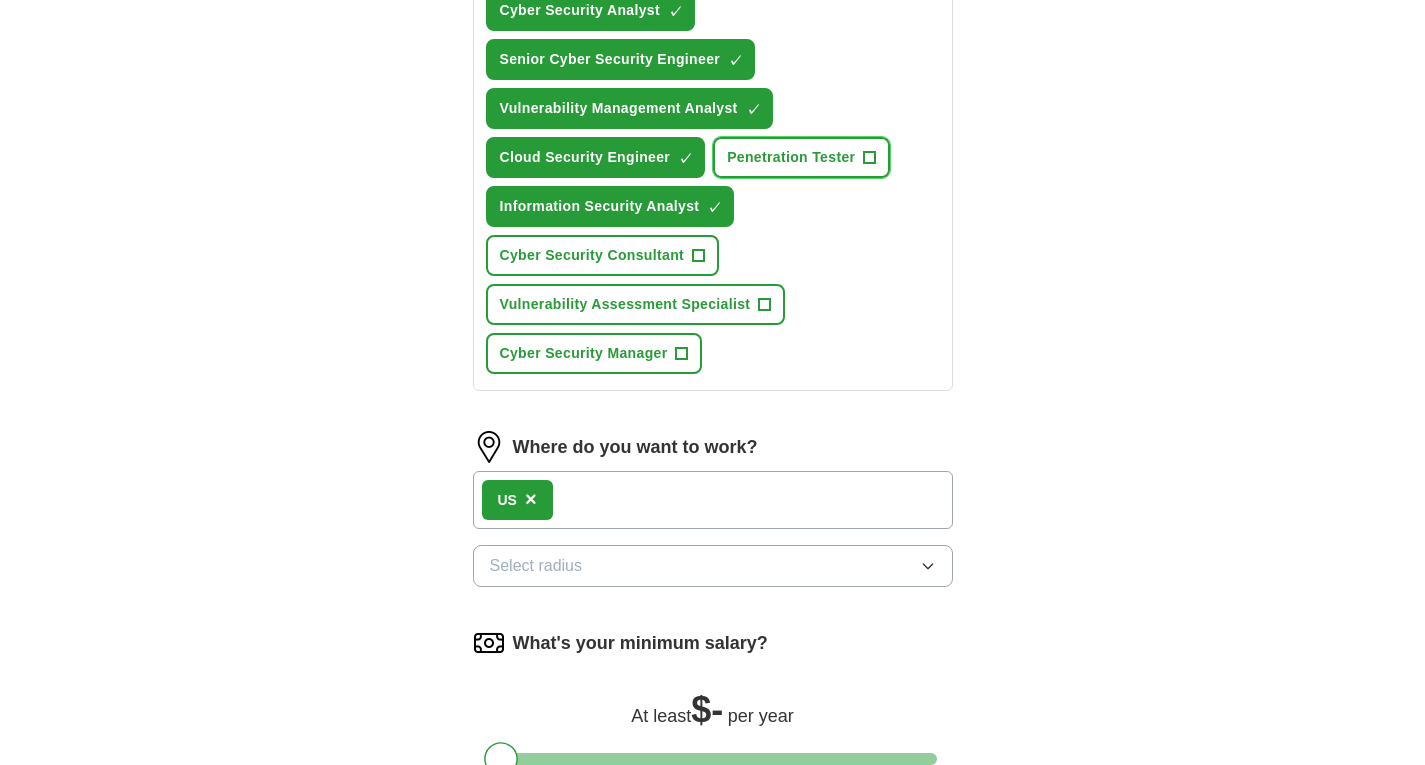 click on "Penetration Tester" at bounding box center [791, 157] 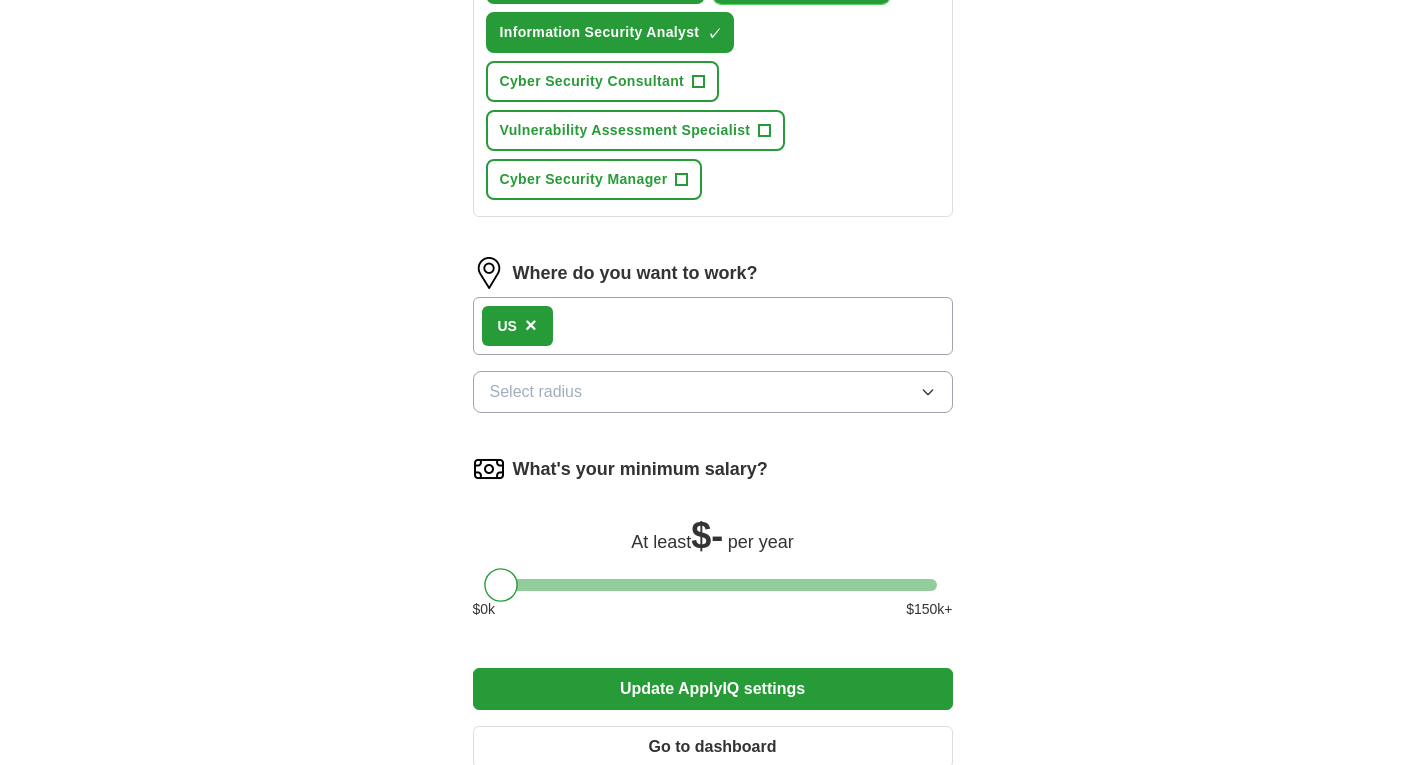 scroll, scrollTop: 1333, scrollLeft: 0, axis: vertical 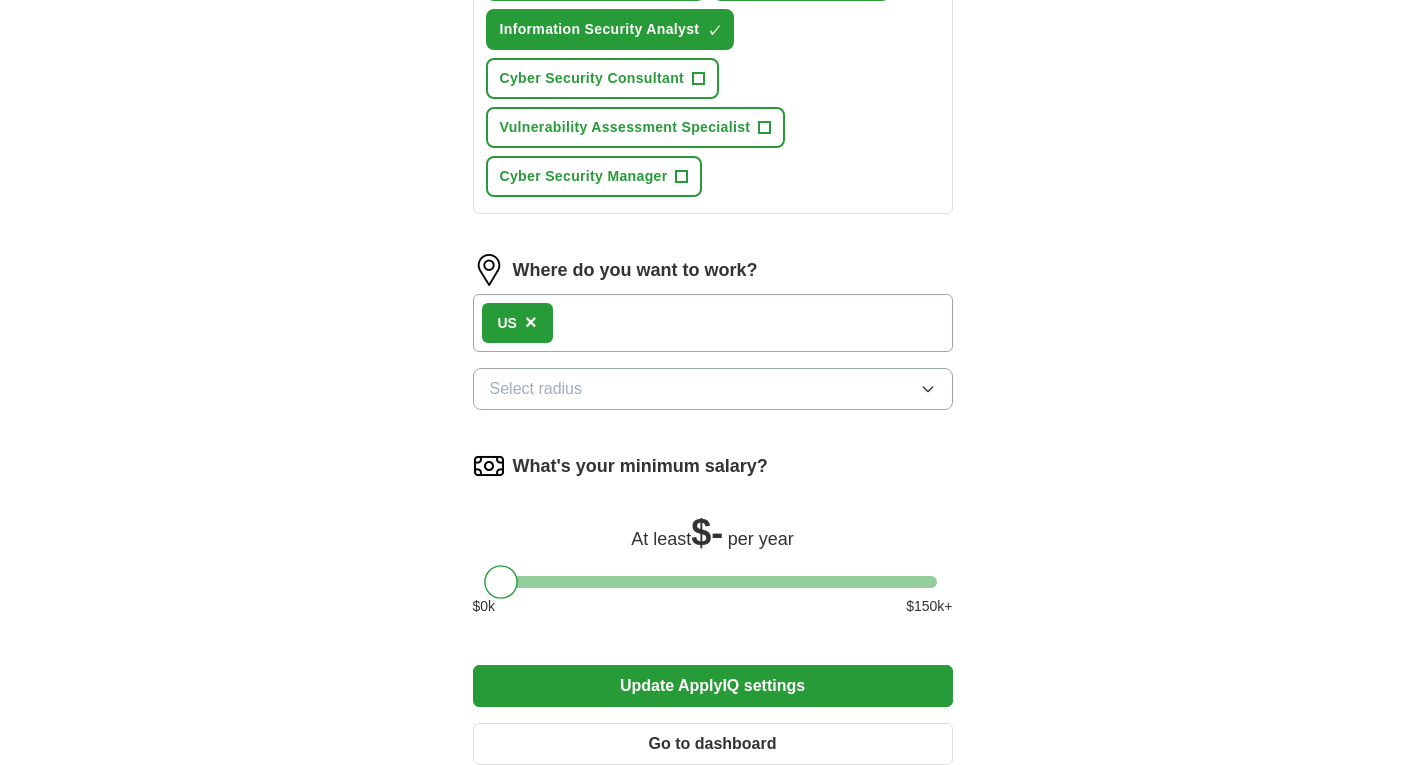 click on "US ×" at bounding box center (713, 323) 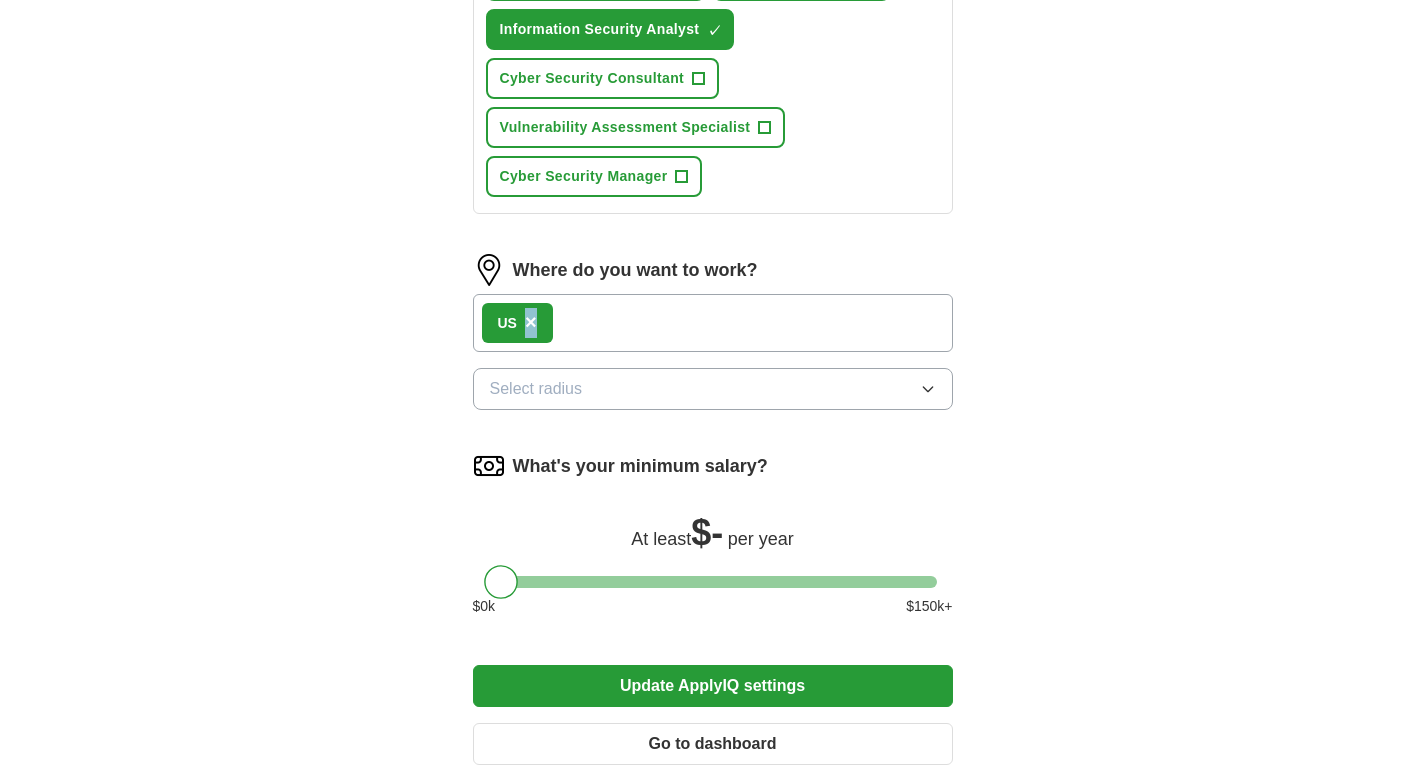 drag, startPoint x: 612, startPoint y: 320, endPoint x: 526, endPoint y: 326, distance: 86.209045 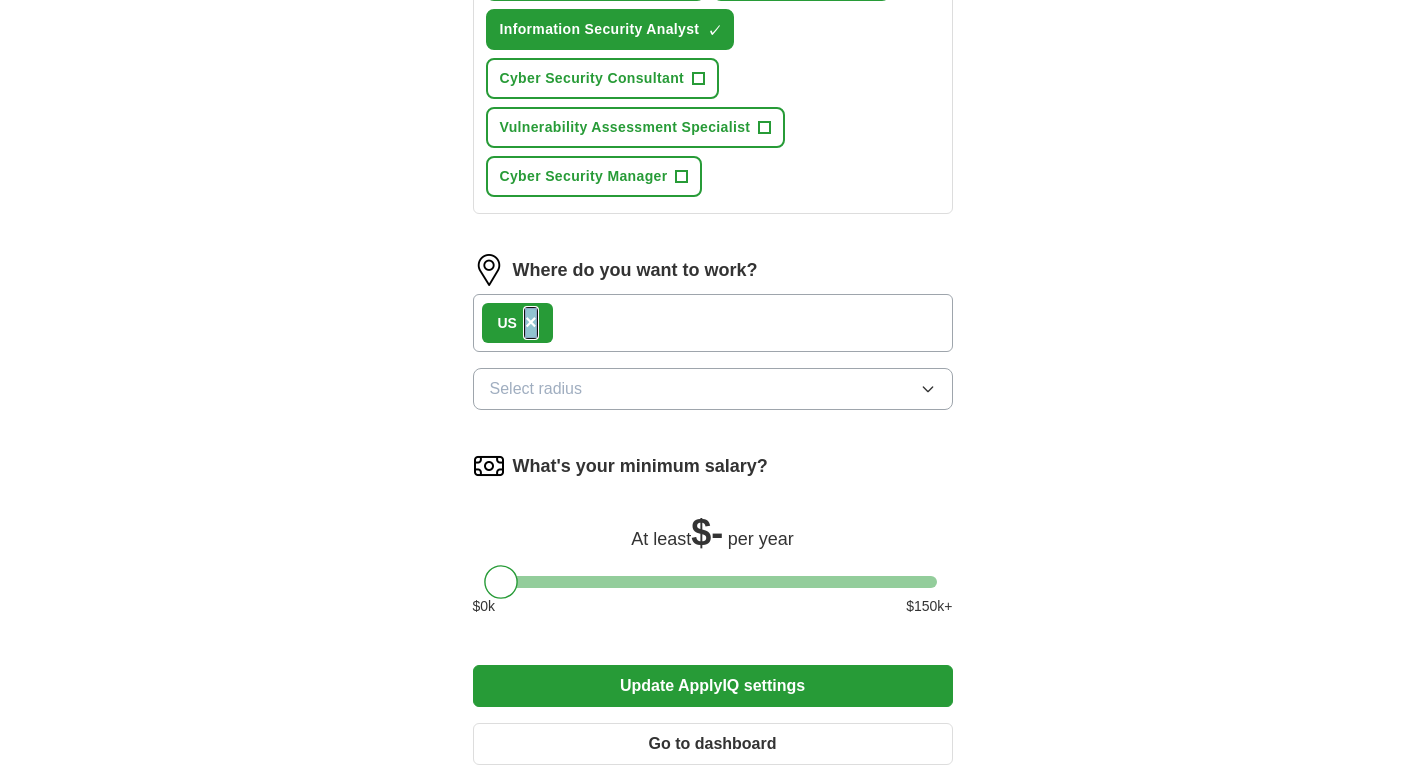 click on "×" at bounding box center (531, 322) 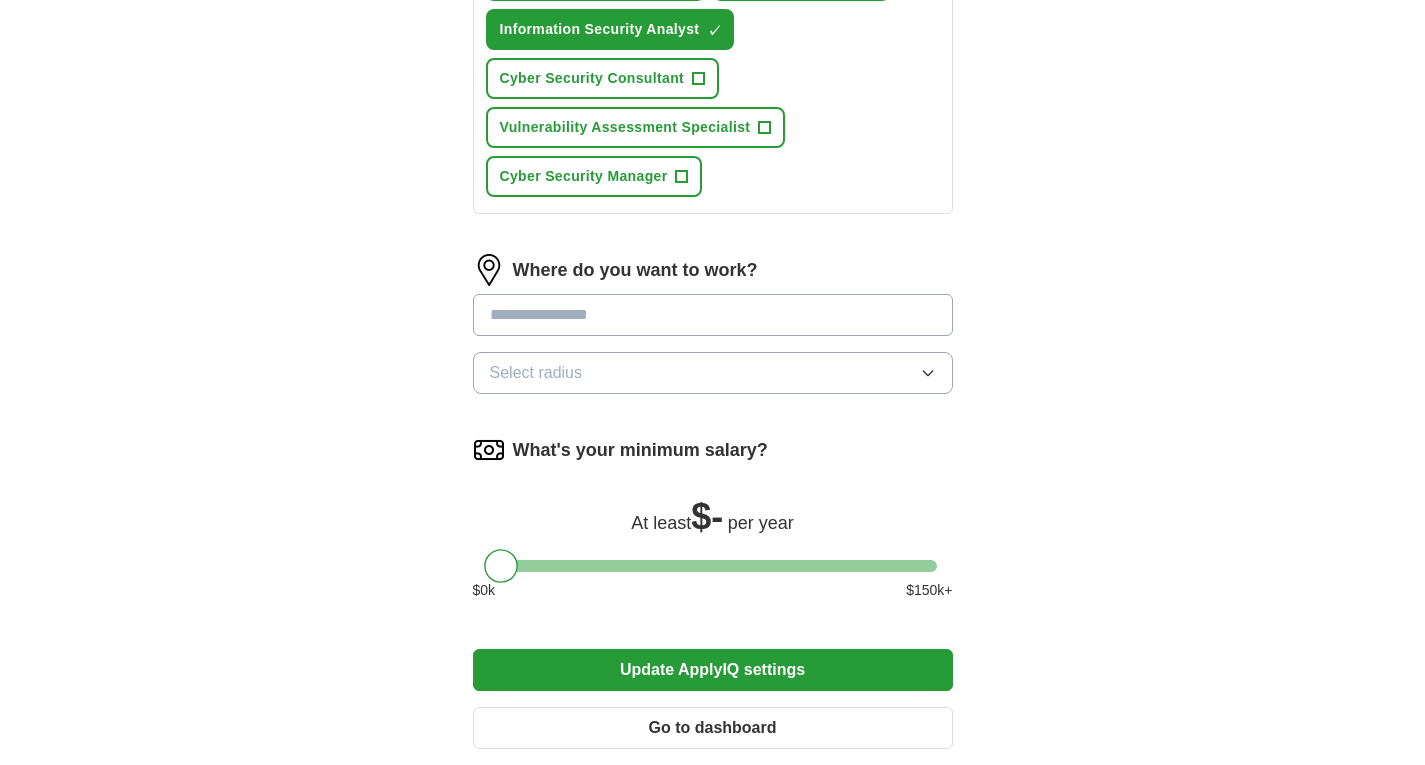 click at bounding box center [713, 315] 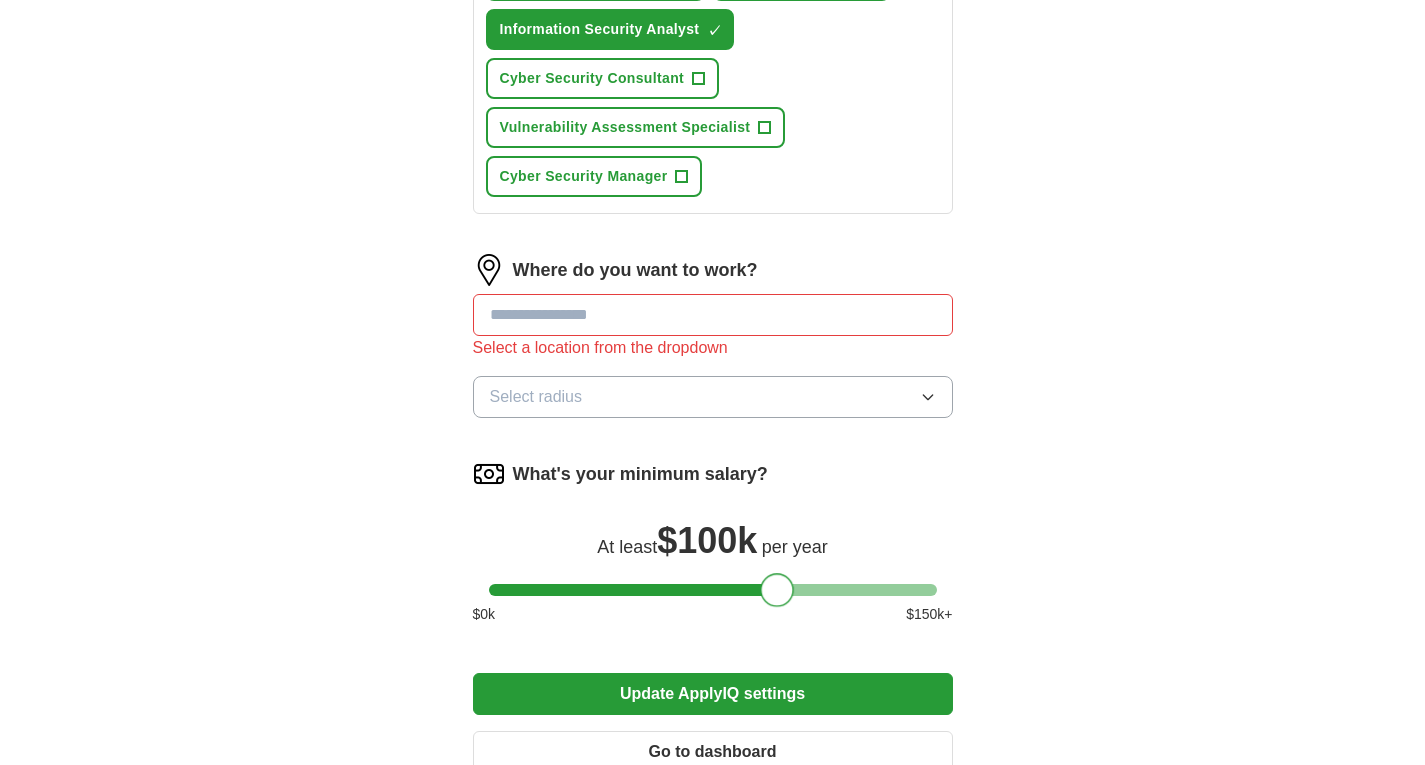 drag, startPoint x: 505, startPoint y: 562, endPoint x: 782, endPoint y: 580, distance: 277.58423 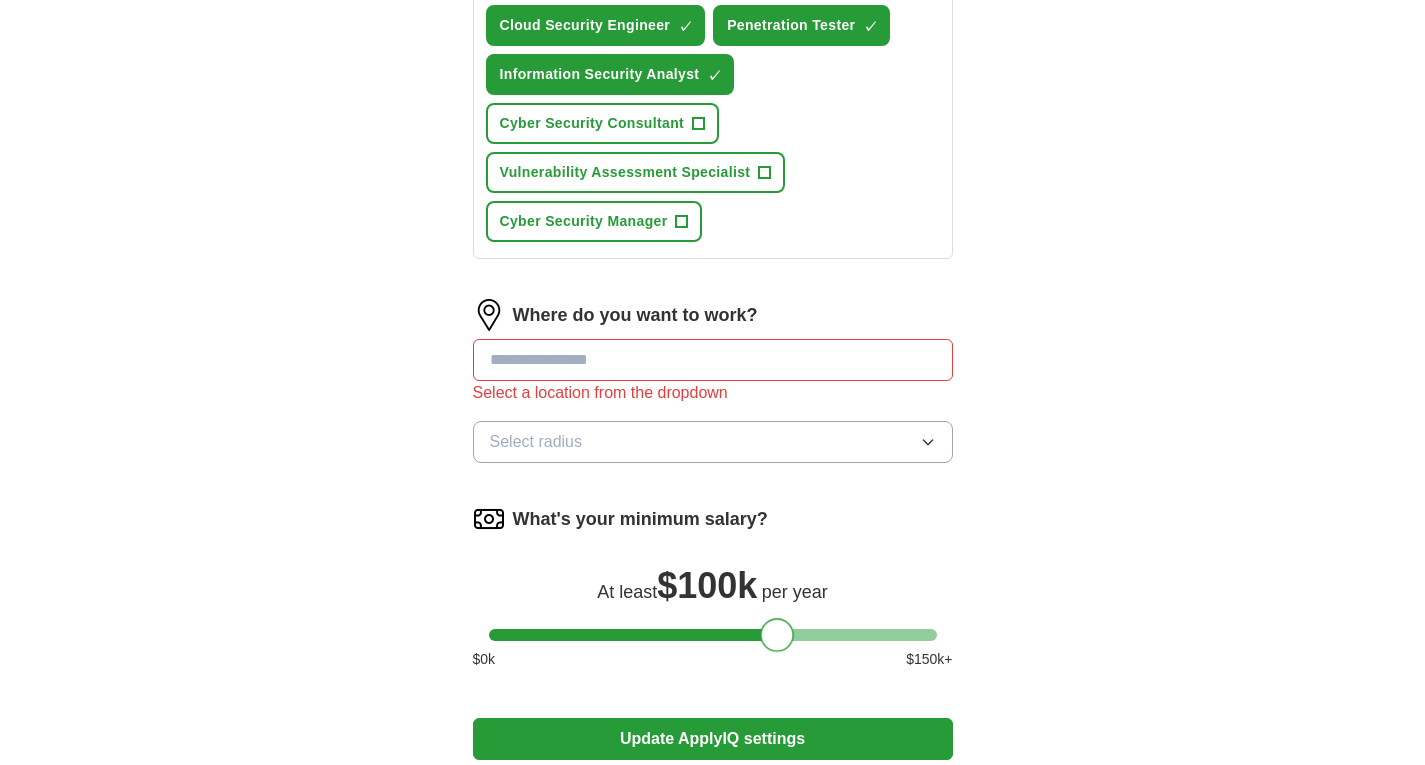 scroll, scrollTop: 1285, scrollLeft: 0, axis: vertical 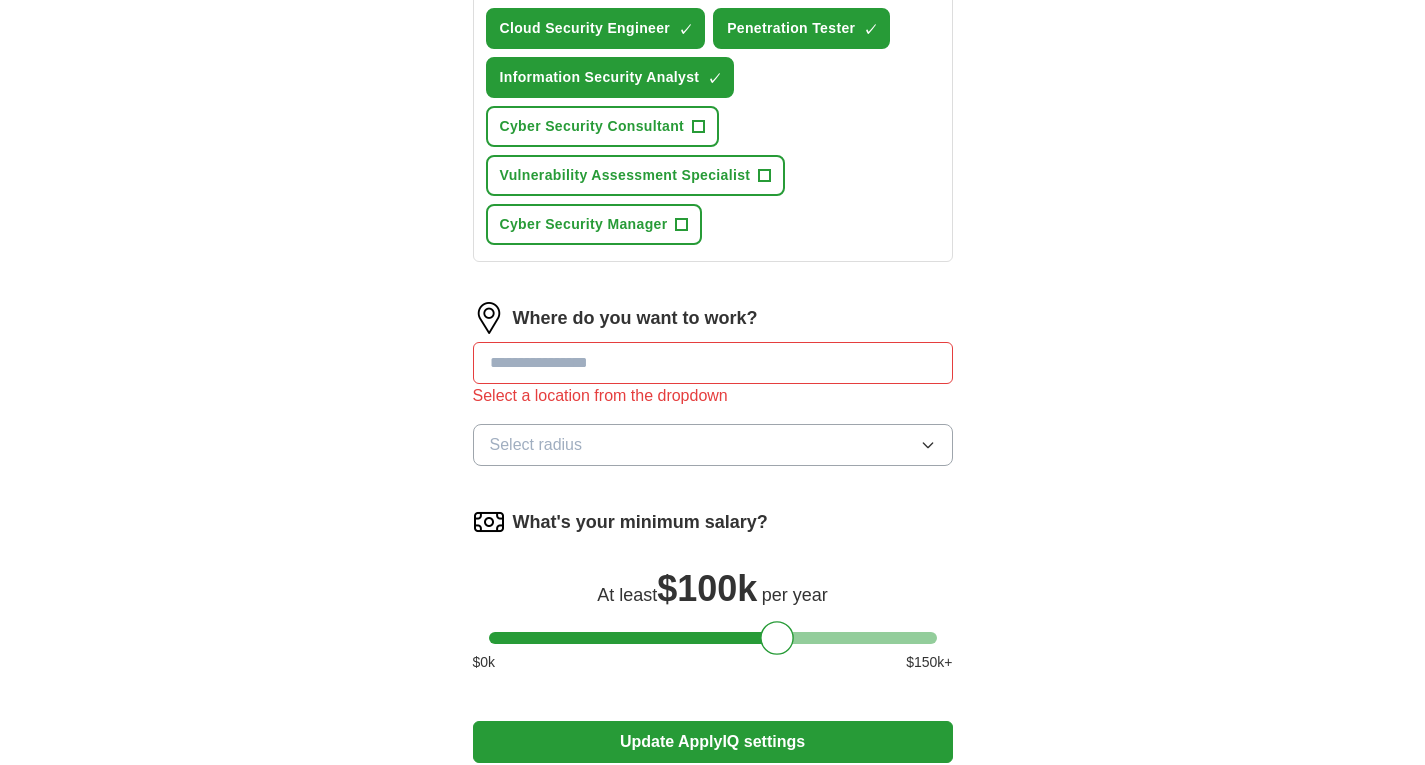 click at bounding box center (713, 363) 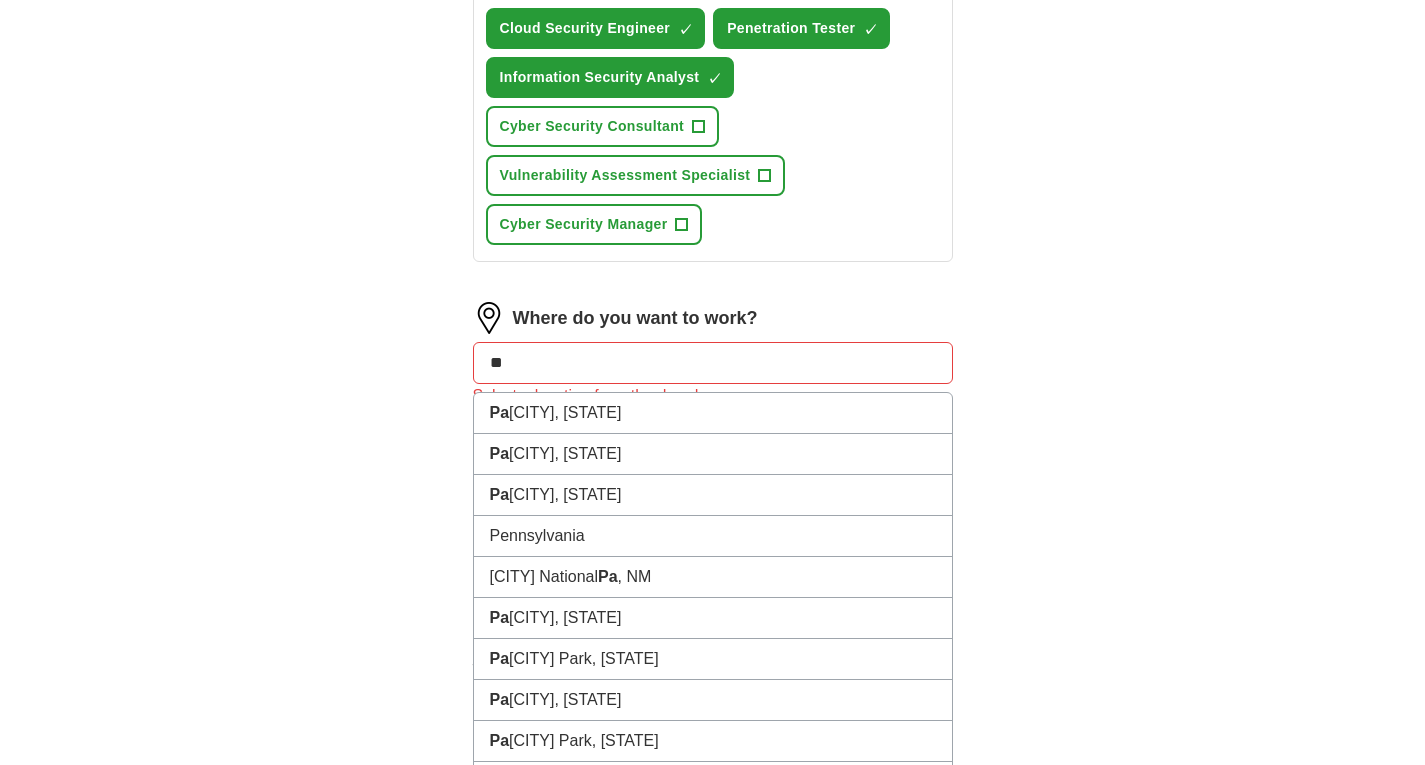 type on "**" 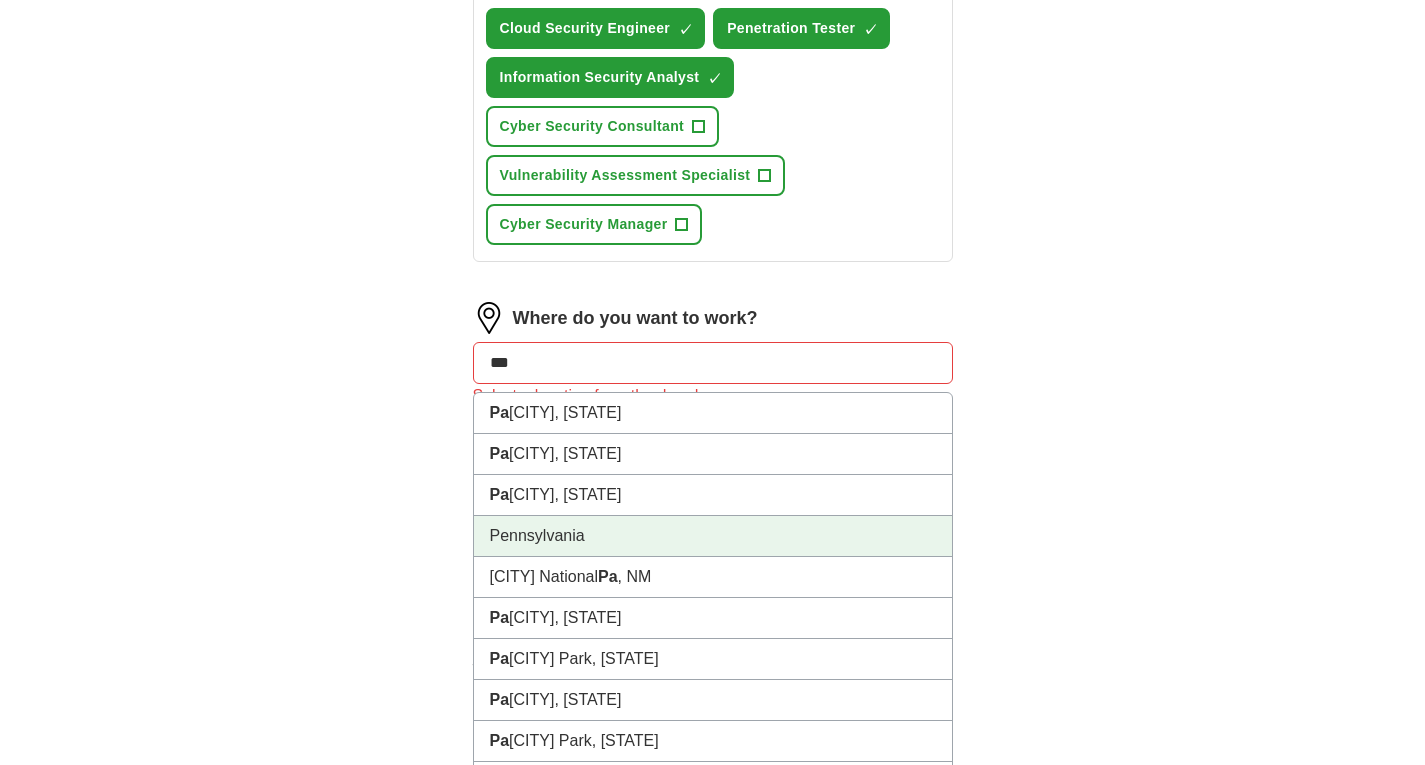 click on "Pennsylvania" at bounding box center [713, 536] 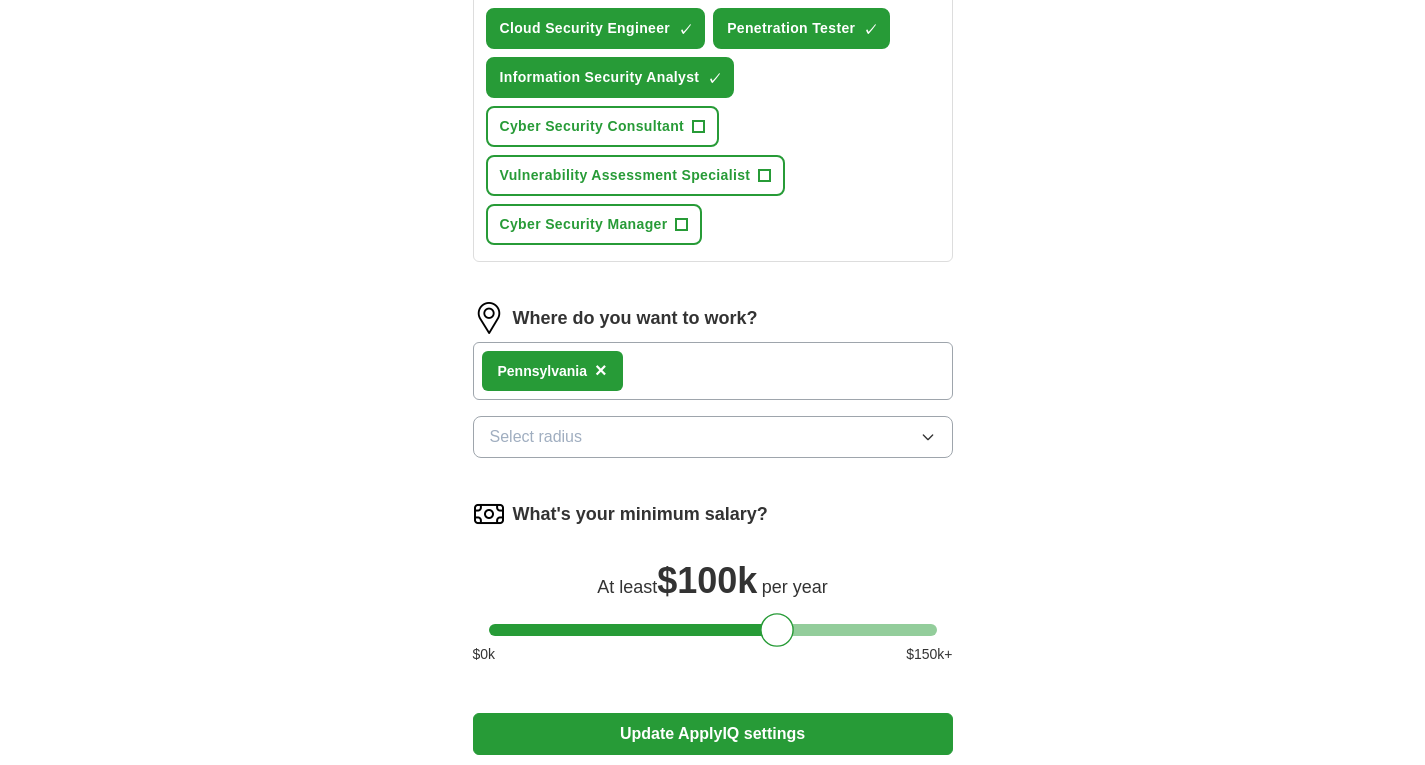 click on "[STATE] x" at bounding box center [713, 371] 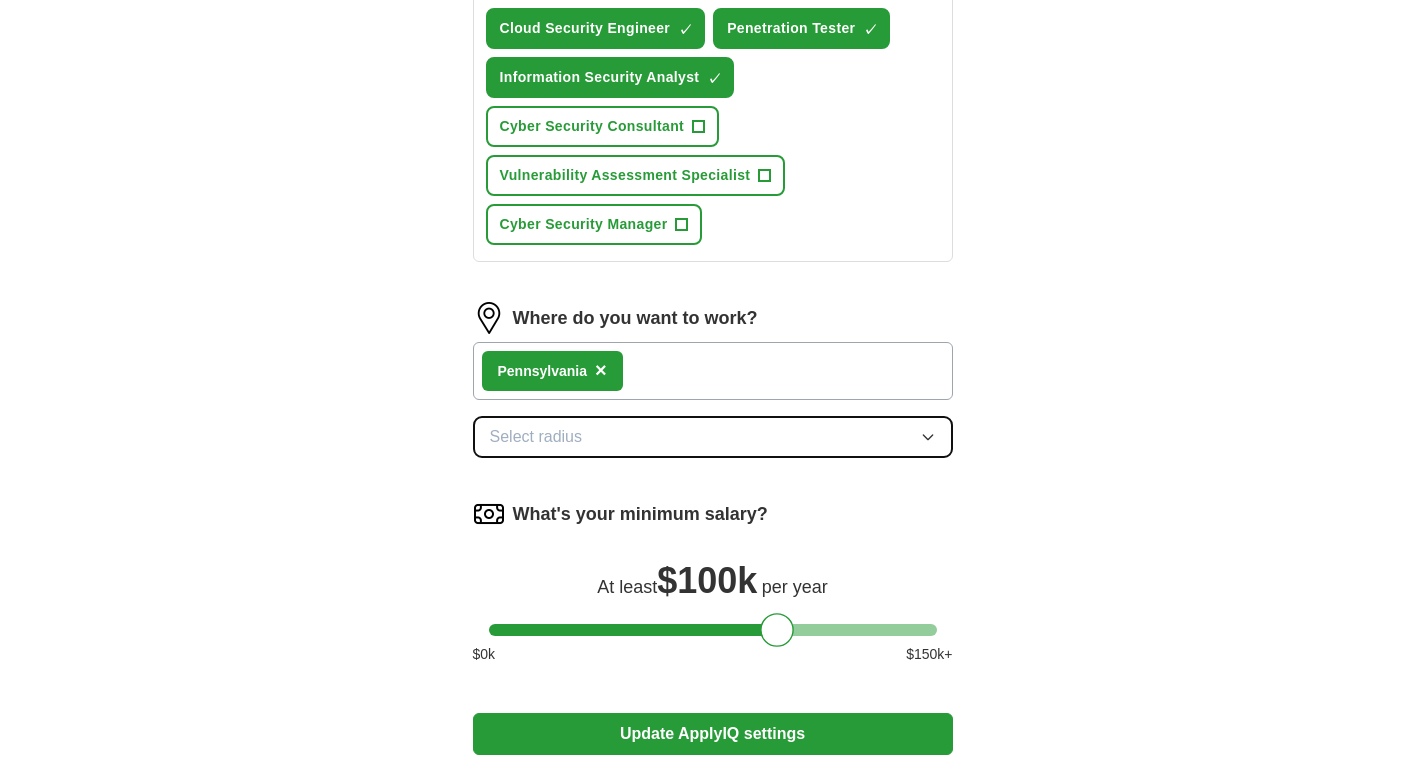 click on "Select radius" at bounding box center [713, 437] 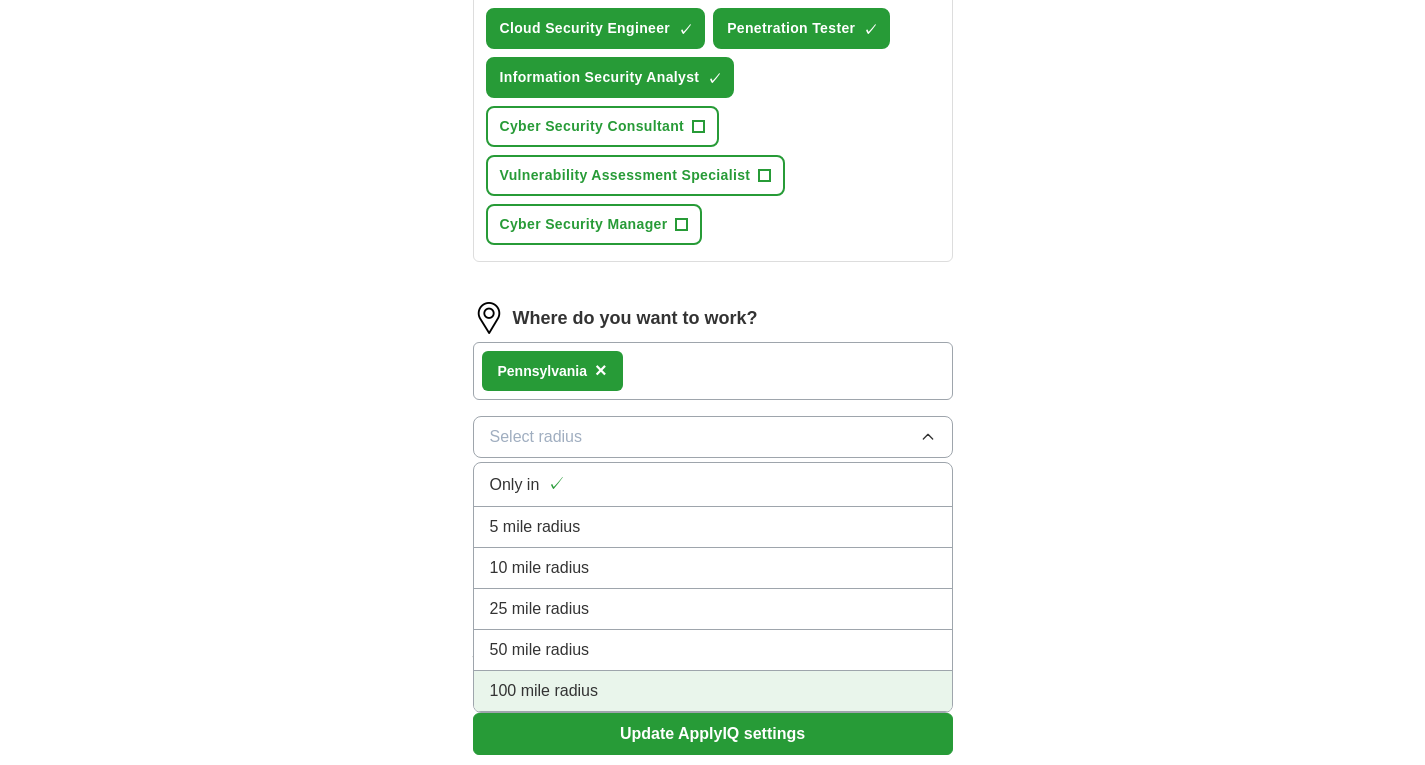 click on "100 mile radius" at bounding box center [713, 691] 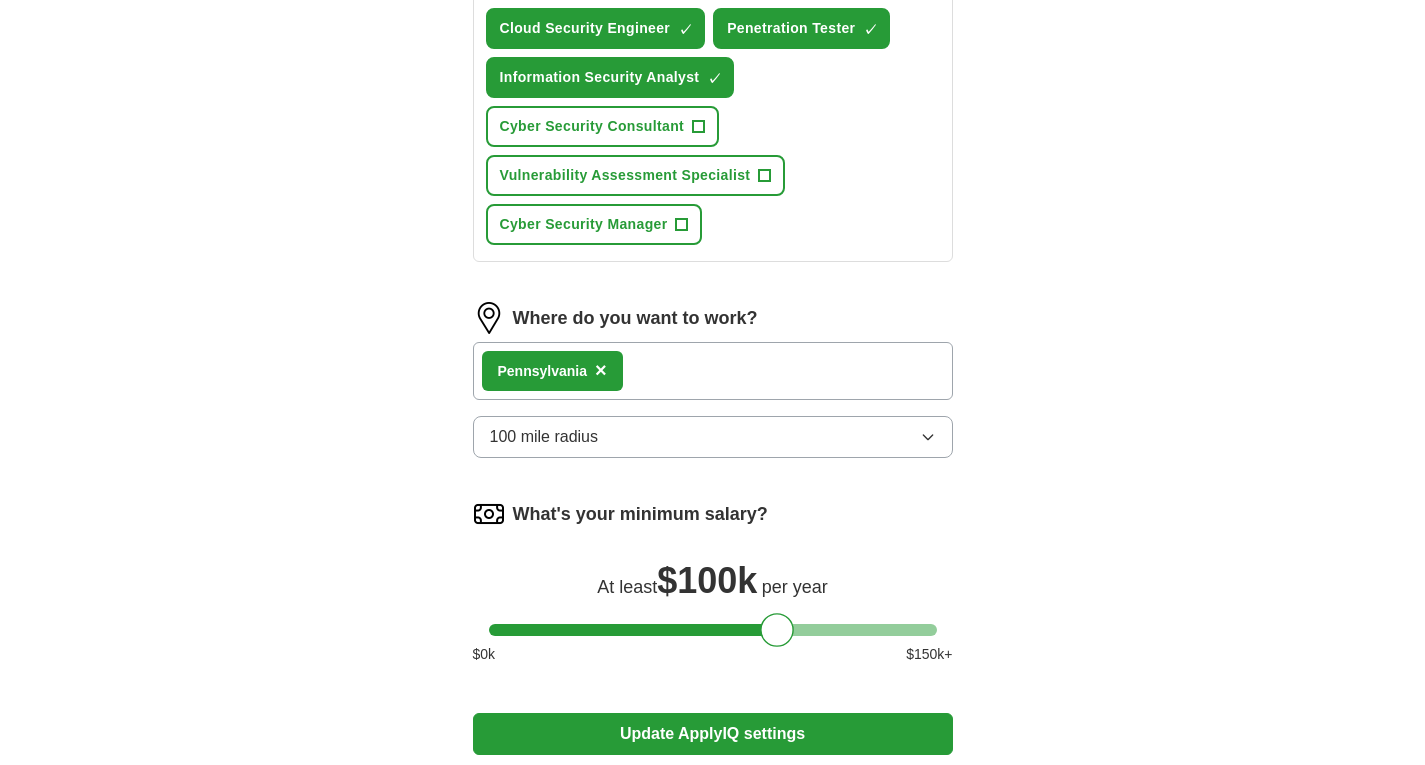 click on "[STATE] x" at bounding box center (713, 371) 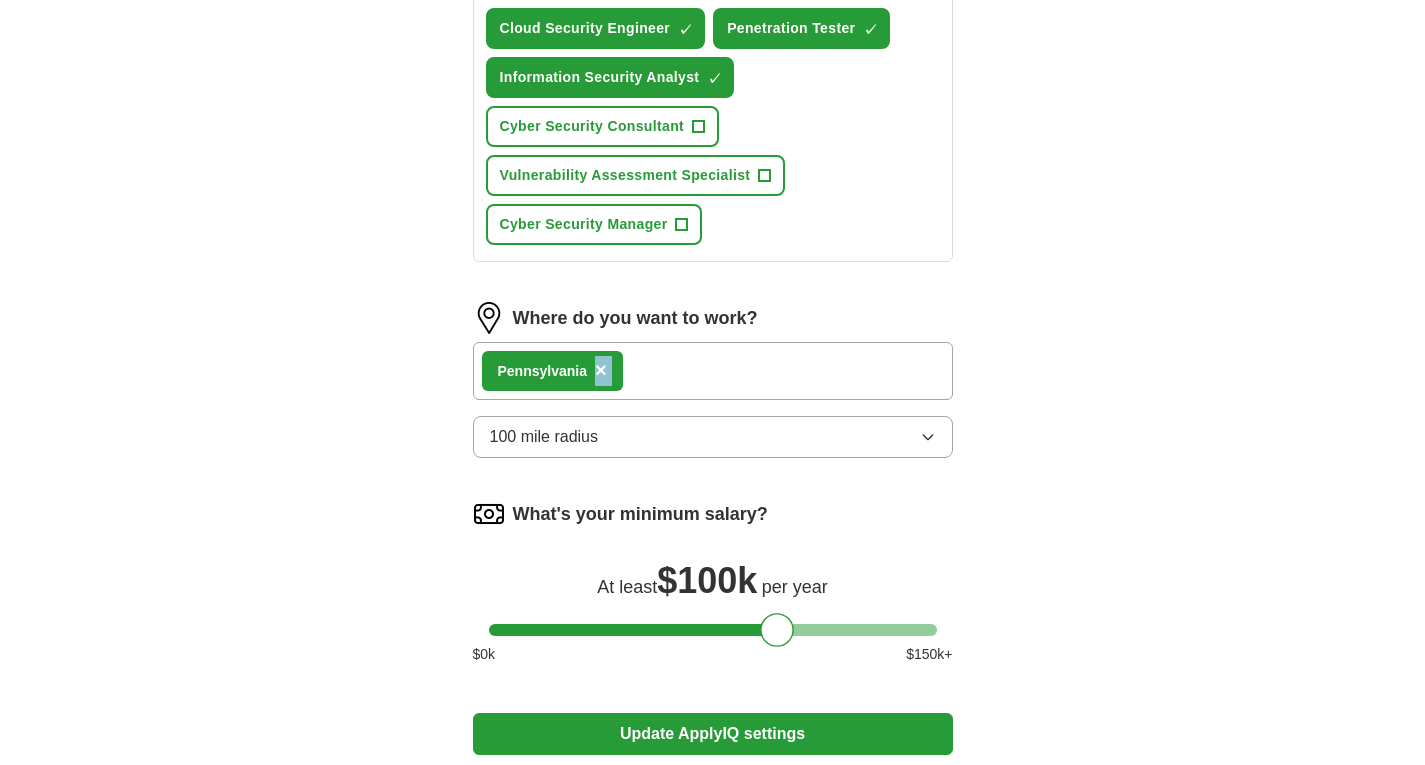 click on "[STATE] x" at bounding box center [713, 371] 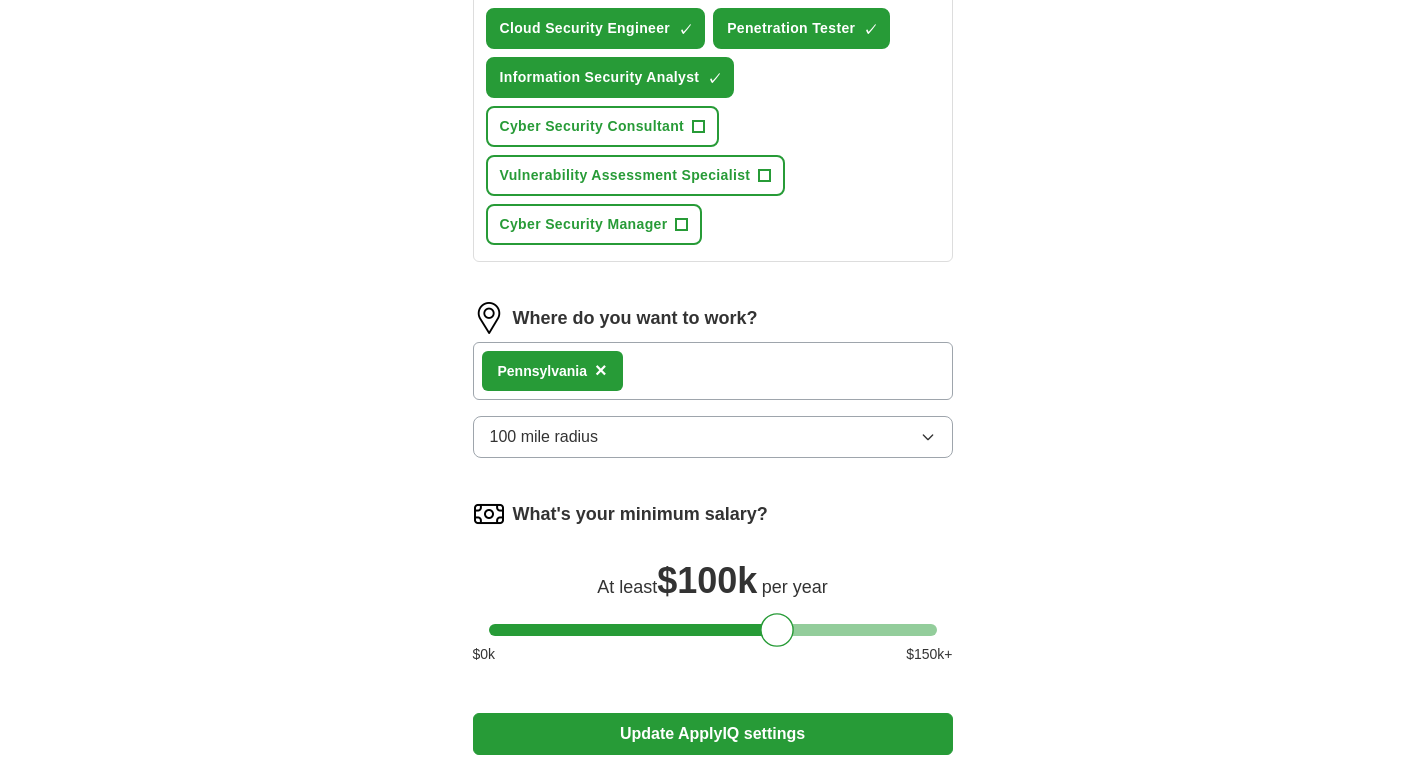 click on "[STATE] x" at bounding box center [713, 371] 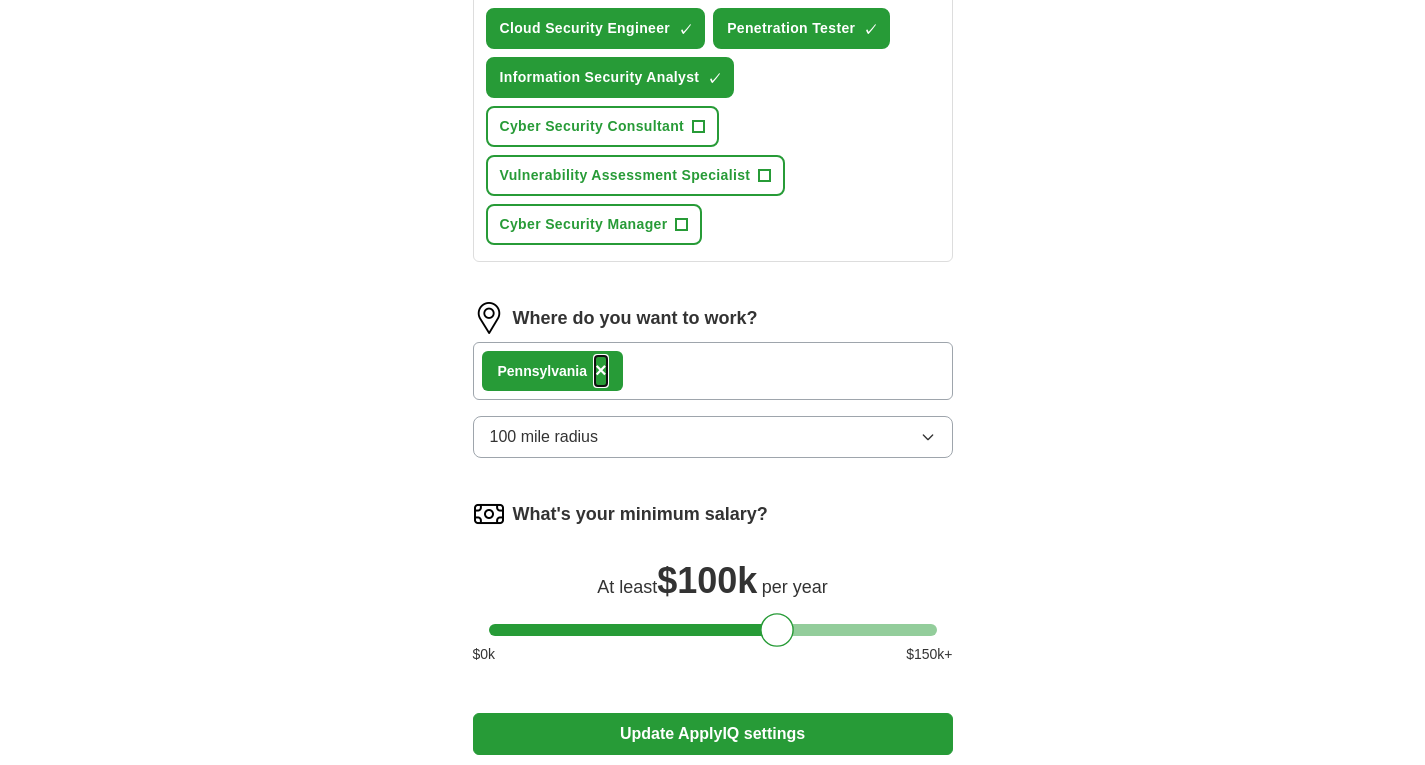 click on "×" at bounding box center [601, 370] 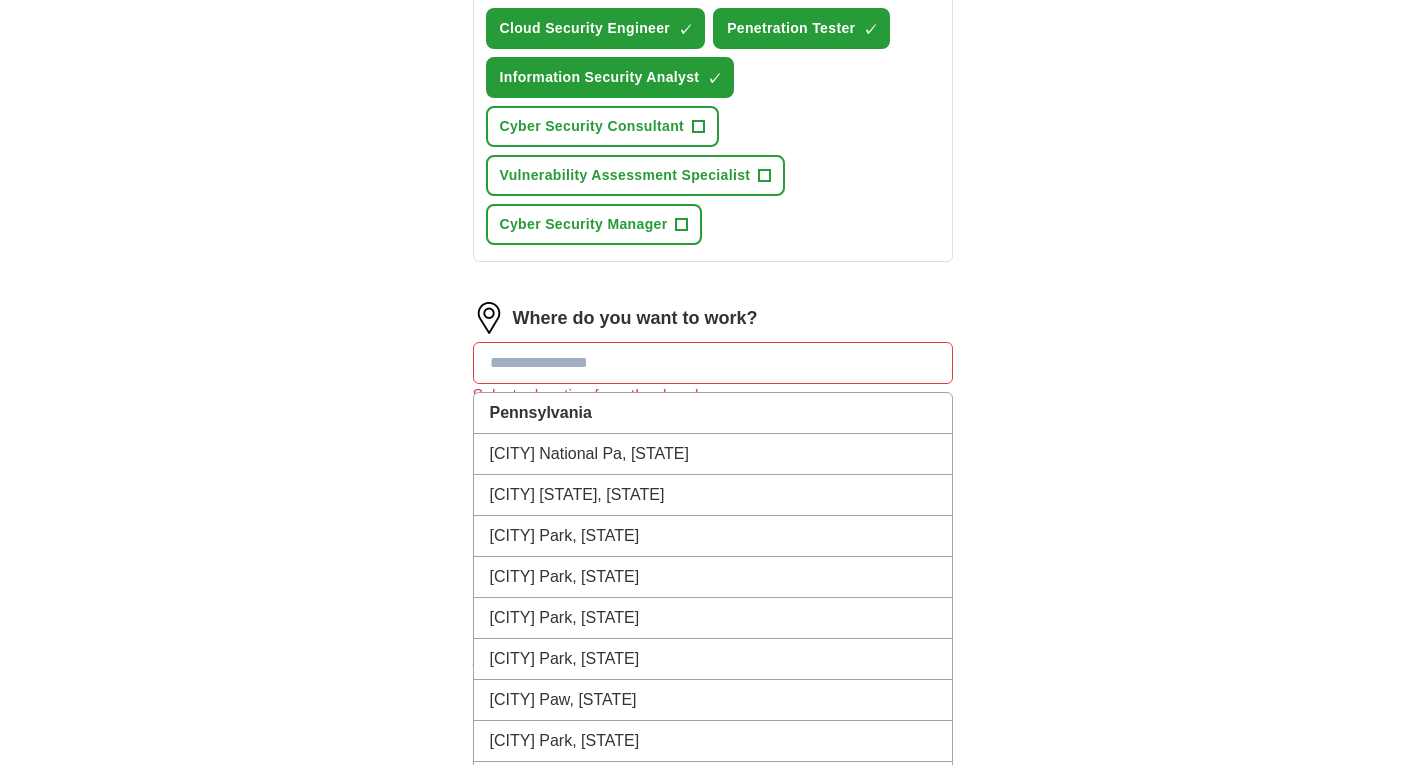 click at bounding box center [713, 363] 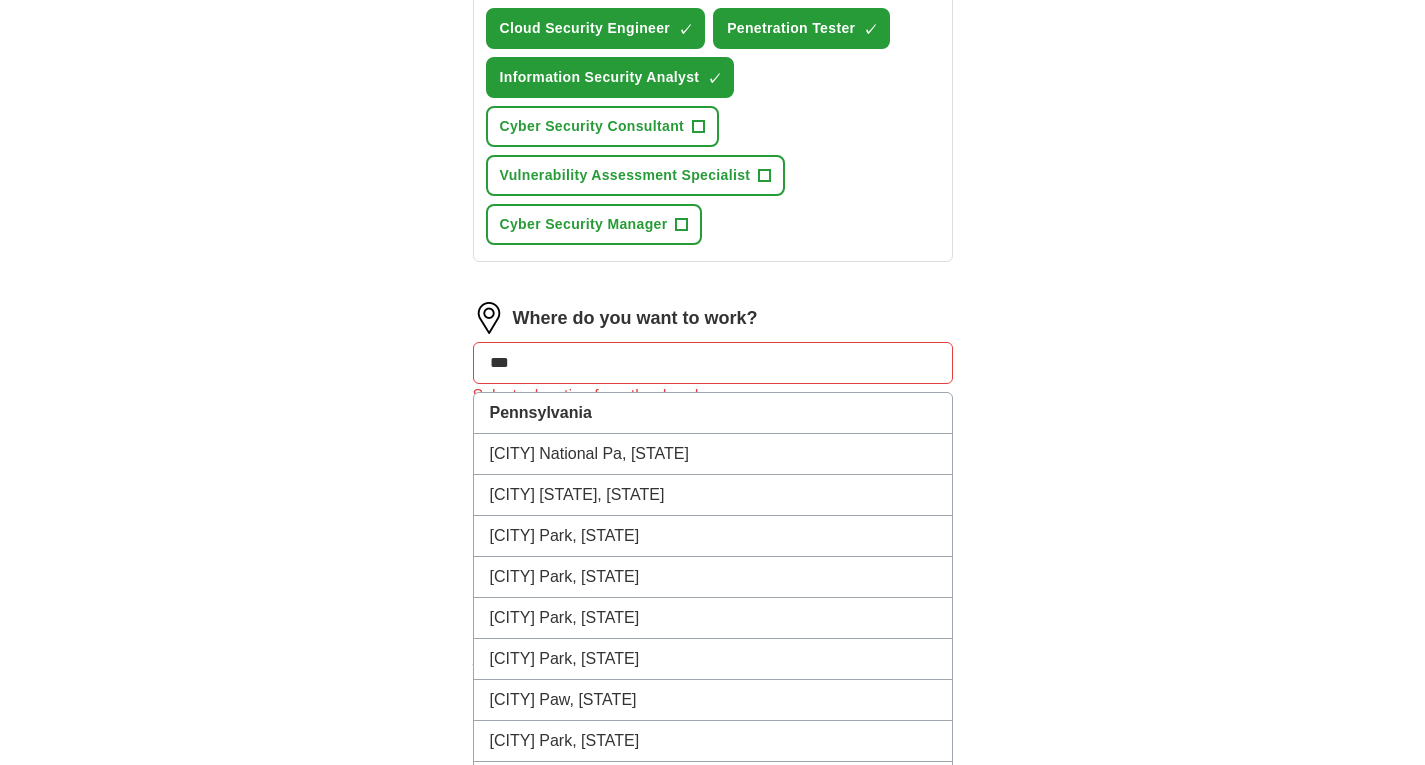 type on "***" 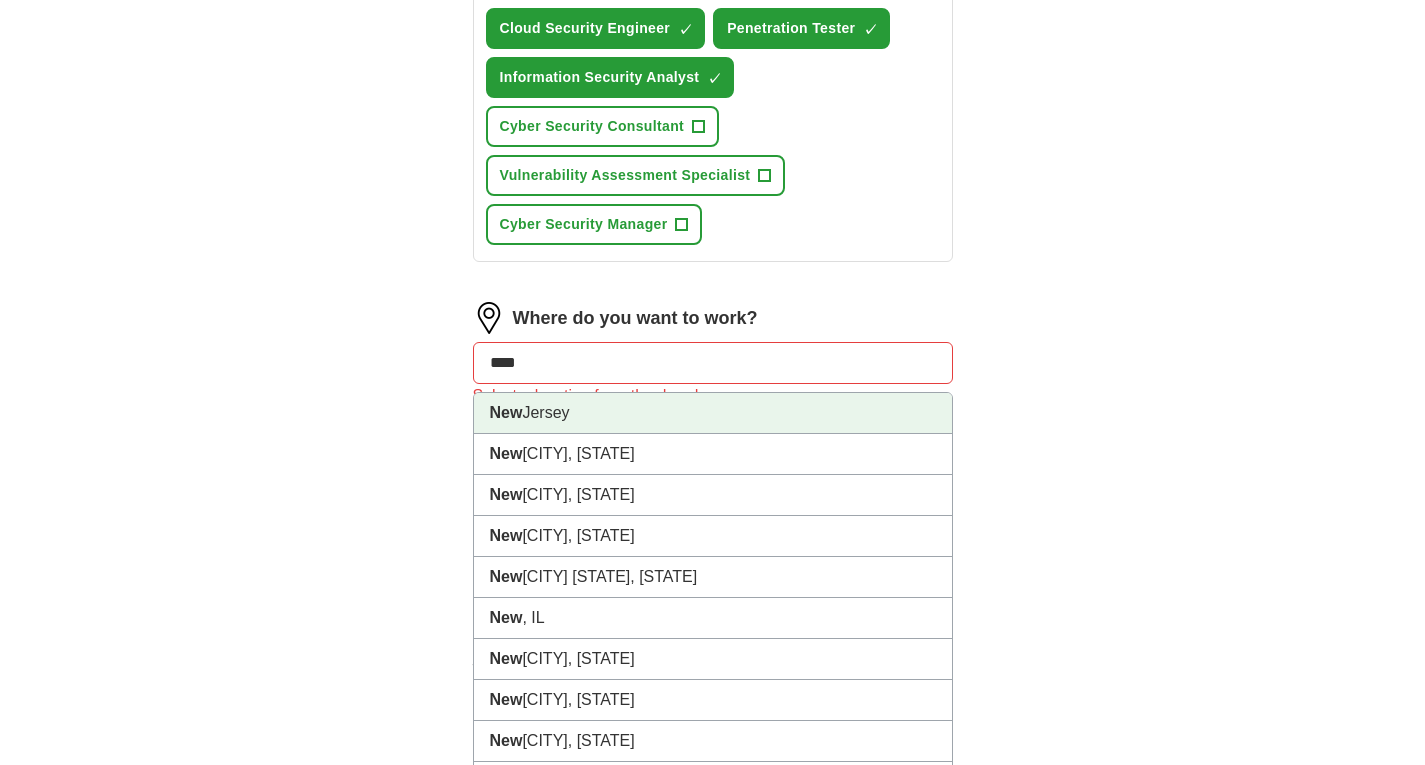 click on "New [STATE]" at bounding box center (713, 413) 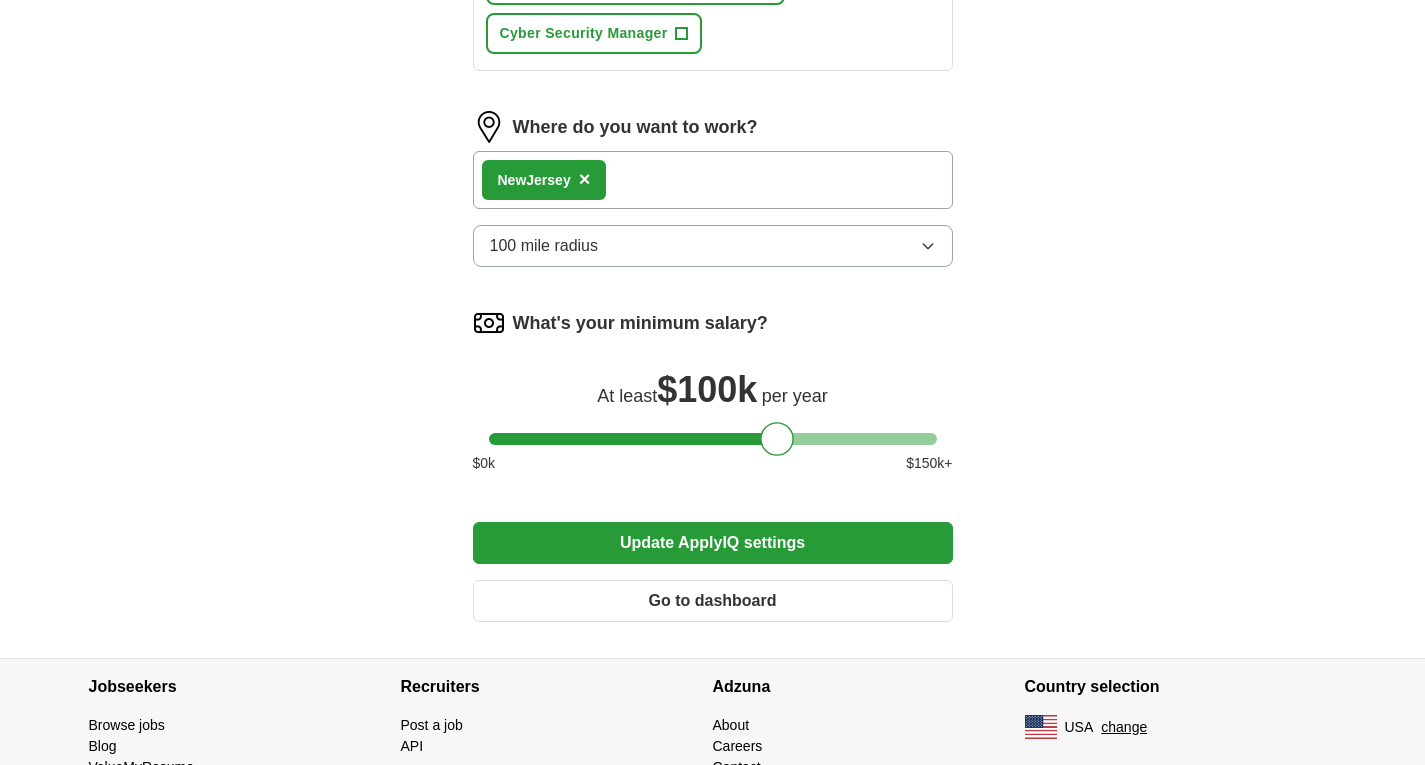 scroll, scrollTop: 1477, scrollLeft: 0, axis: vertical 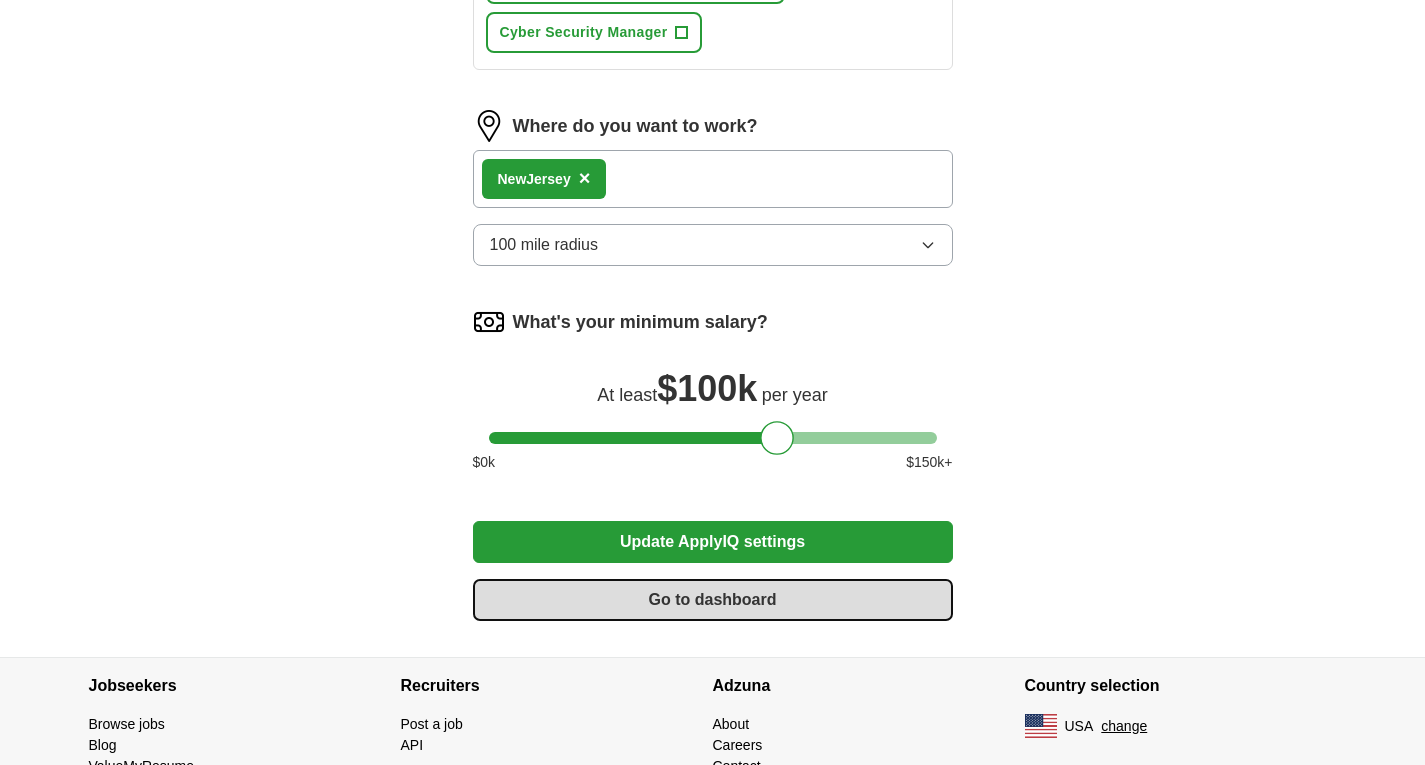 click on "Go to dashboard" at bounding box center [713, 600] 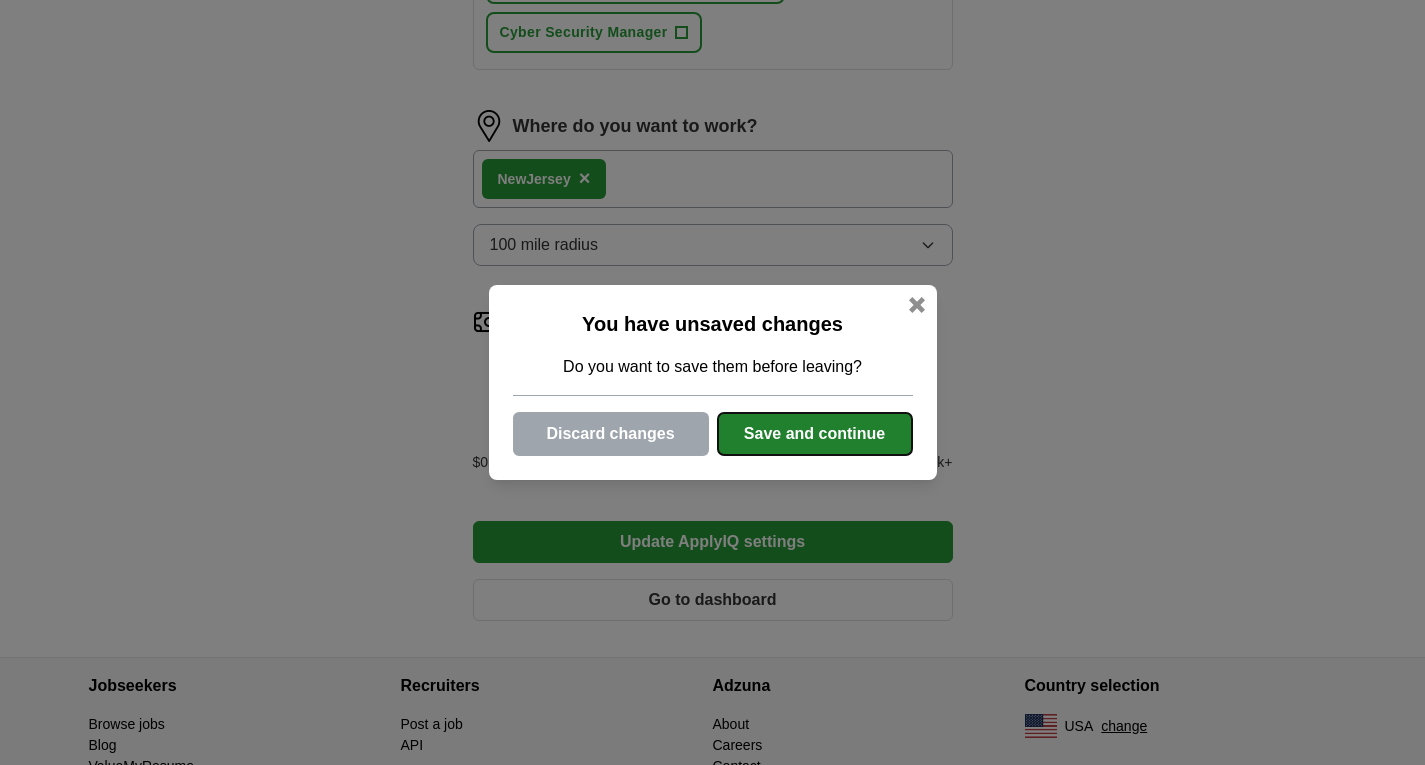 click on "Save and continue" at bounding box center (815, 434) 